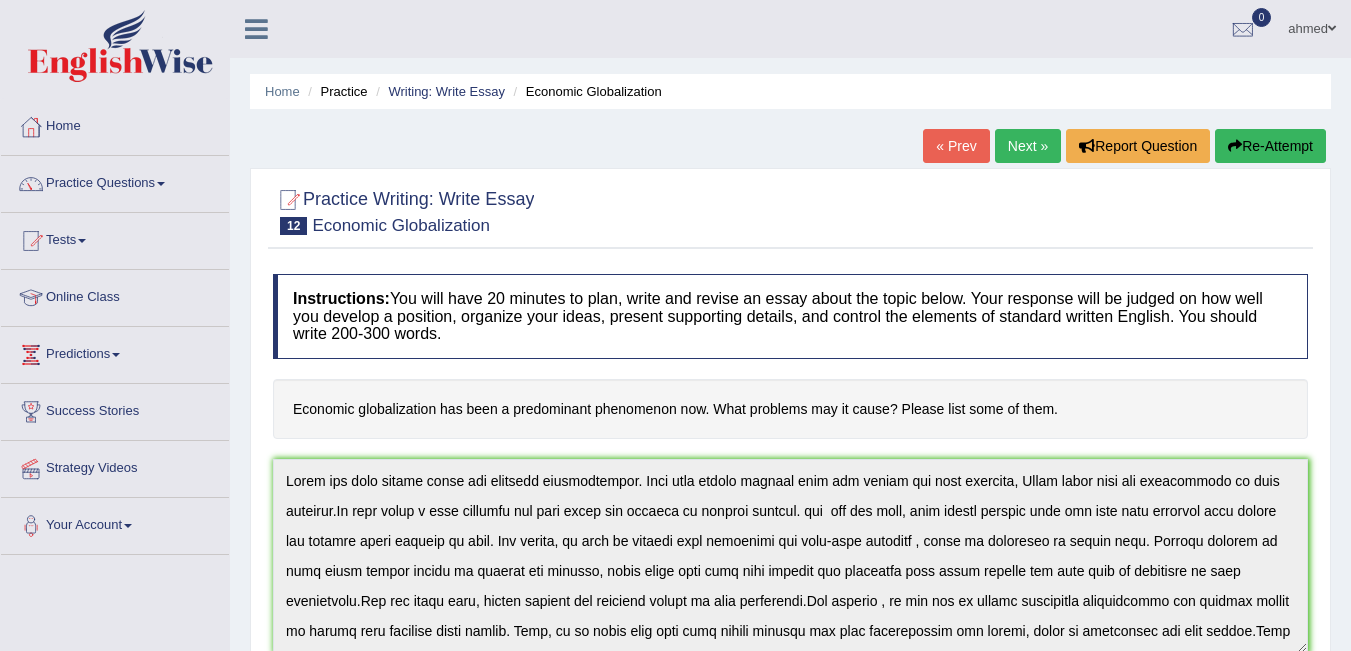scroll, scrollTop: 213, scrollLeft: 0, axis: vertical 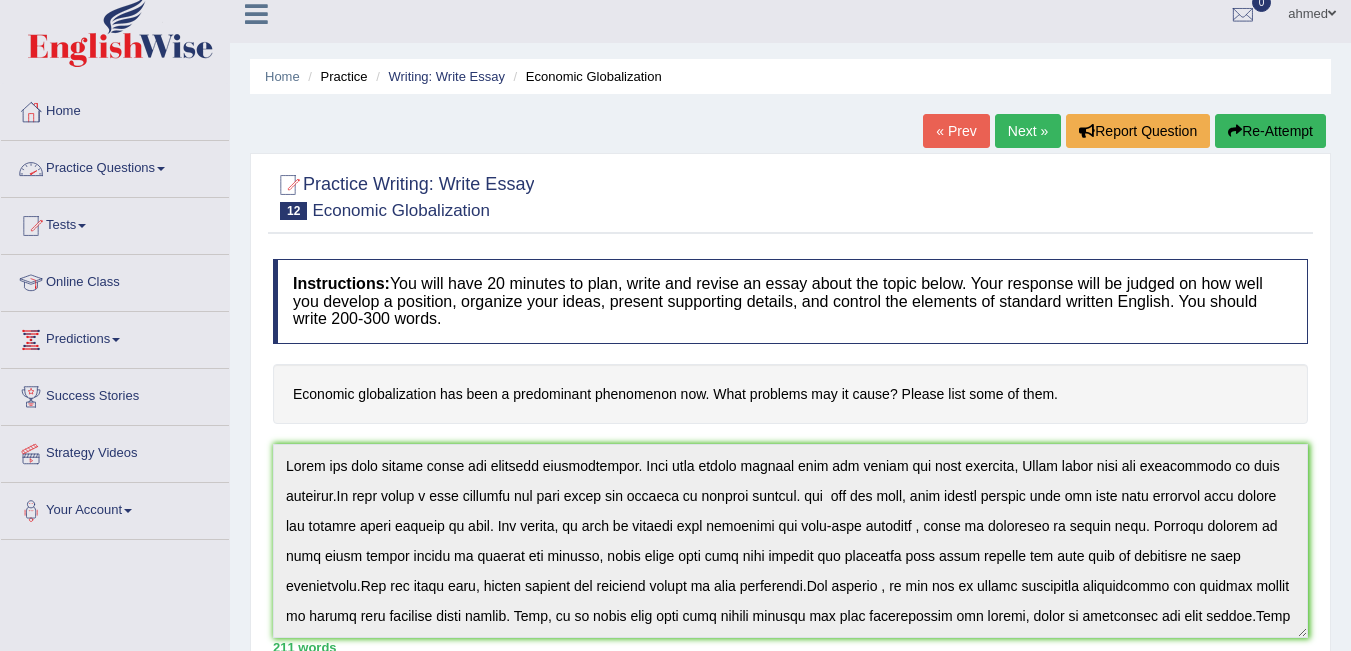 click at bounding box center (161, 169) 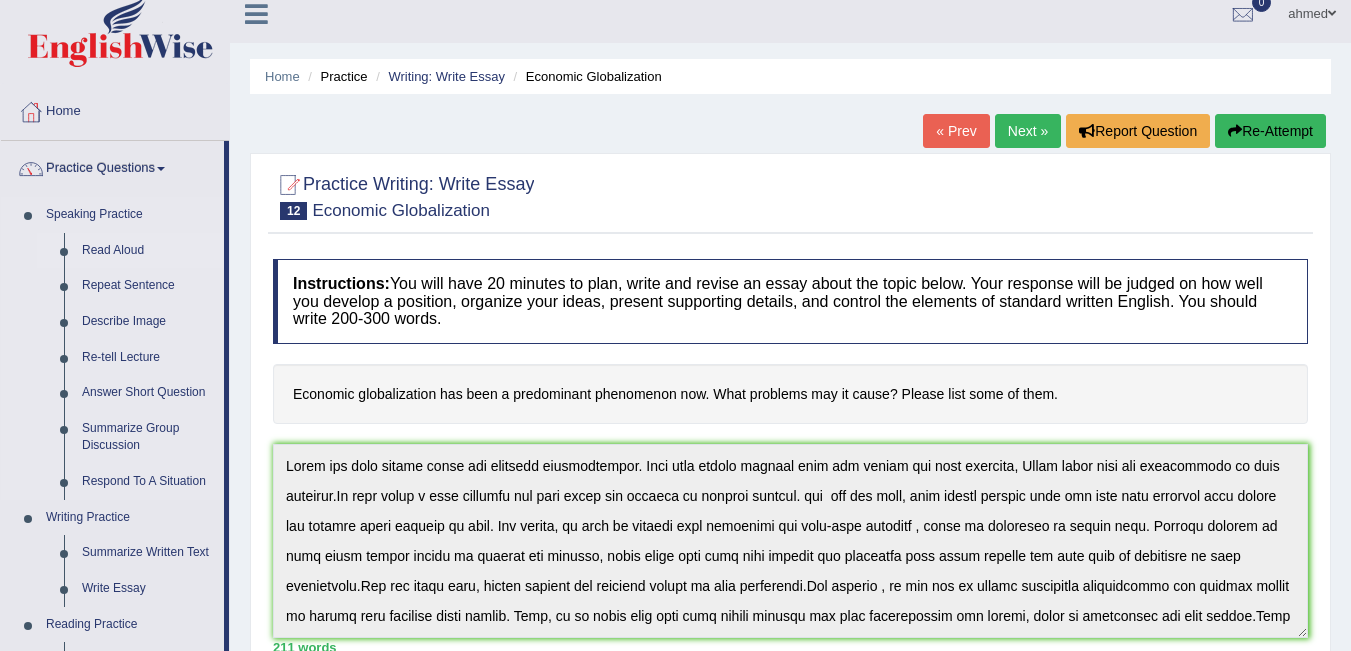 click on "Read Aloud" at bounding box center [148, 251] 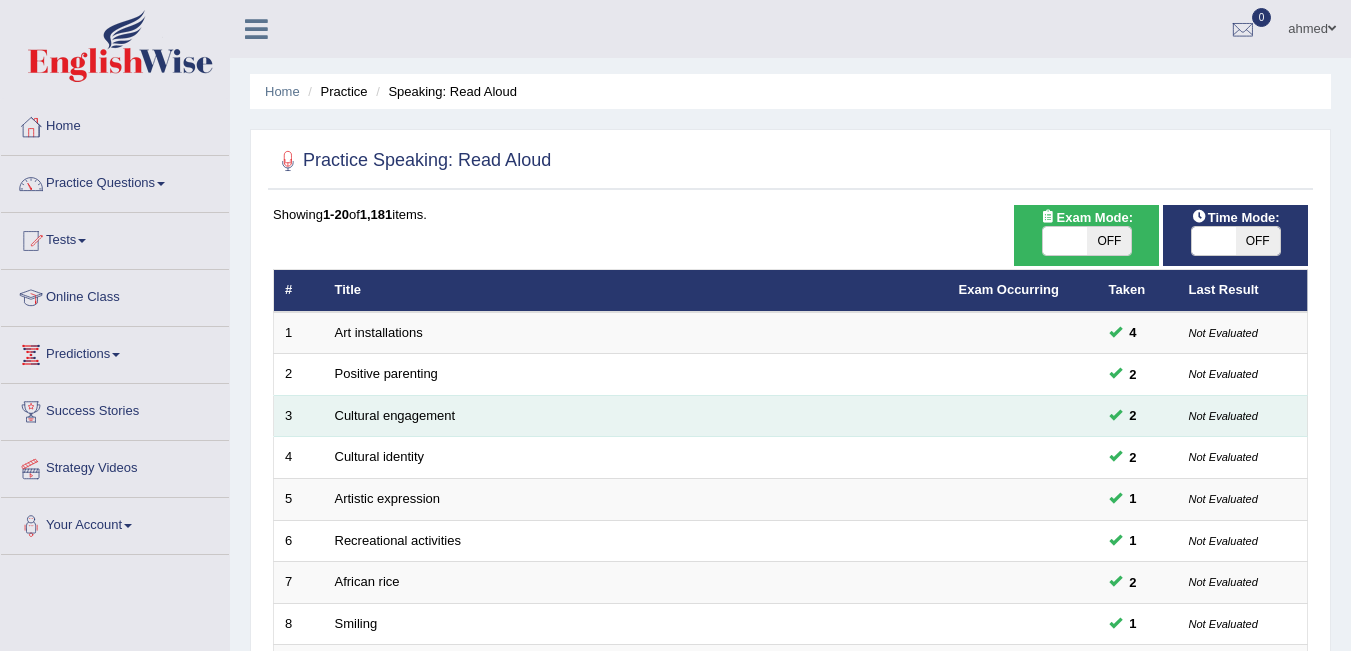 scroll, scrollTop: 0, scrollLeft: 0, axis: both 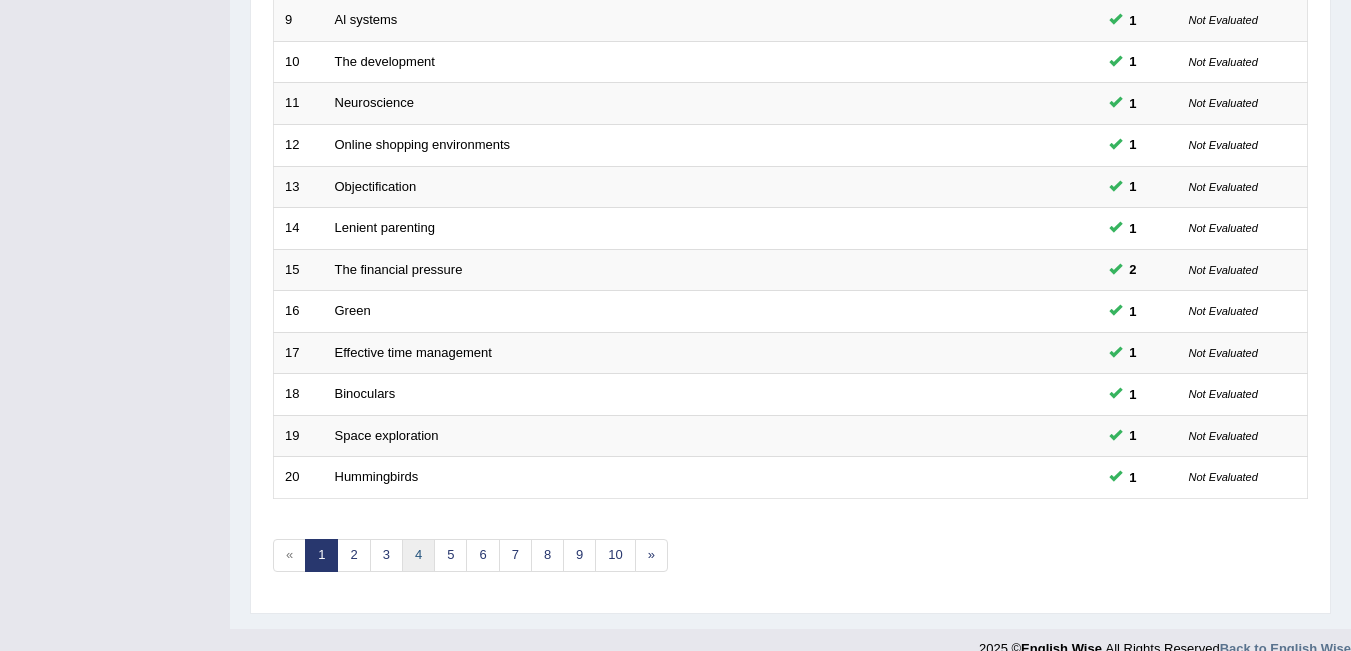 click on "4" at bounding box center [418, 555] 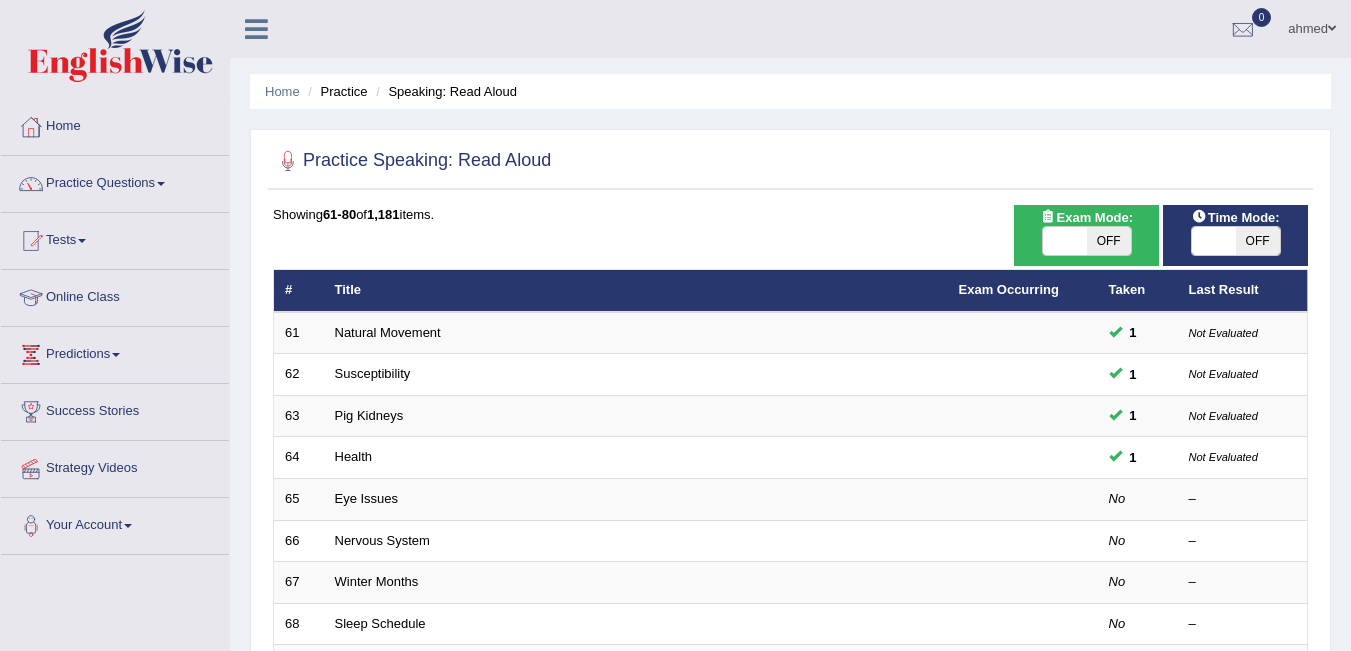 scroll, scrollTop: 0, scrollLeft: 0, axis: both 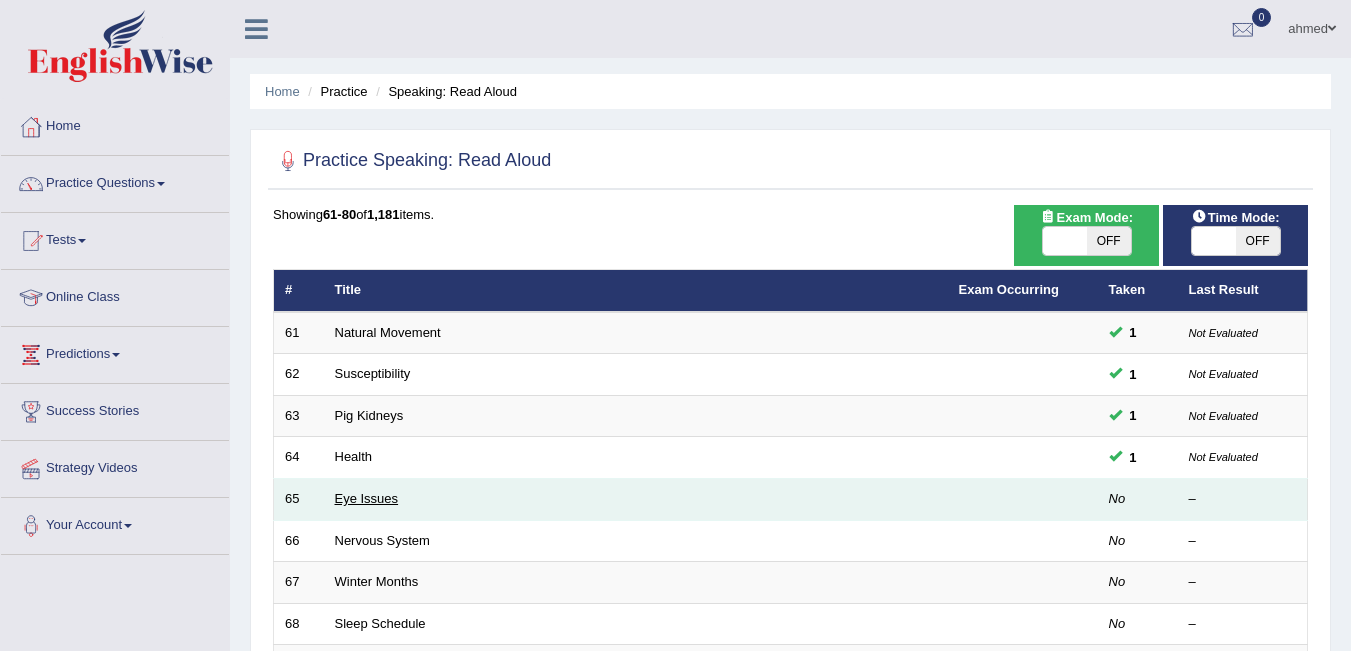 click on "Eye Issues" at bounding box center (367, 498) 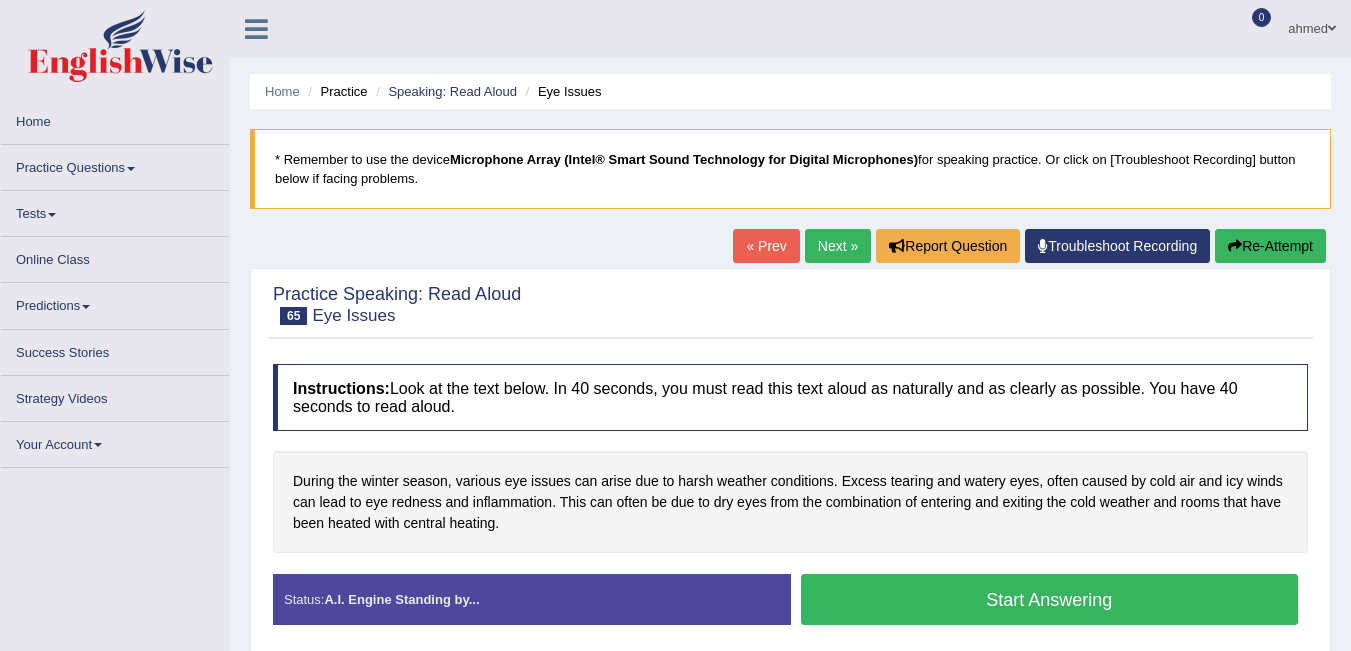 scroll, scrollTop: 0, scrollLeft: 0, axis: both 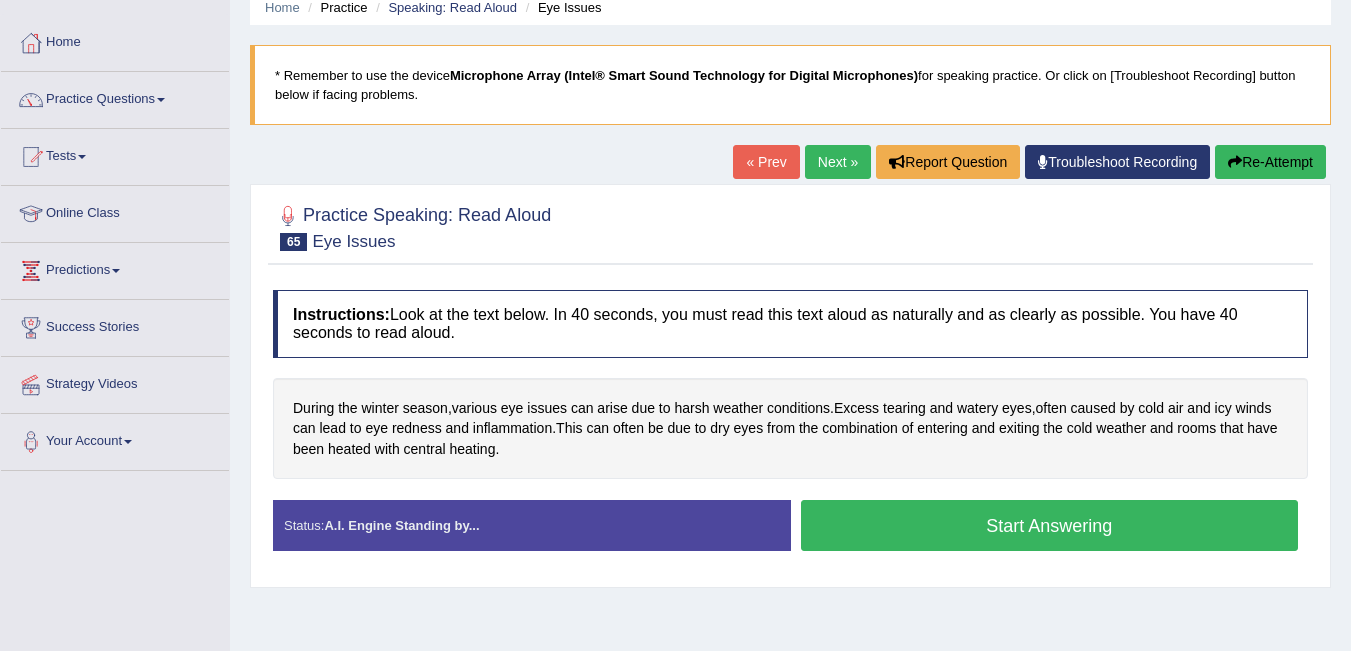 click on "Start Answering" at bounding box center [1050, 525] 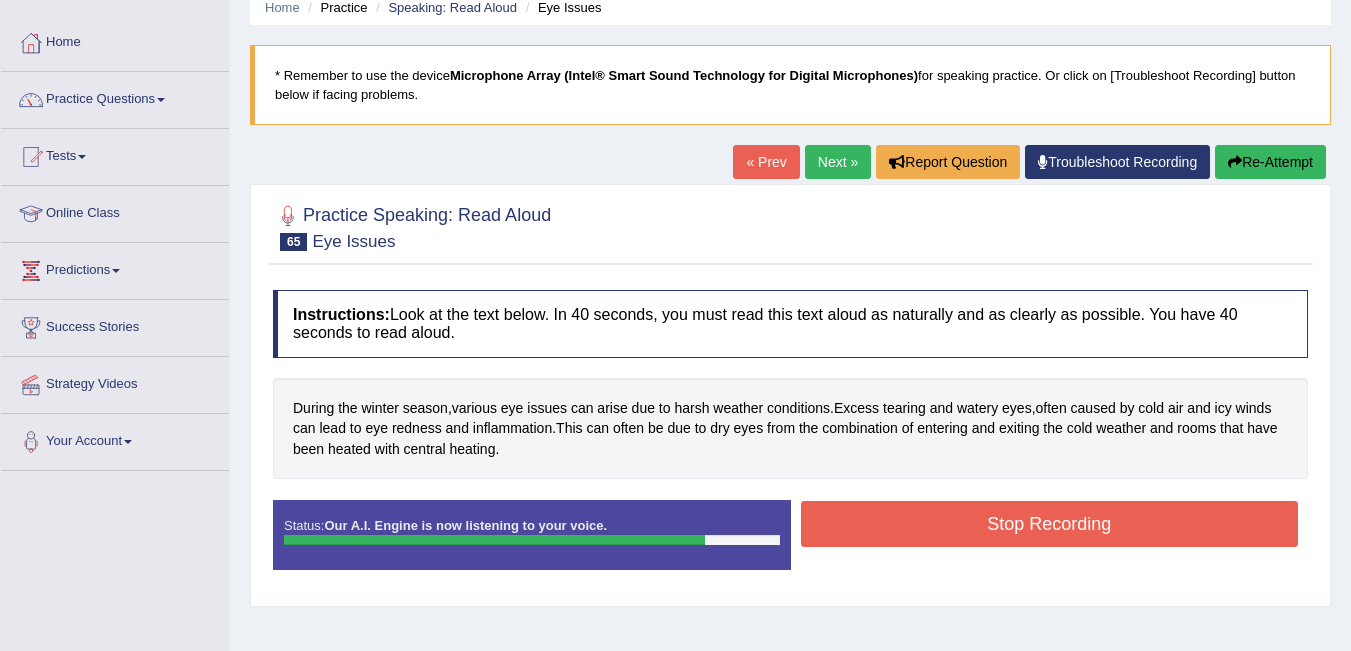click on "Stop Recording" at bounding box center [1050, 524] 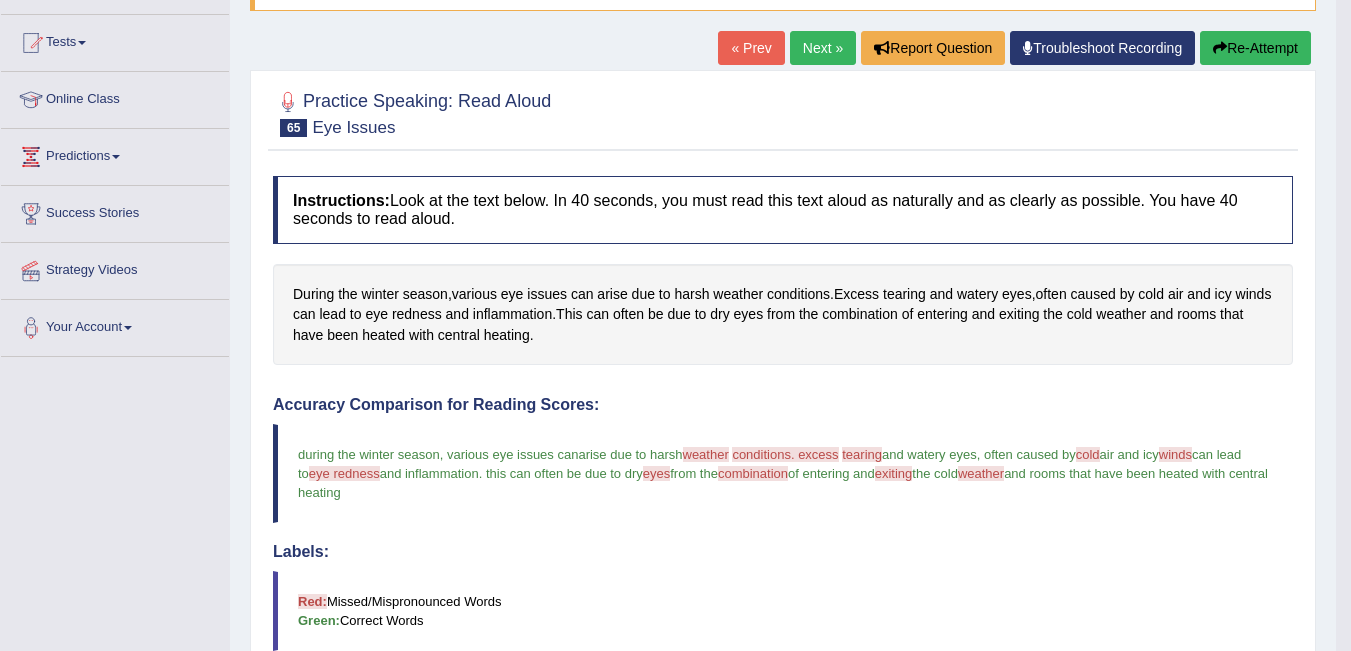 scroll, scrollTop: 176, scrollLeft: 0, axis: vertical 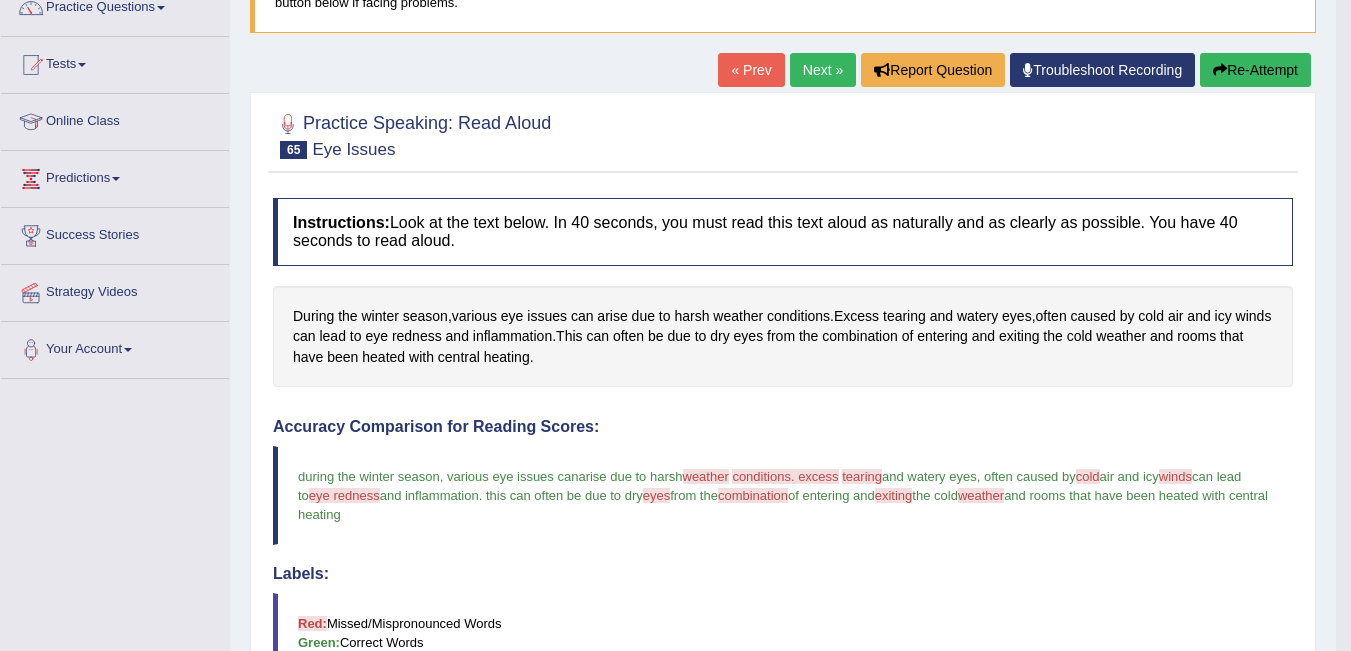 click on "Next »" at bounding box center [823, 70] 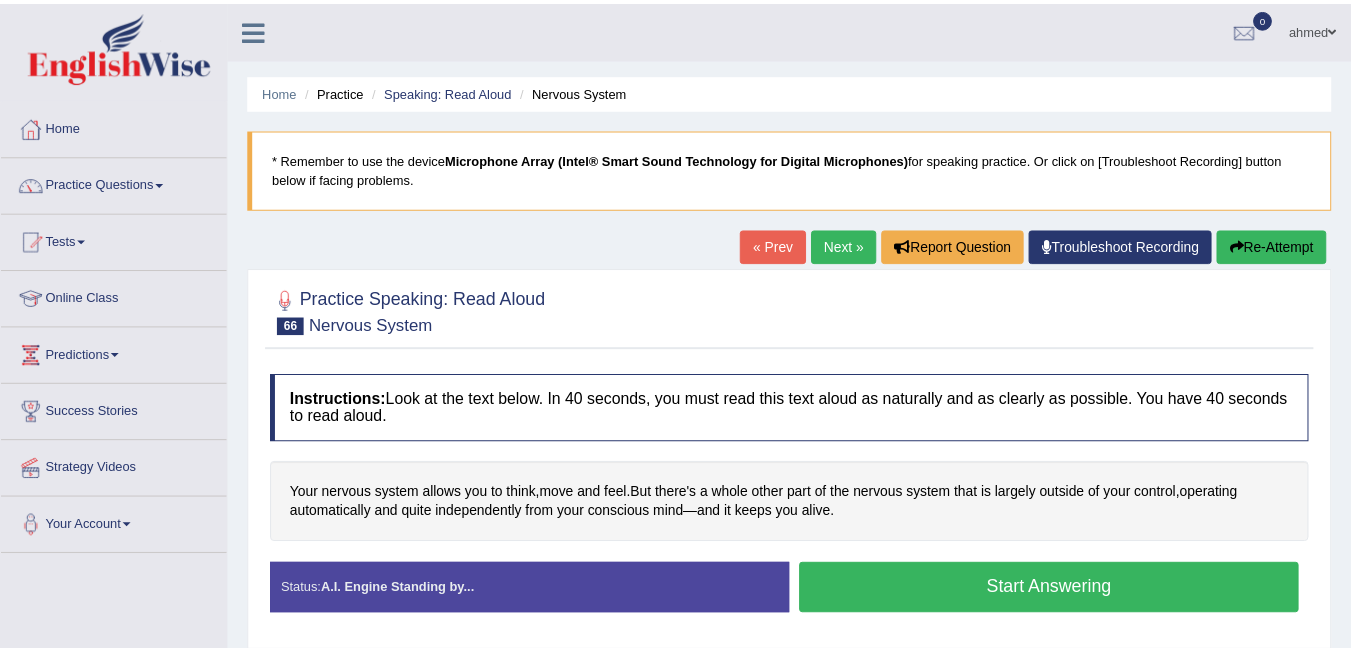 scroll, scrollTop: 0, scrollLeft: 0, axis: both 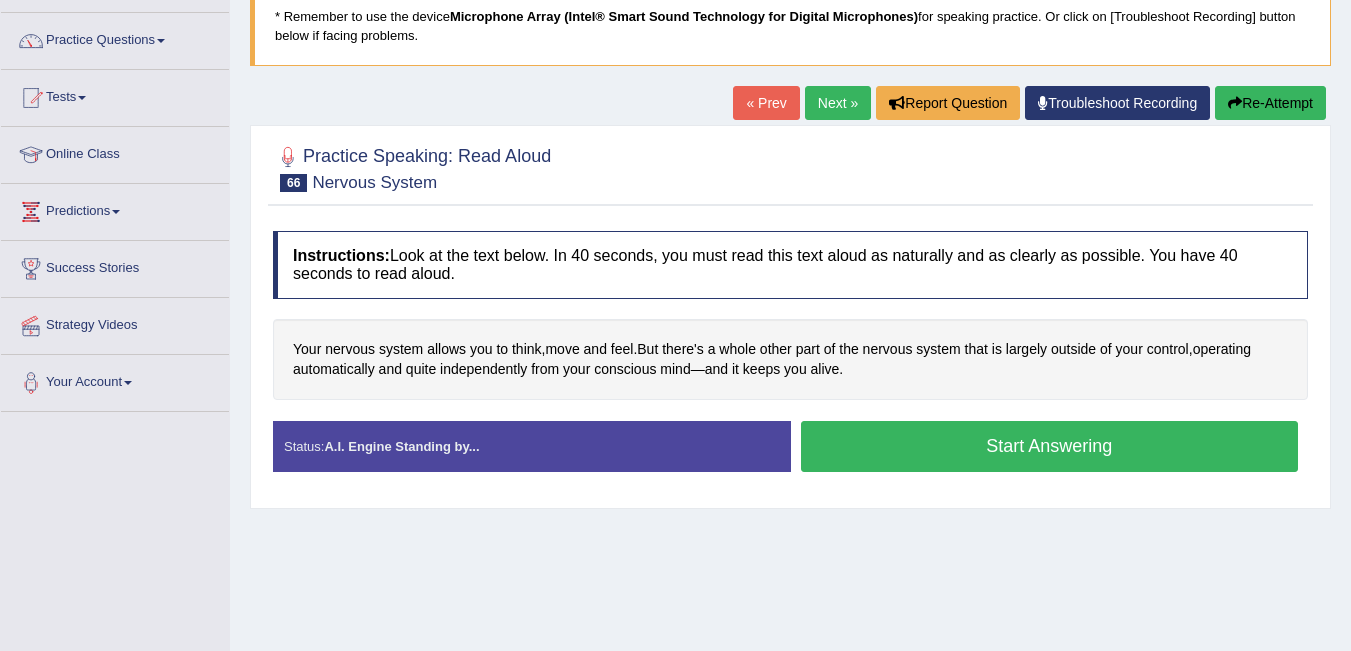 click on "Start Answering" at bounding box center (1050, 446) 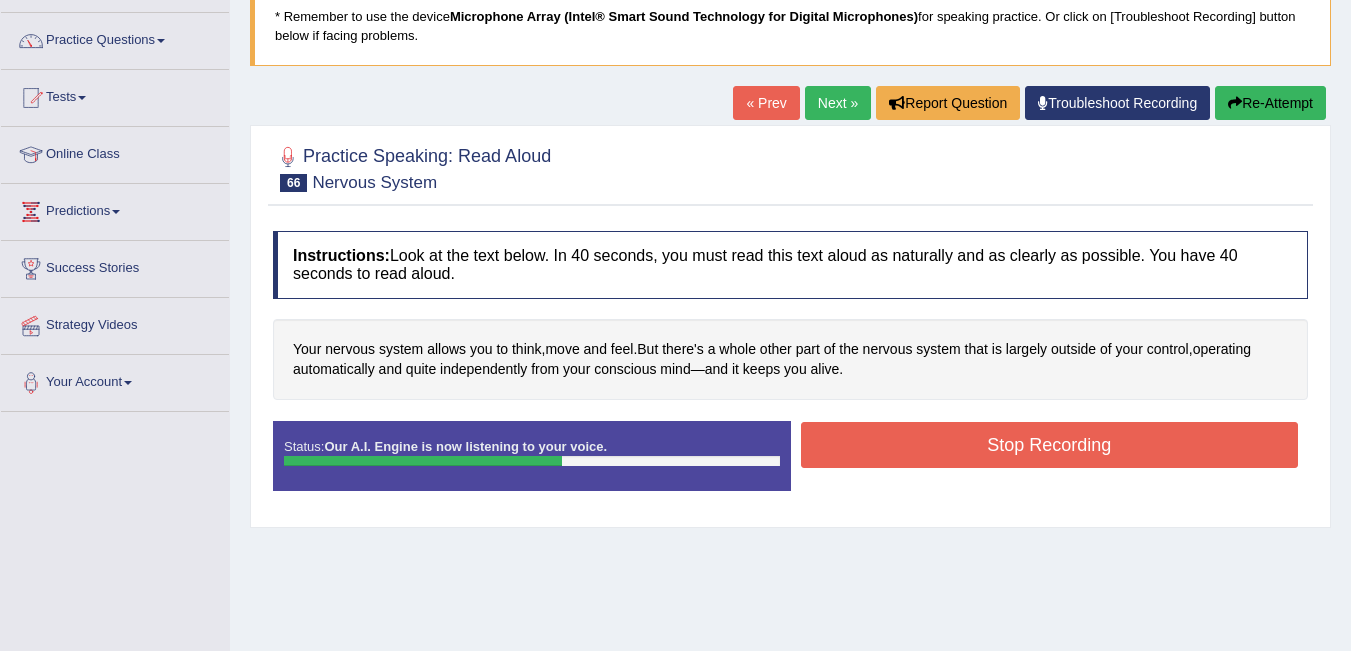 click on "Stop Recording" at bounding box center (1050, 445) 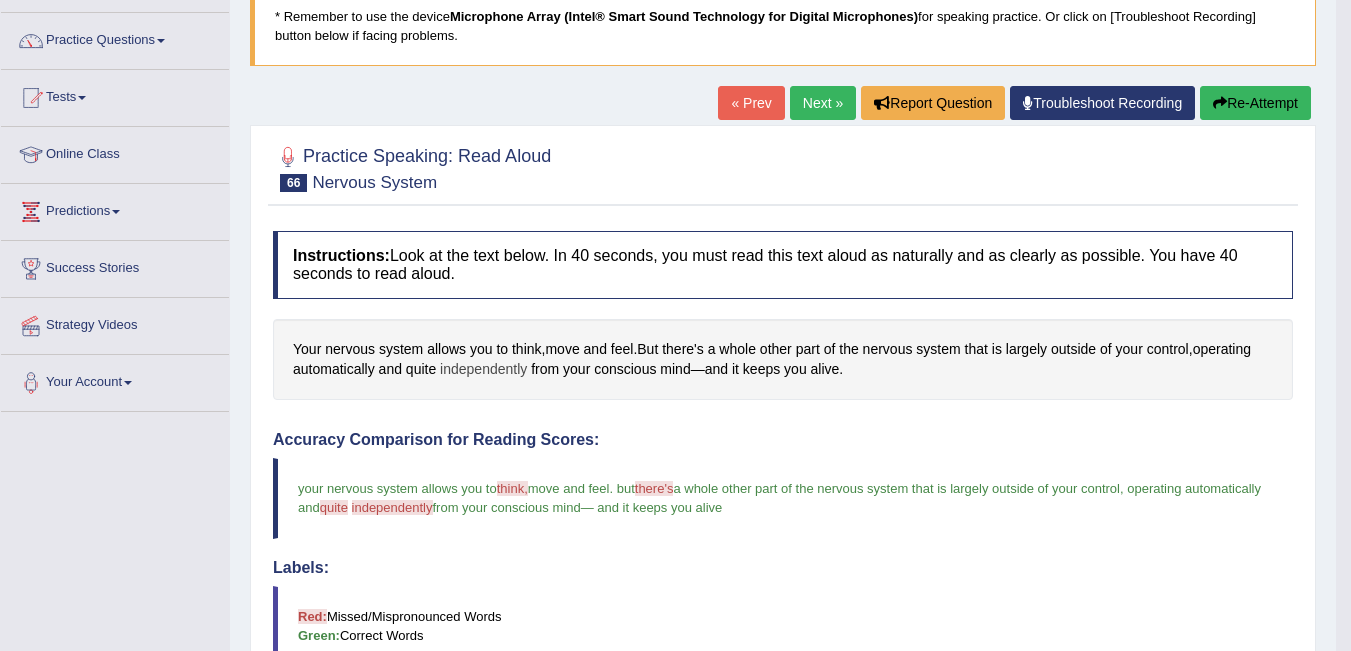 click on "independently" at bounding box center (483, 369) 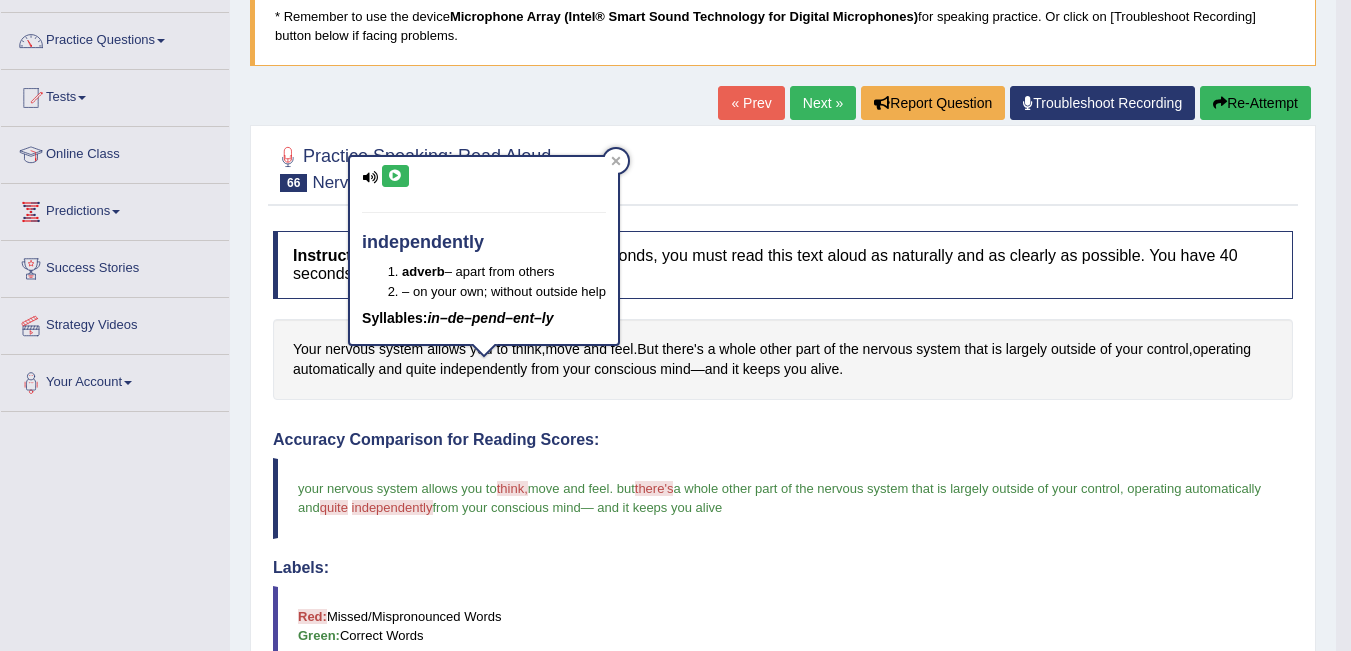 click at bounding box center [395, 176] 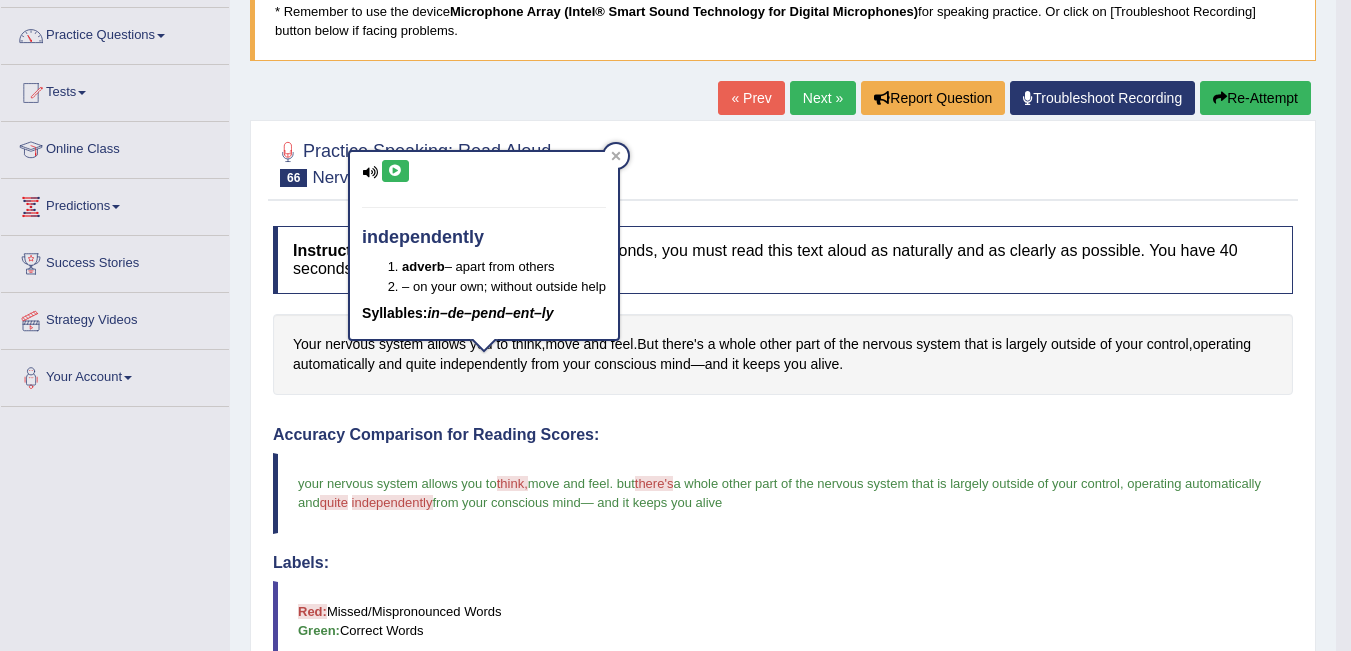 scroll, scrollTop: 145, scrollLeft: 0, axis: vertical 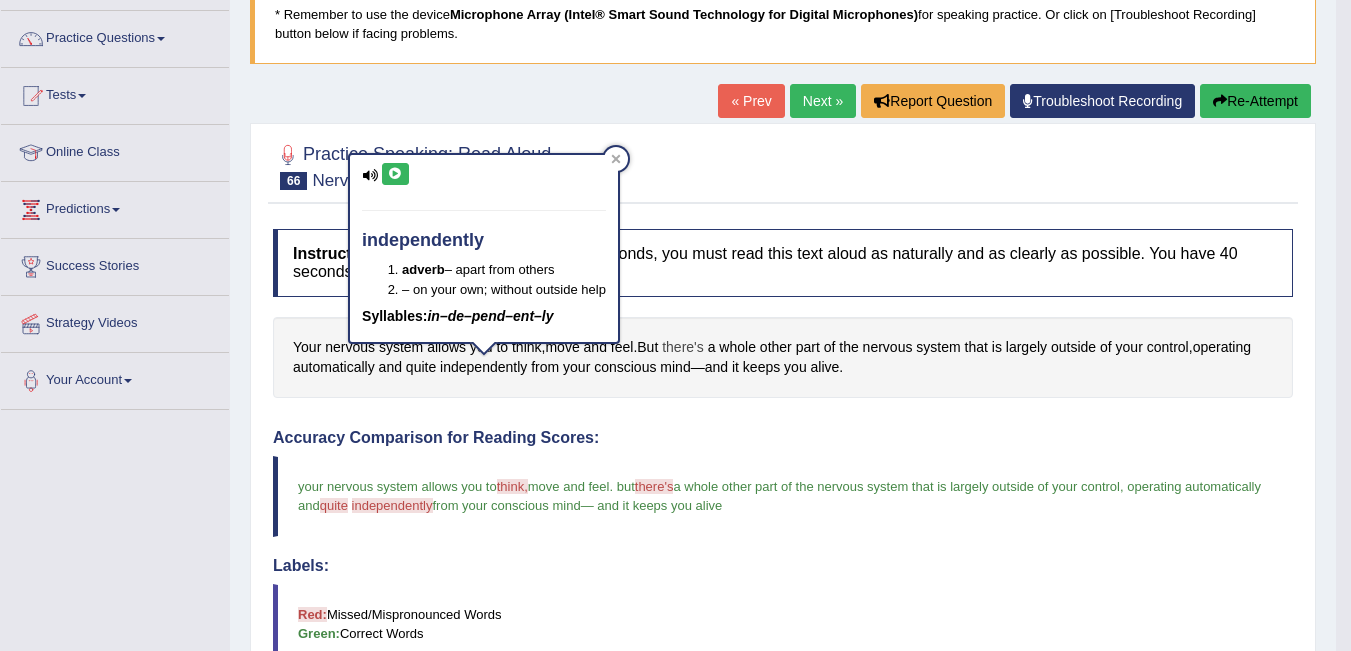 click on "there's" at bounding box center [683, 347] 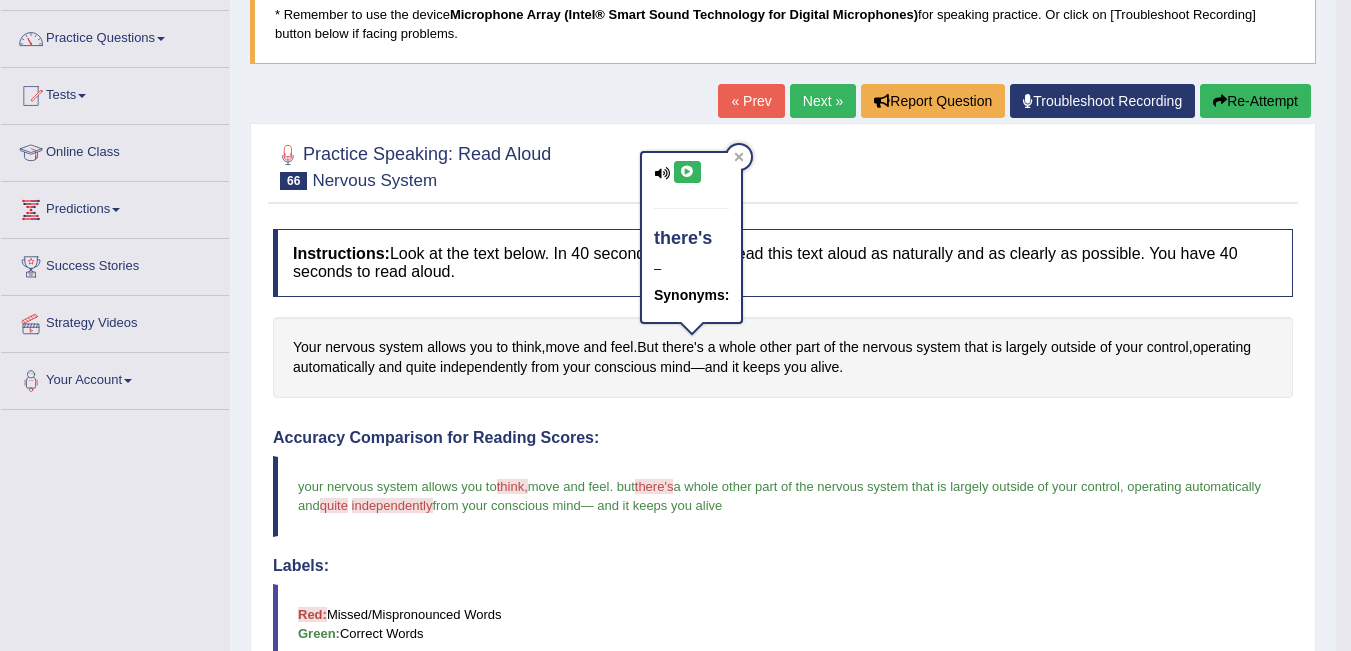 click at bounding box center [687, 172] 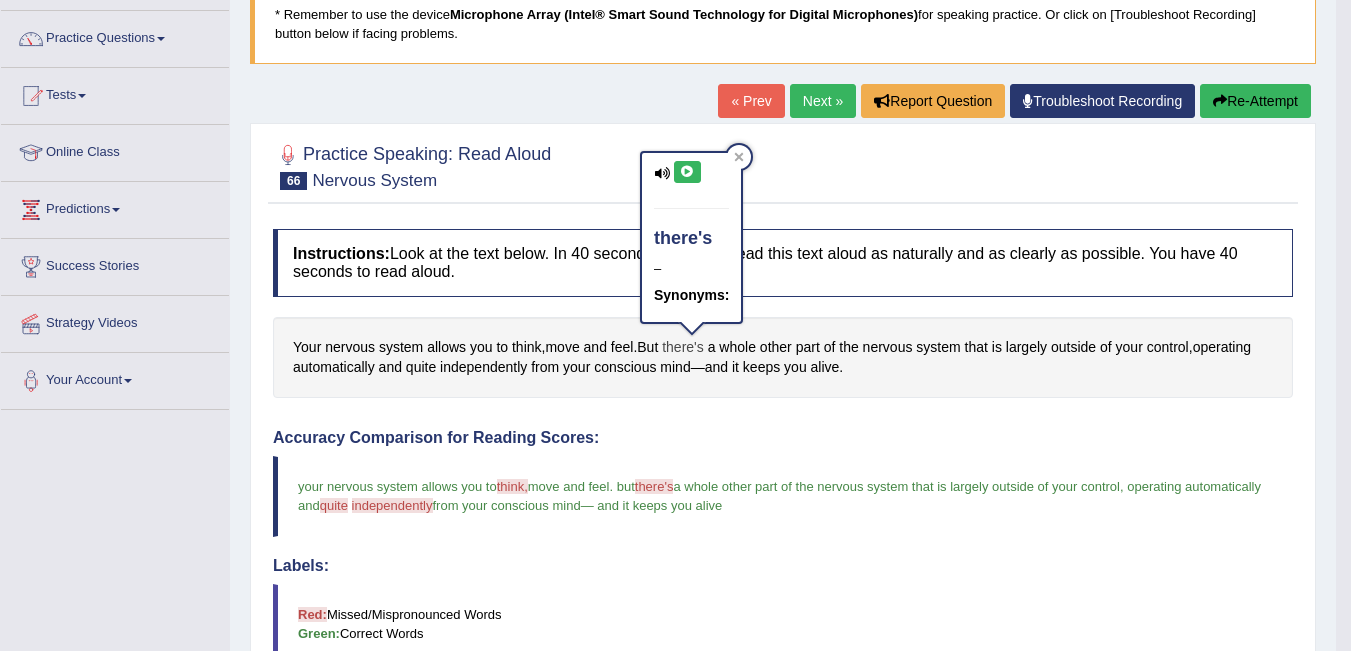 click on "there's" at bounding box center [683, 347] 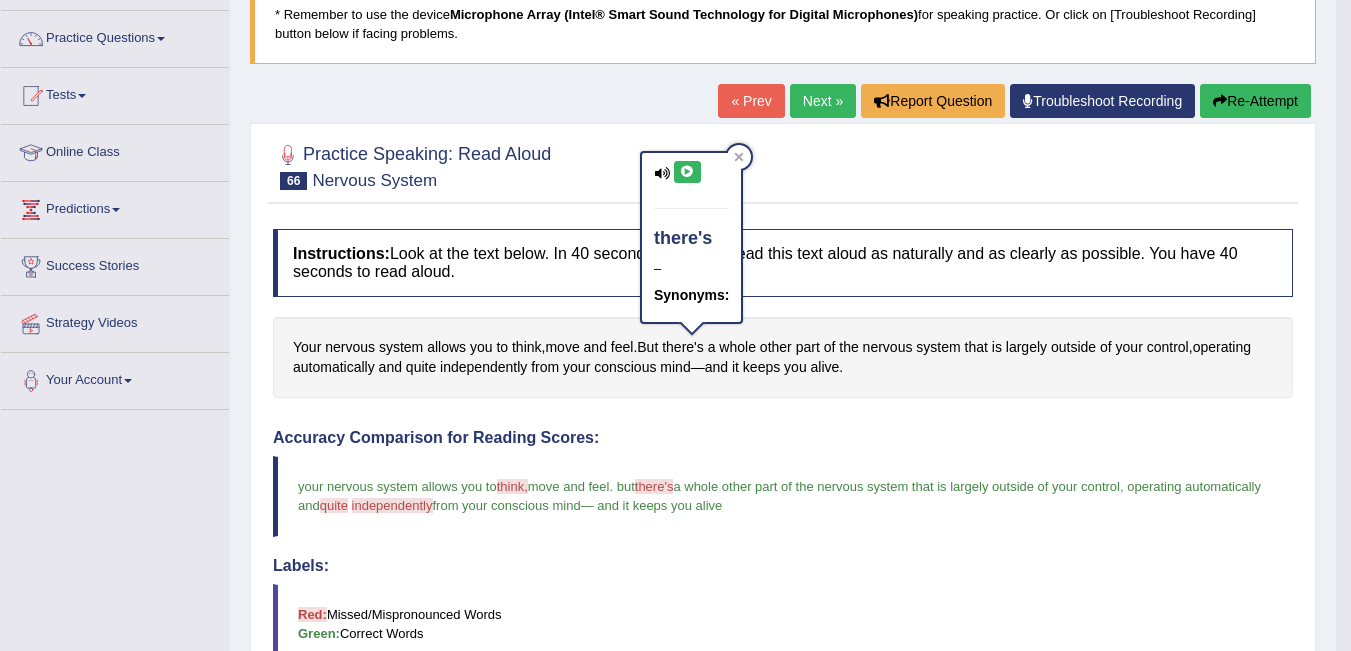 click at bounding box center (687, 172) 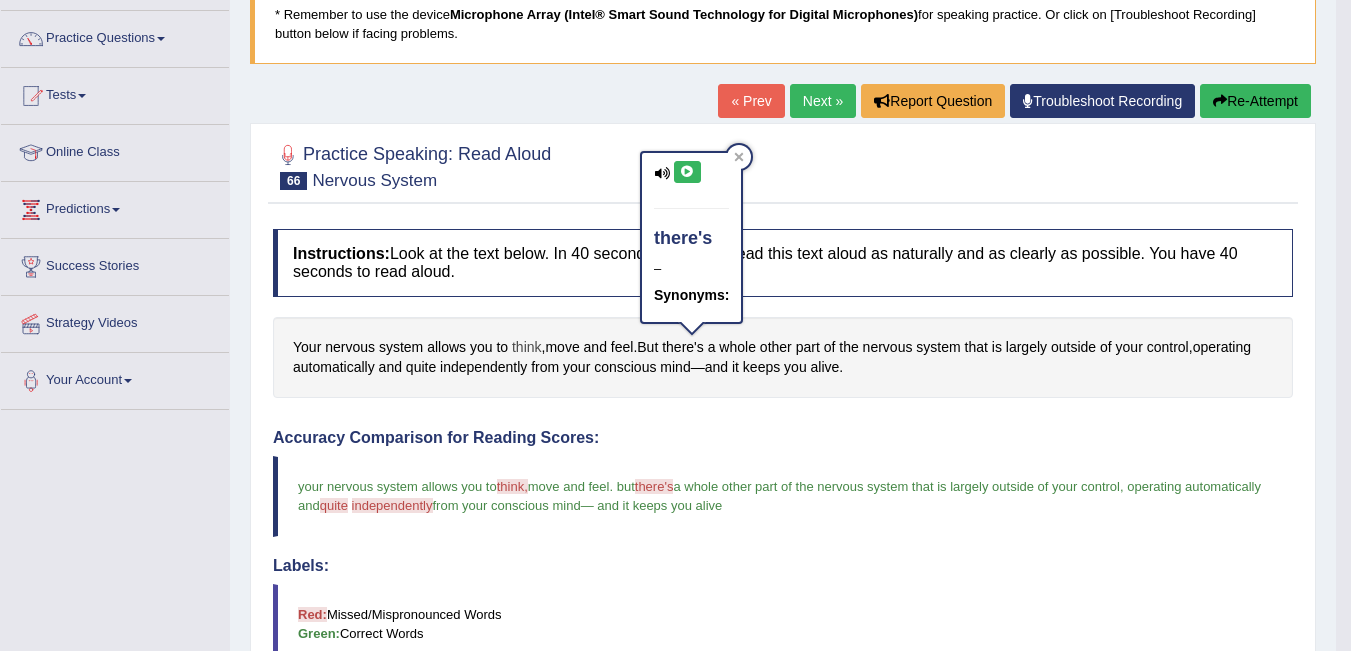 click on "think" at bounding box center [527, 347] 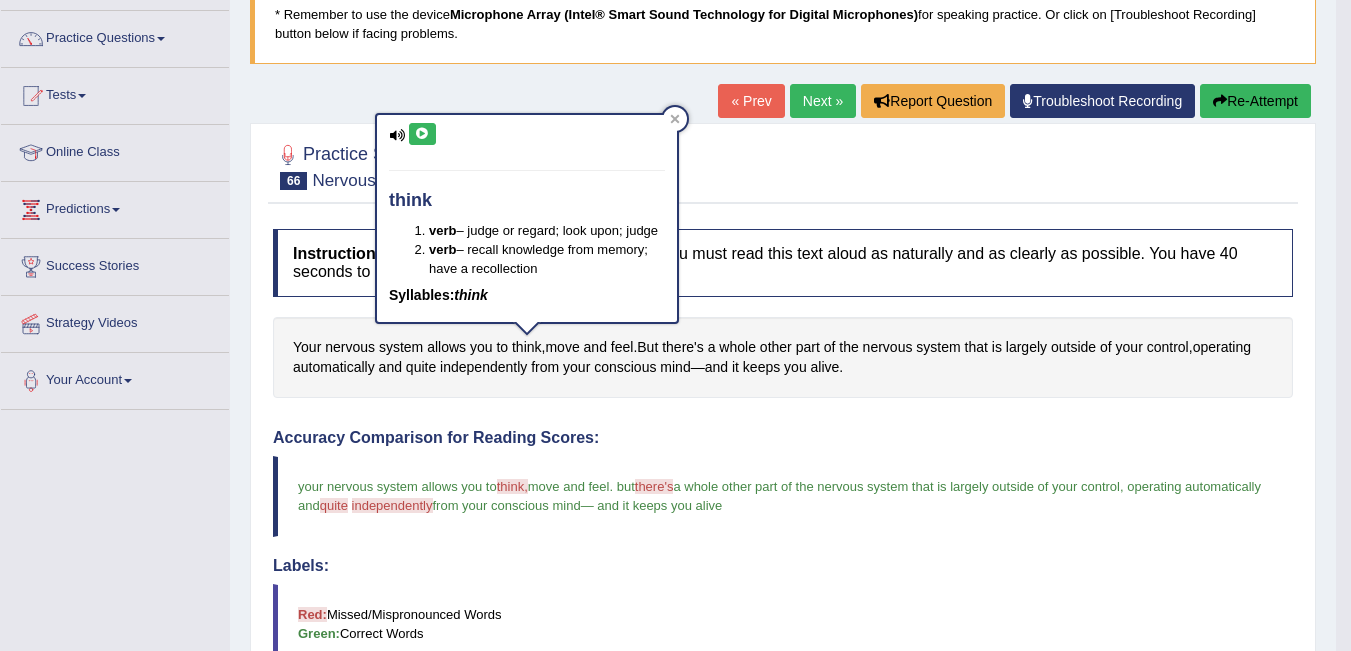 click at bounding box center (422, 134) 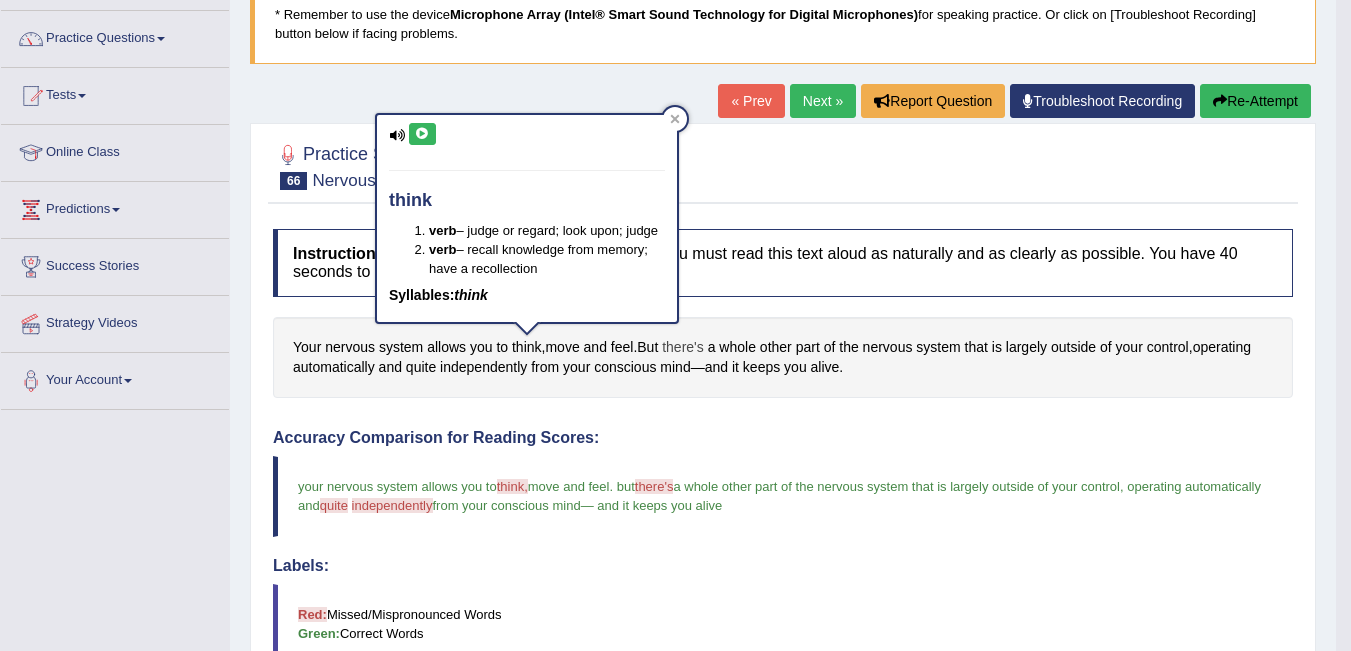 click on "there's" at bounding box center (683, 347) 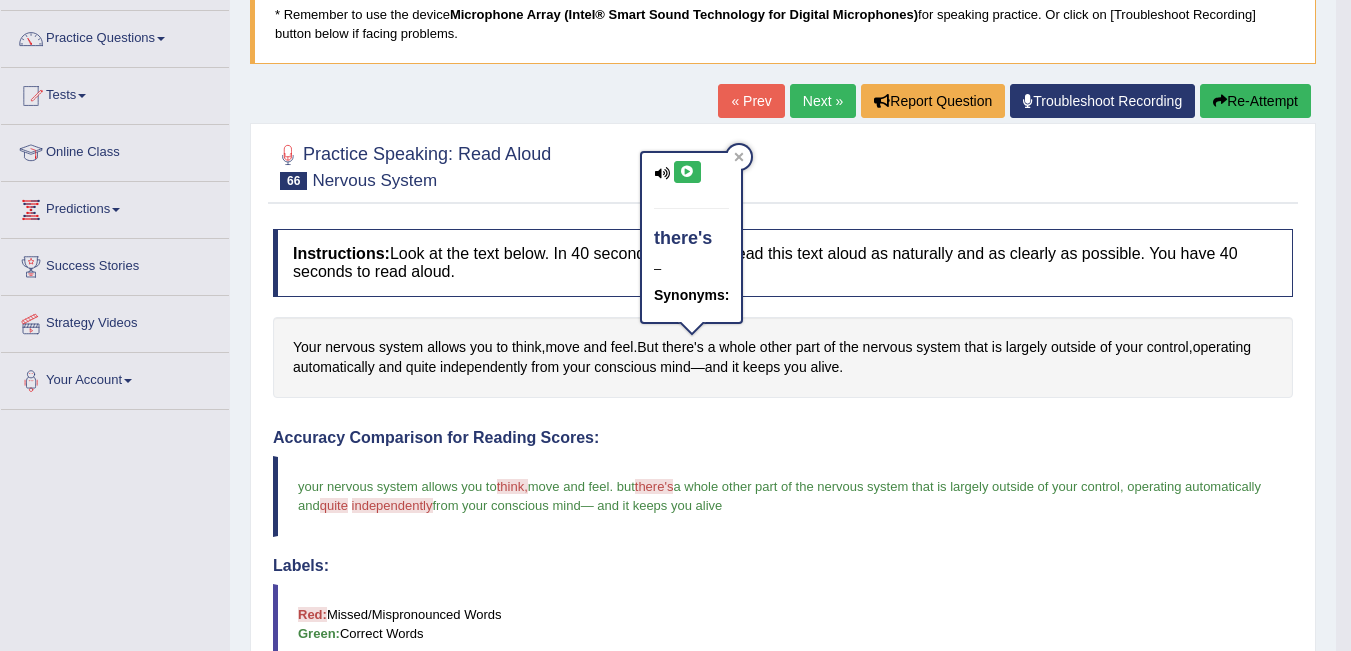 click at bounding box center [687, 172] 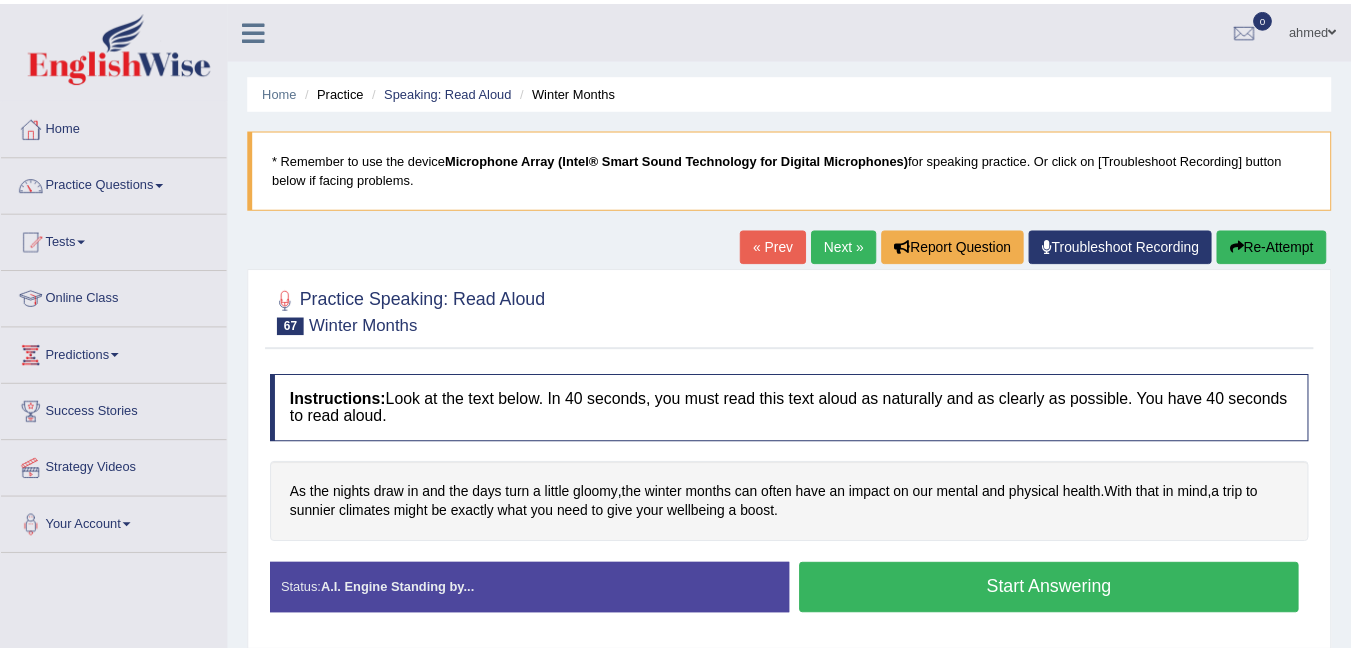 scroll, scrollTop: 0, scrollLeft: 0, axis: both 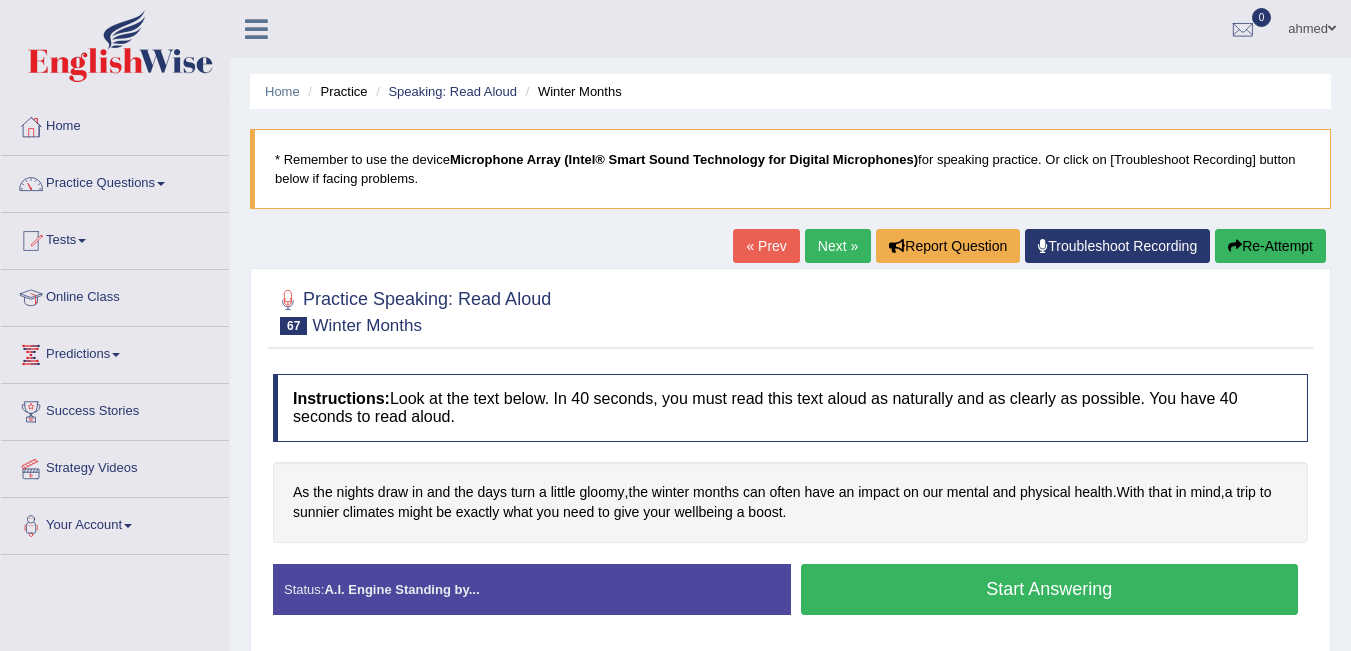 click on "Start Answering" at bounding box center [1050, 589] 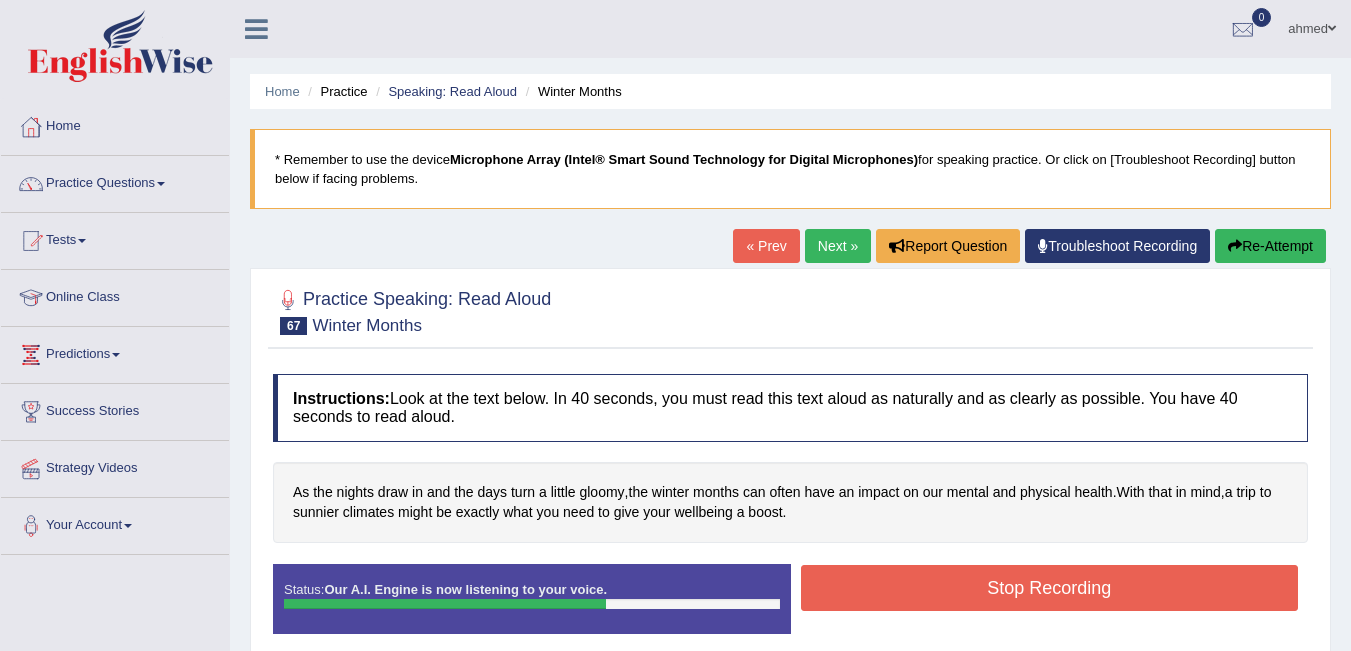 click on "Stop Recording" at bounding box center (1050, 588) 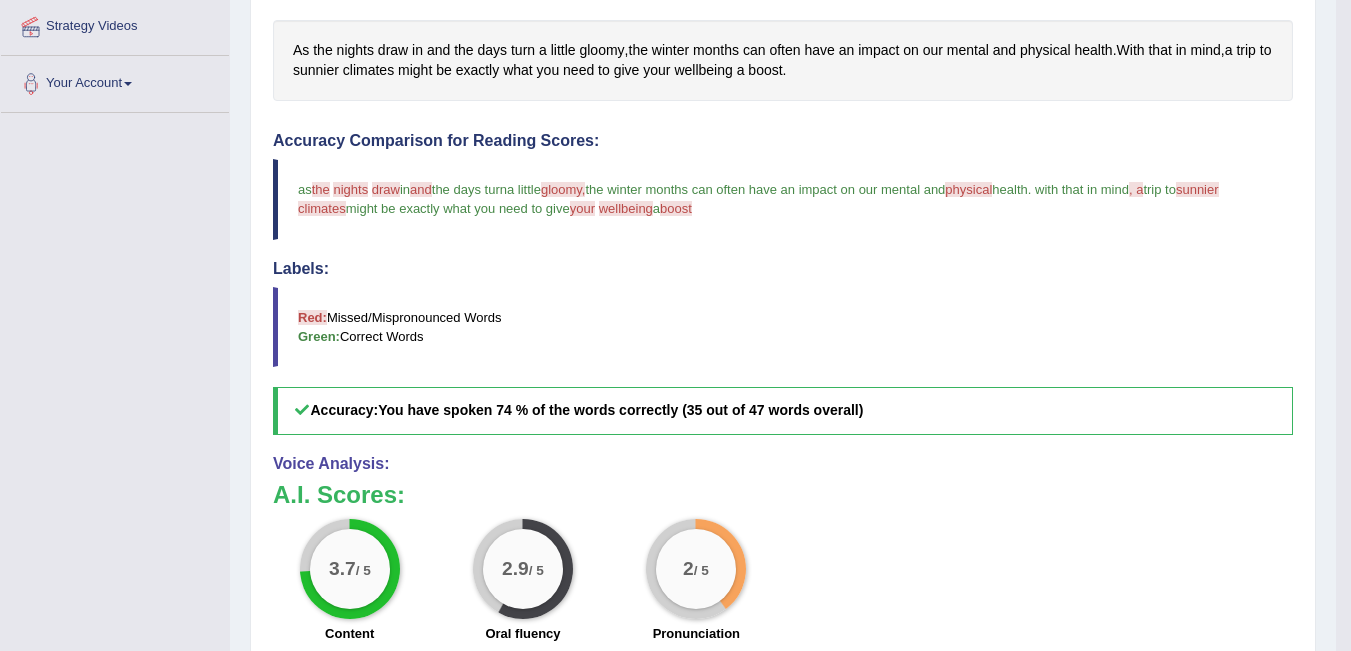scroll, scrollTop: 164, scrollLeft: 0, axis: vertical 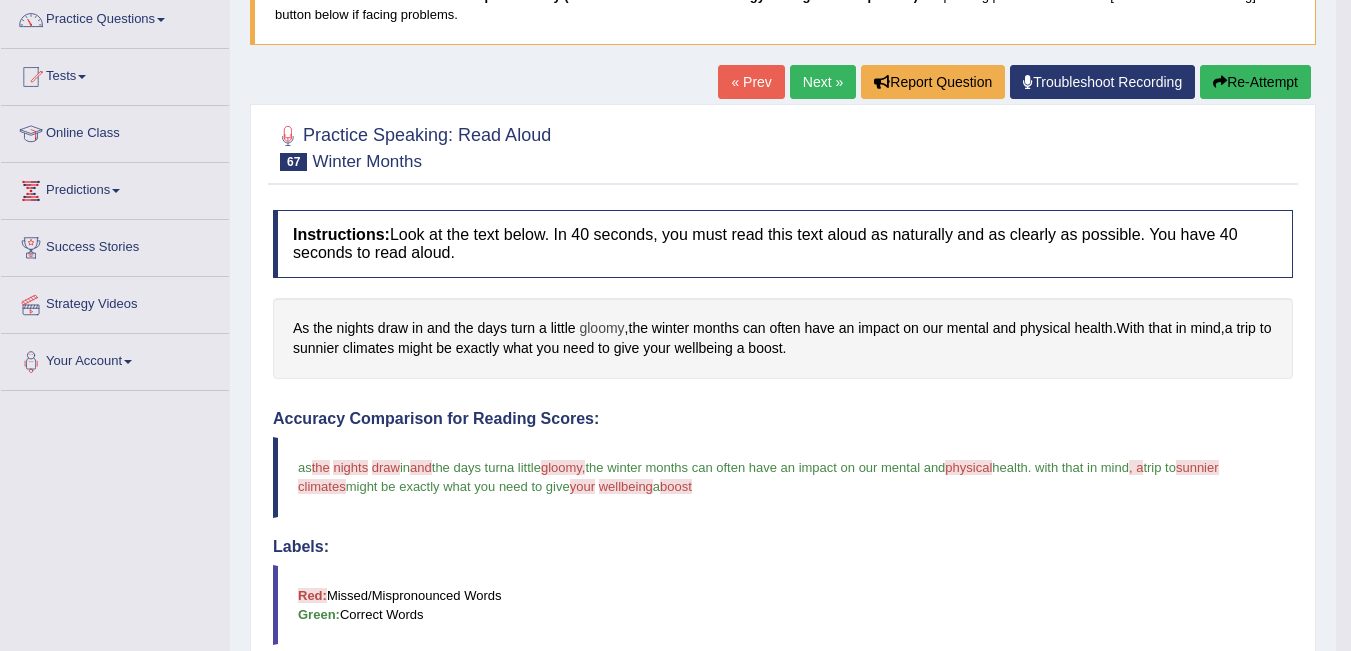 click on "gloomy" at bounding box center (601, 328) 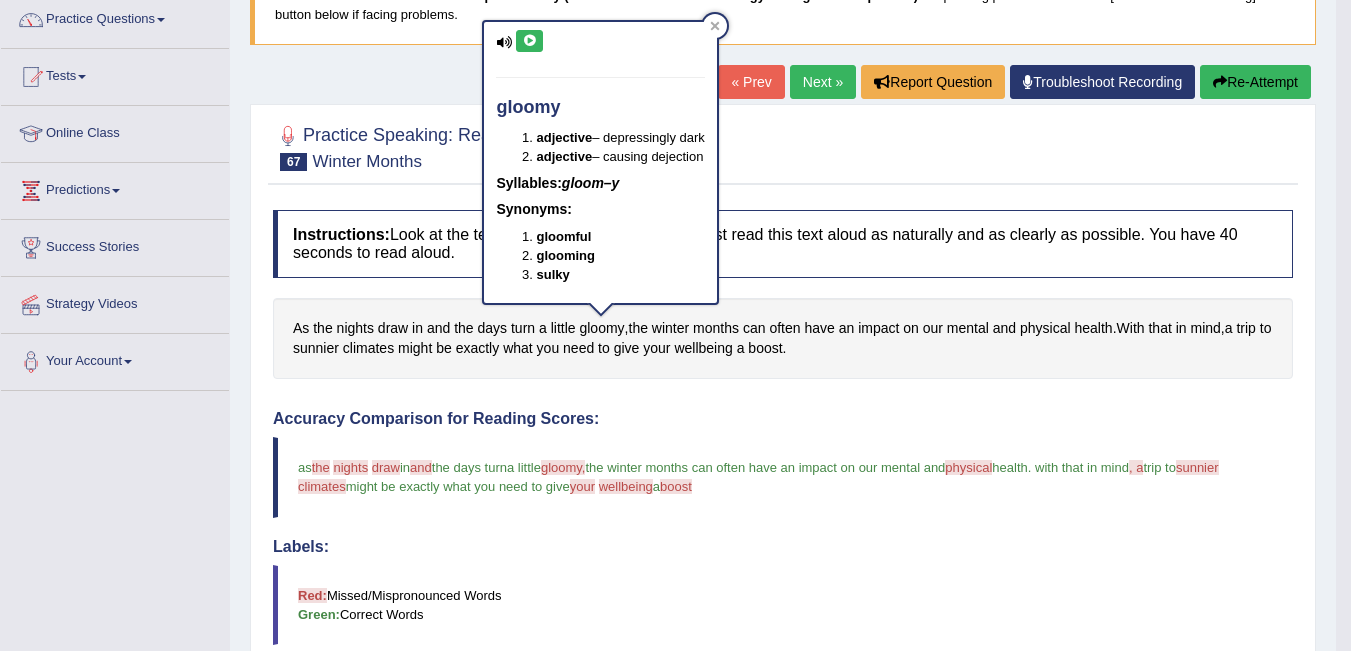 click at bounding box center (529, 41) 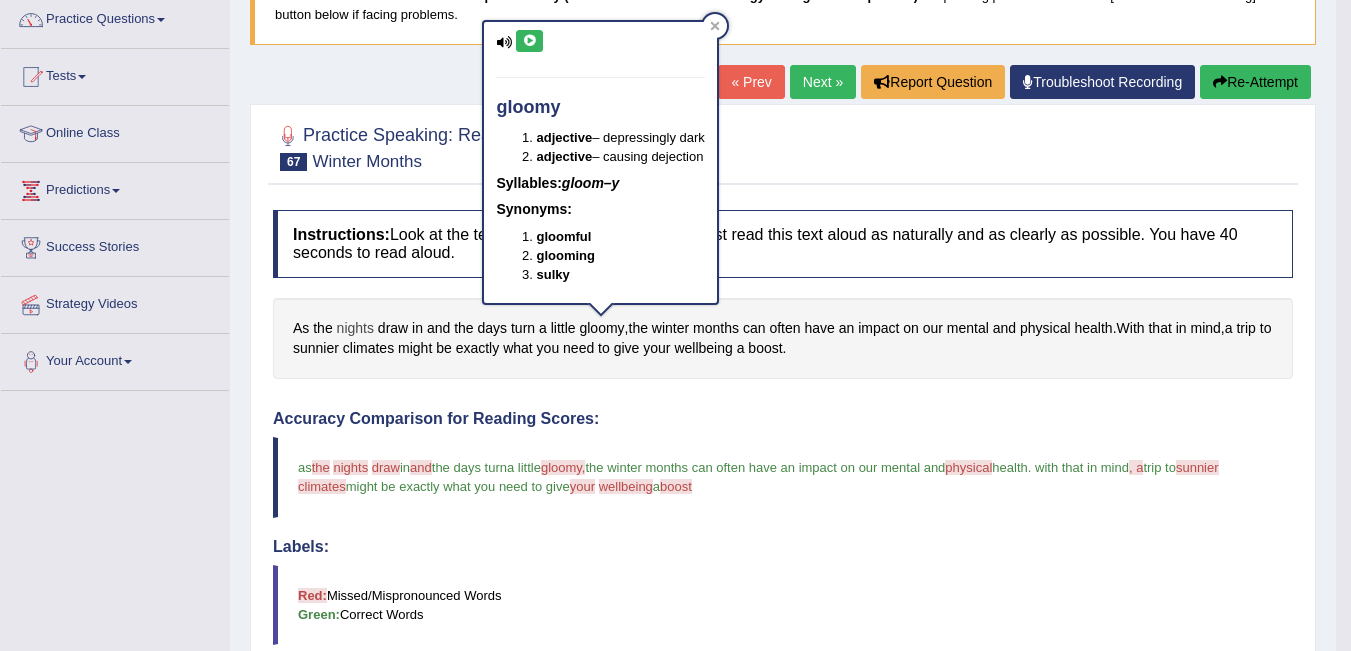 click on "nights" at bounding box center [355, 328] 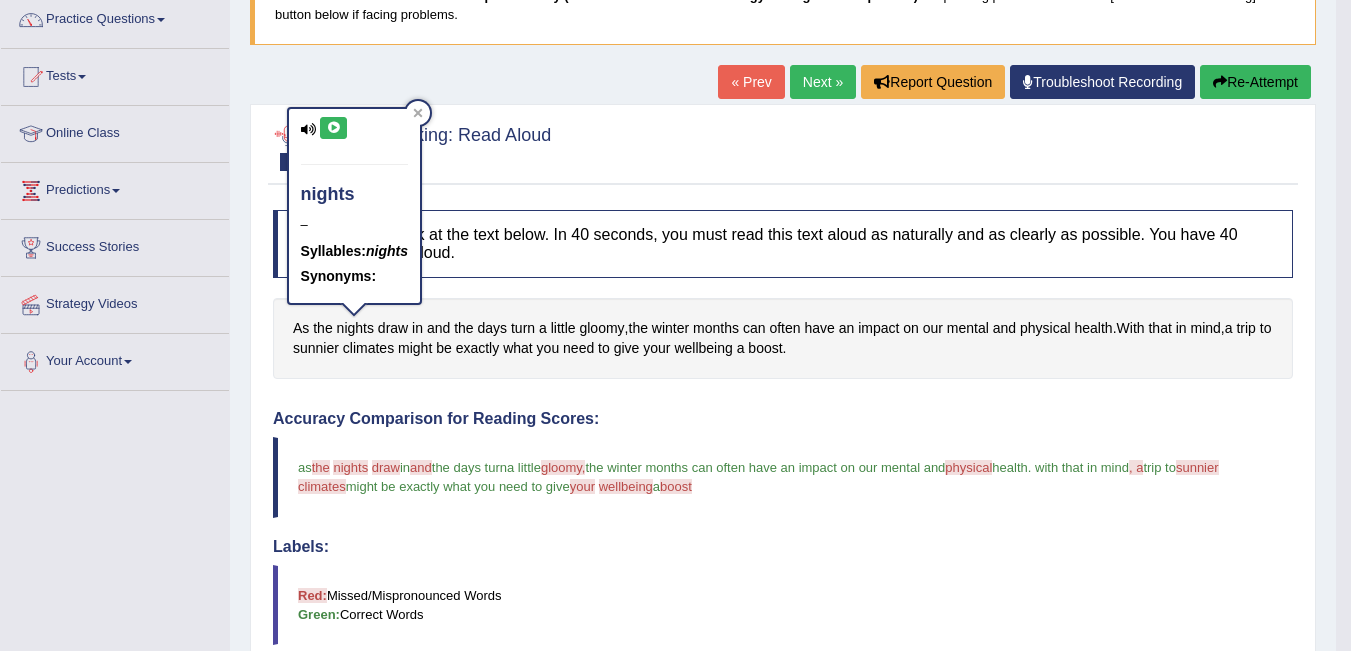 click at bounding box center [333, 128] 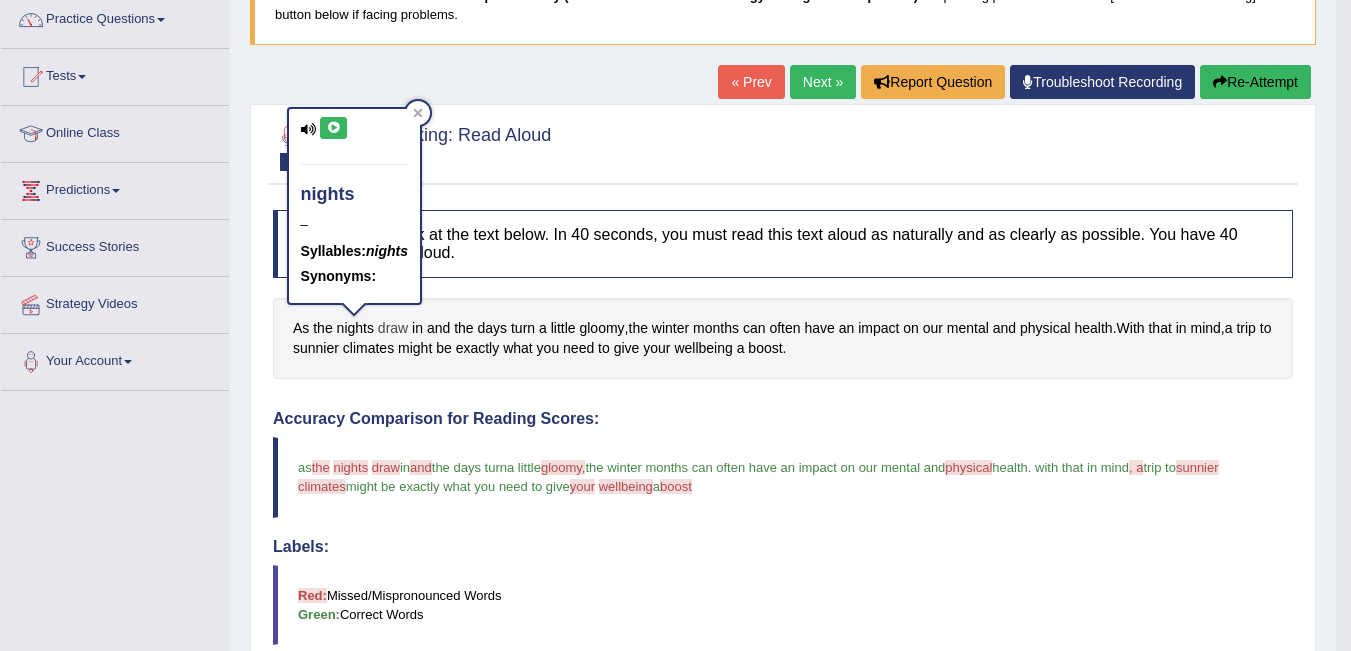 click on "draw" at bounding box center [393, 328] 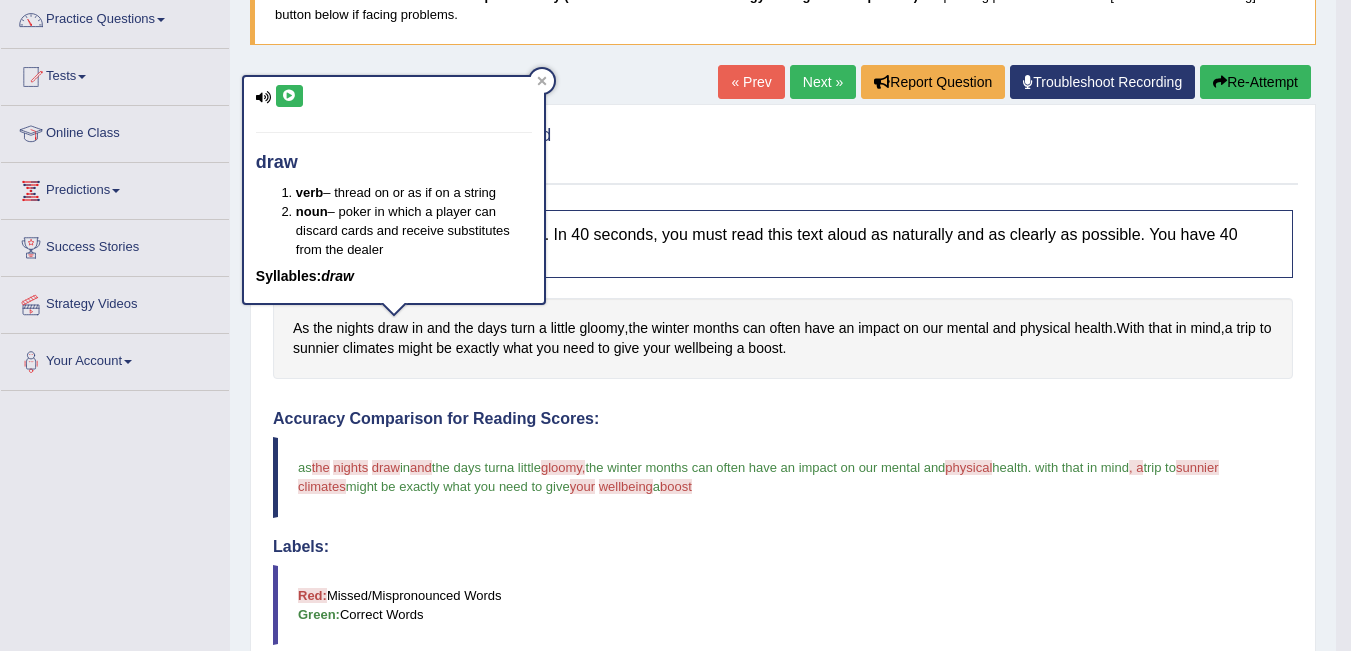 click at bounding box center [289, 96] 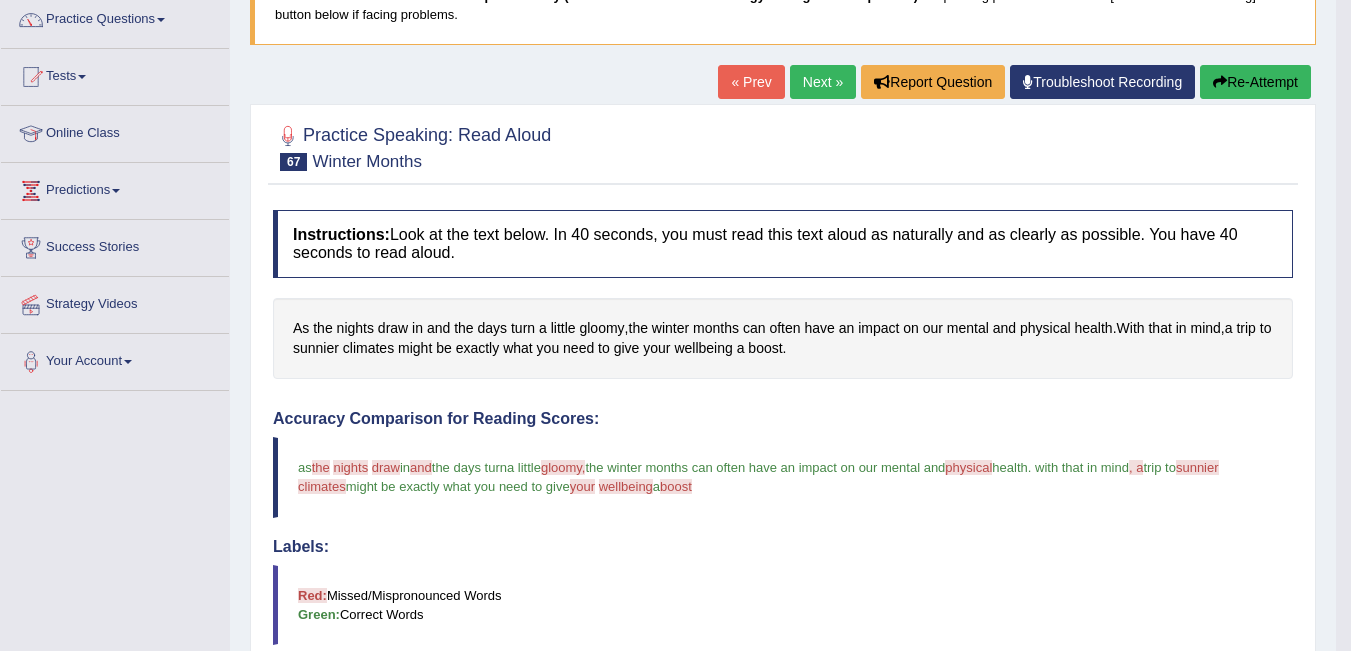 click on "and" at bounding box center (421, 467) 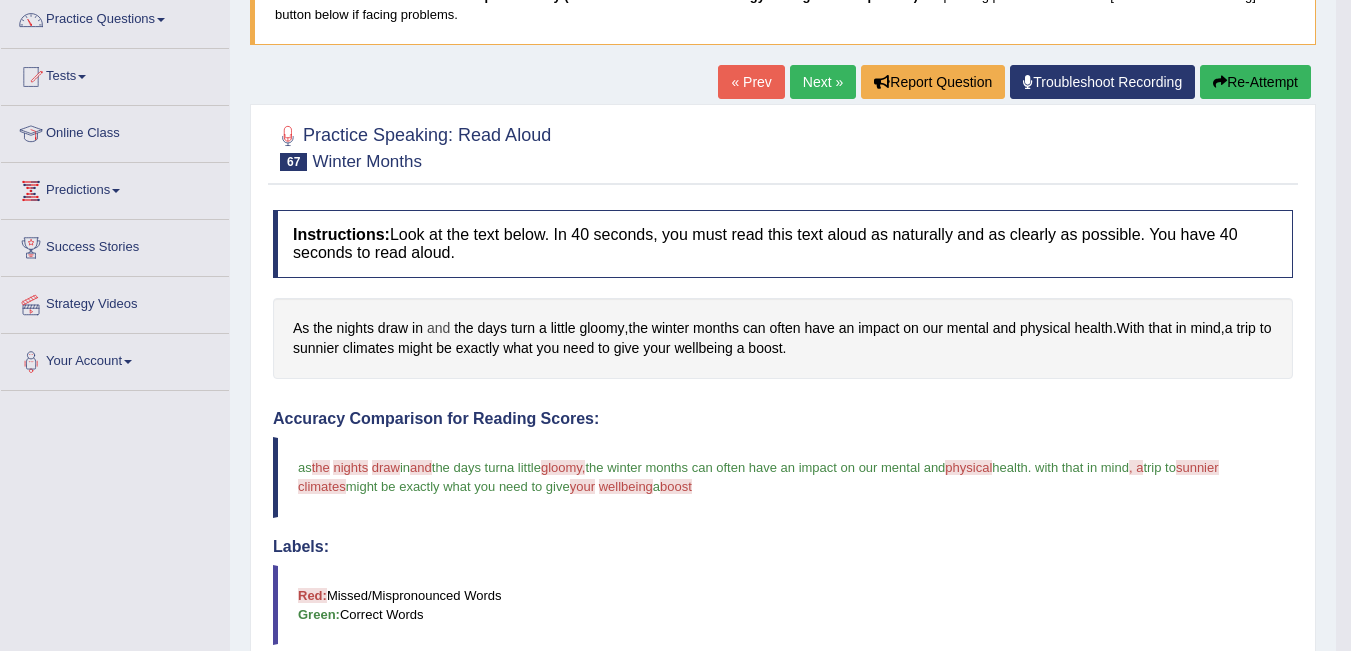click on "and" at bounding box center (438, 328) 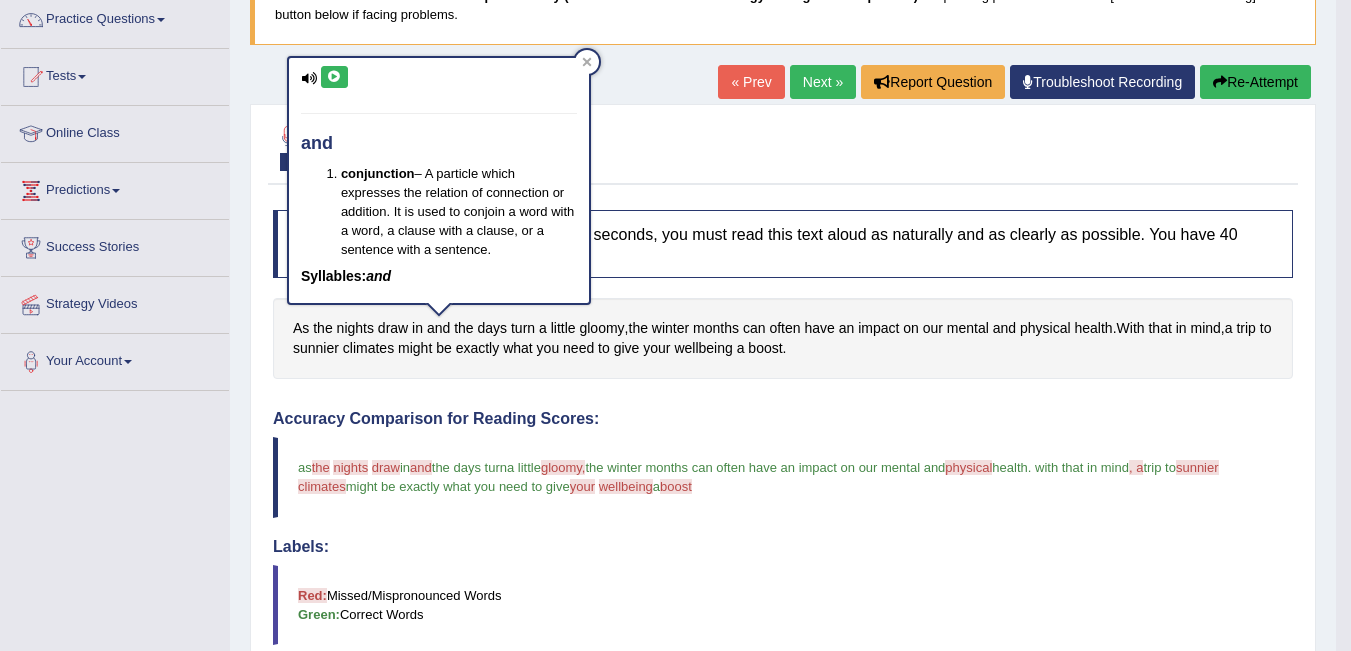 click at bounding box center (334, 77) 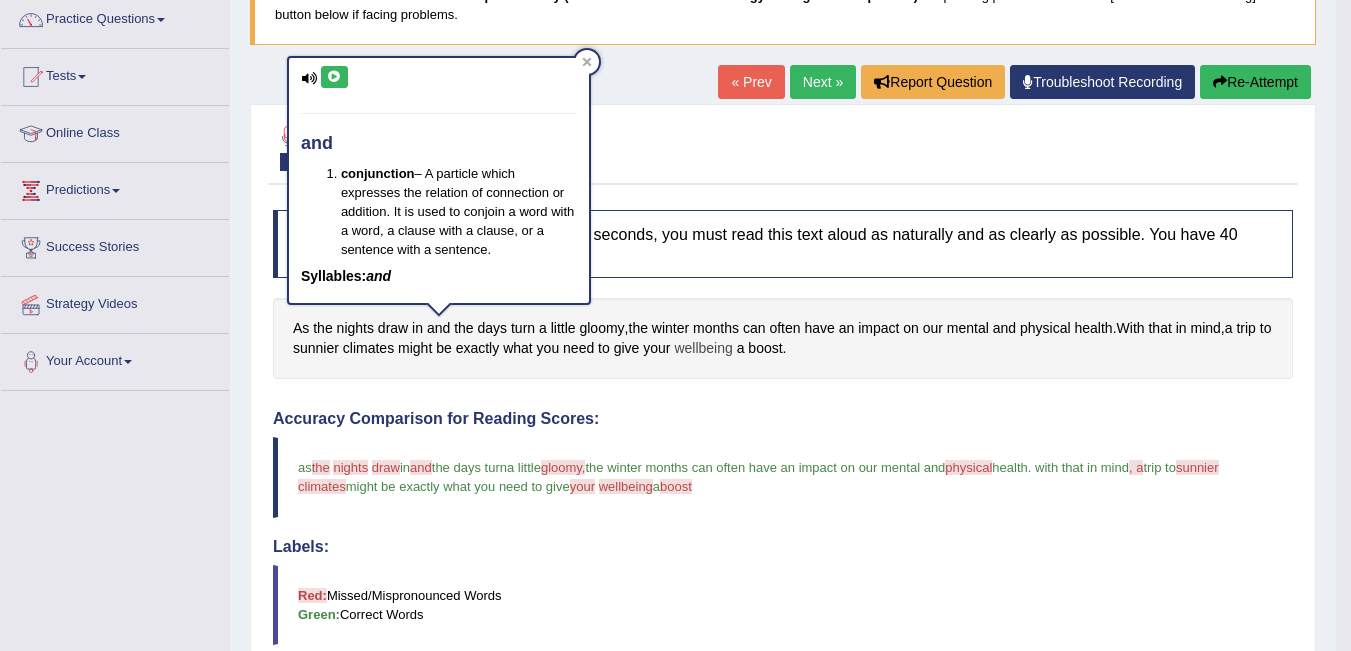 click on "wellbeing" at bounding box center [703, 348] 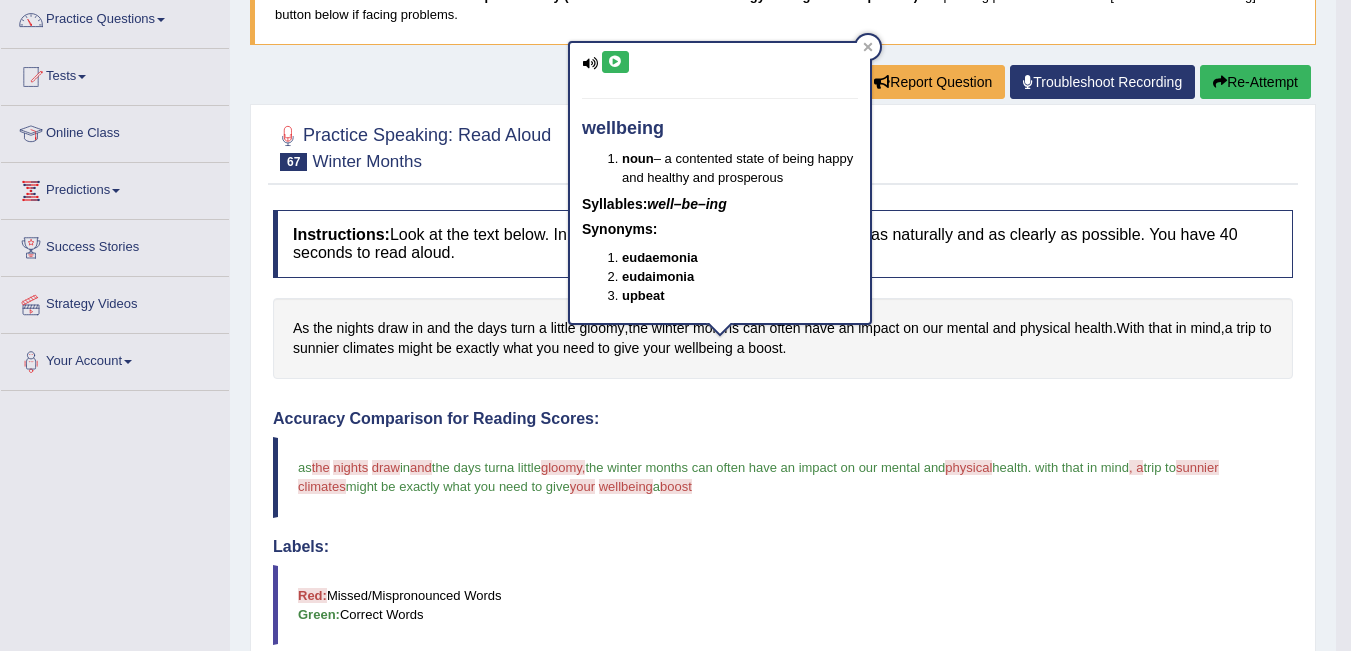 click at bounding box center [615, 62] 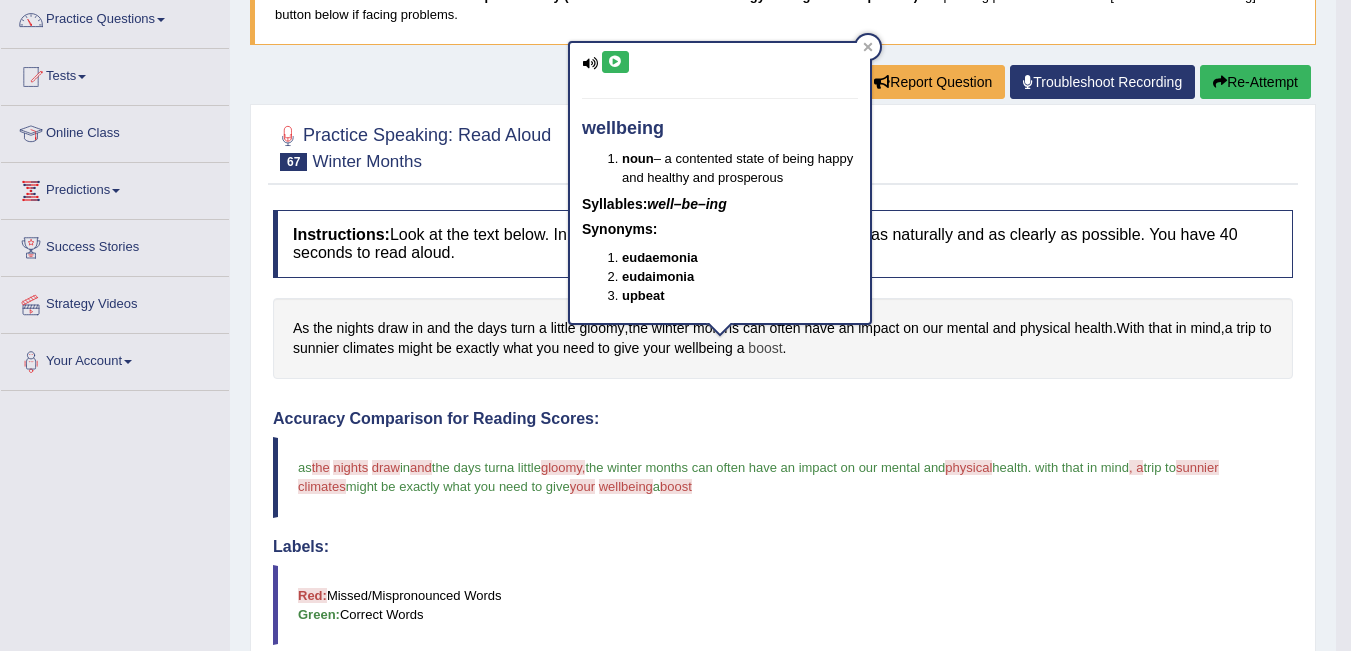 click on "boost" at bounding box center [765, 348] 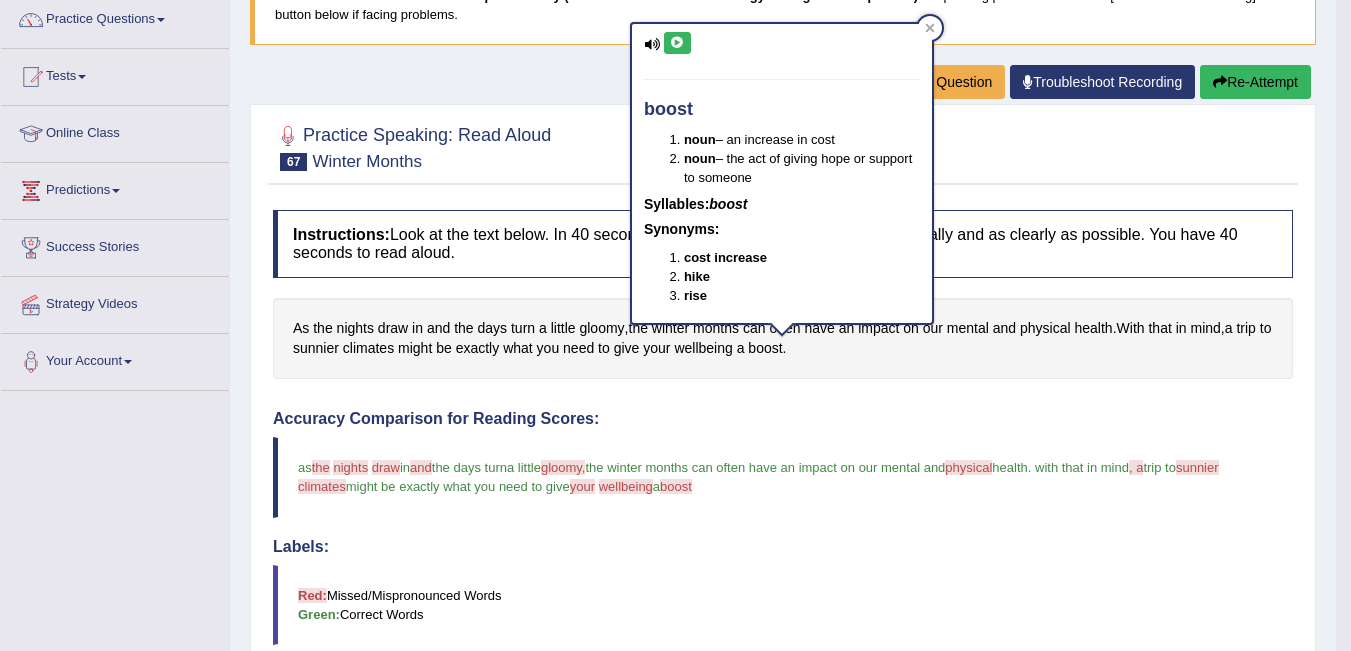 click at bounding box center [677, 43] 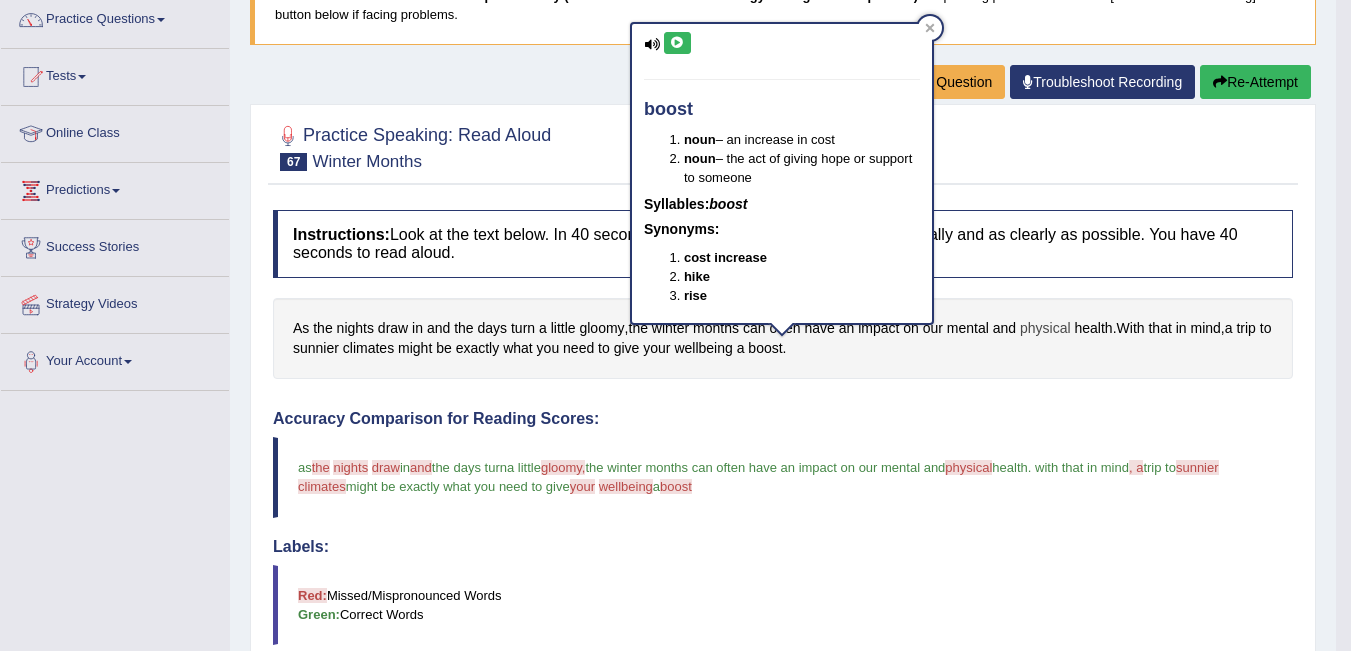 click on "physical" at bounding box center (1045, 328) 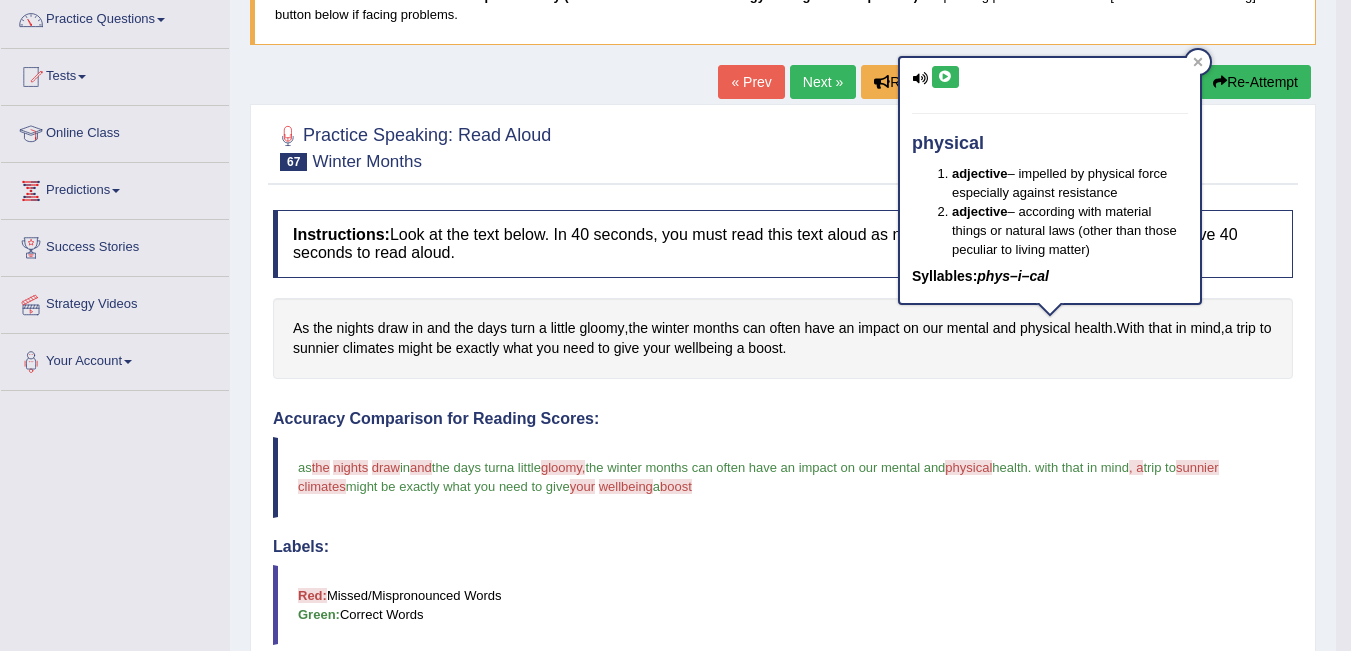 click at bounding box center [945, 77] 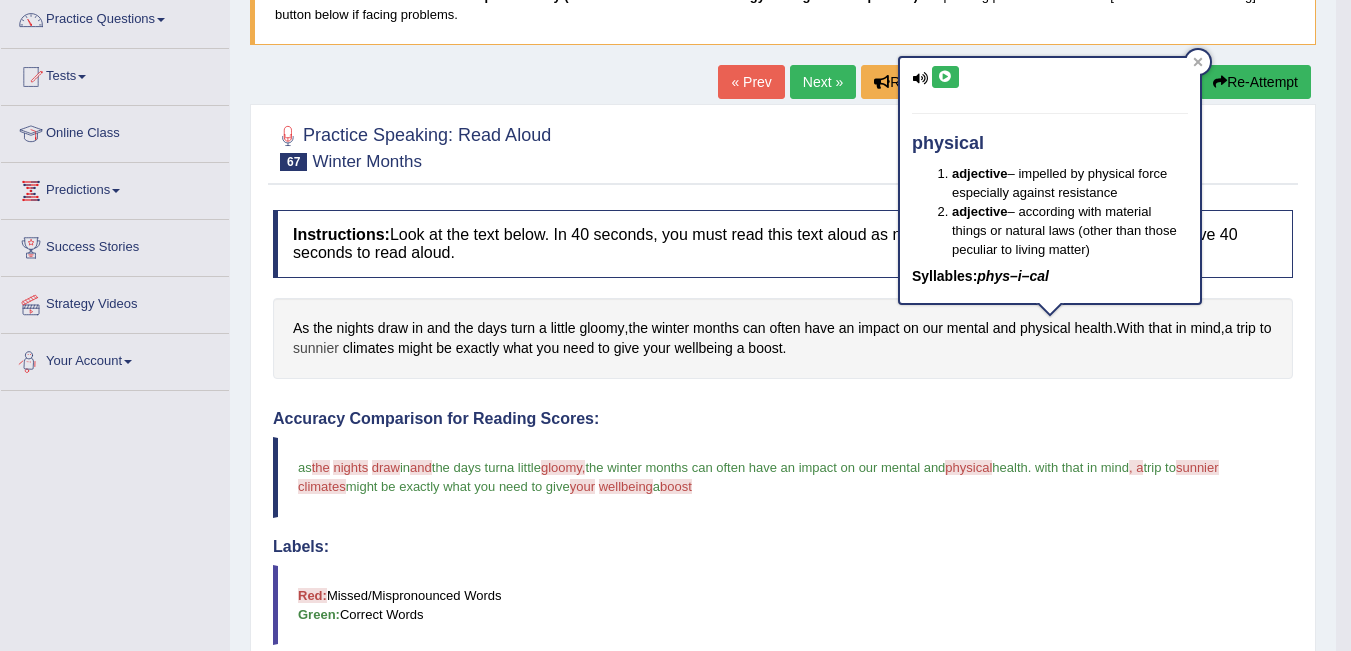 click on "sunnier" at bounding box center [316, 348] 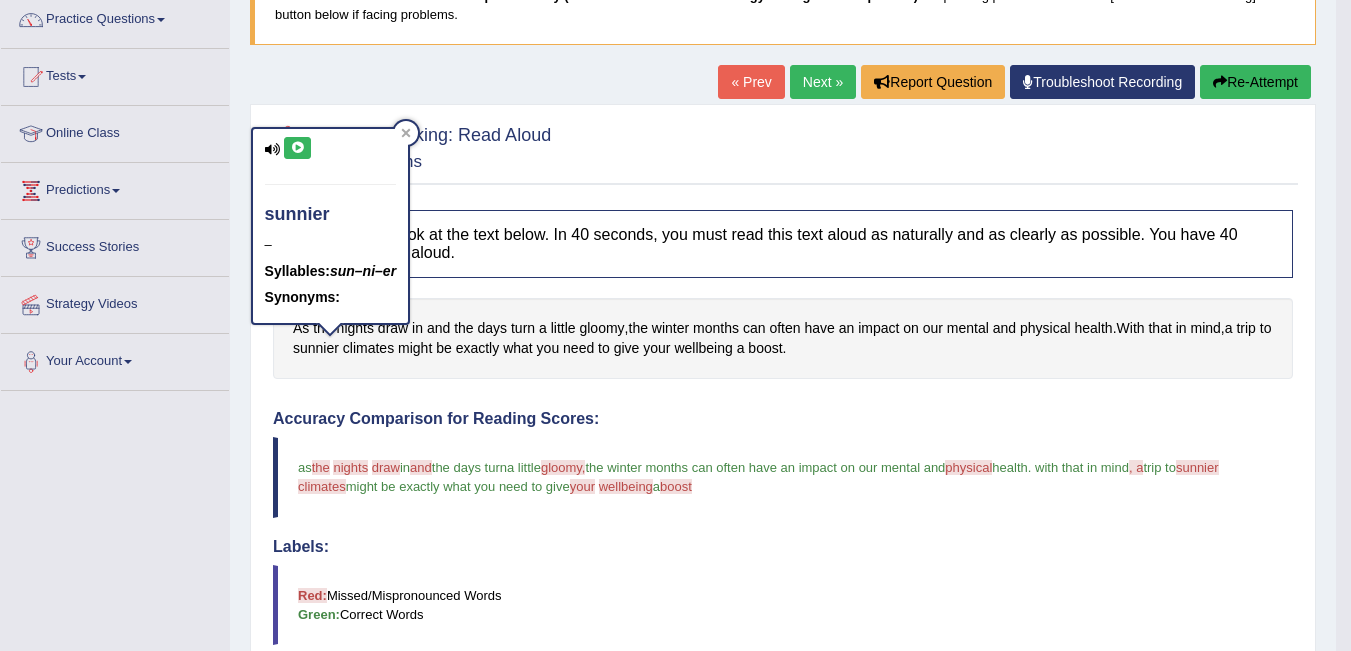 click at bounding box center [297, 148] 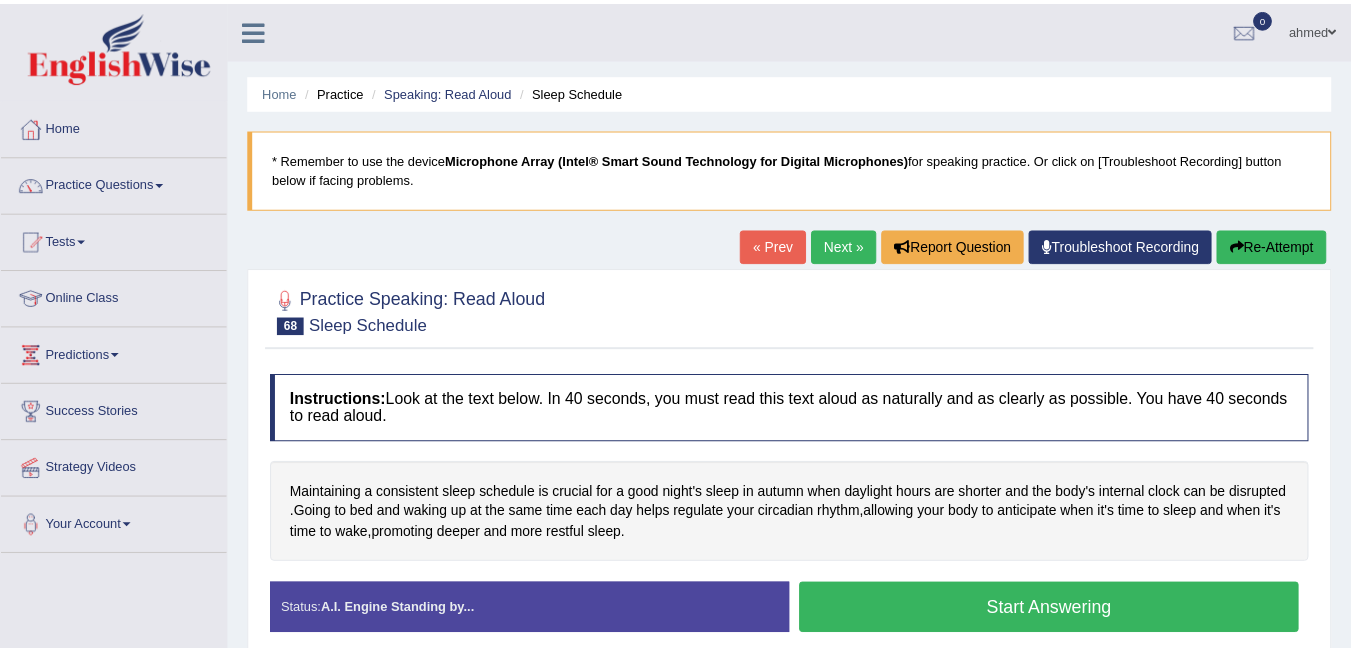 scroll, scrollTop: 0, scrollLeft: 0, axis: both 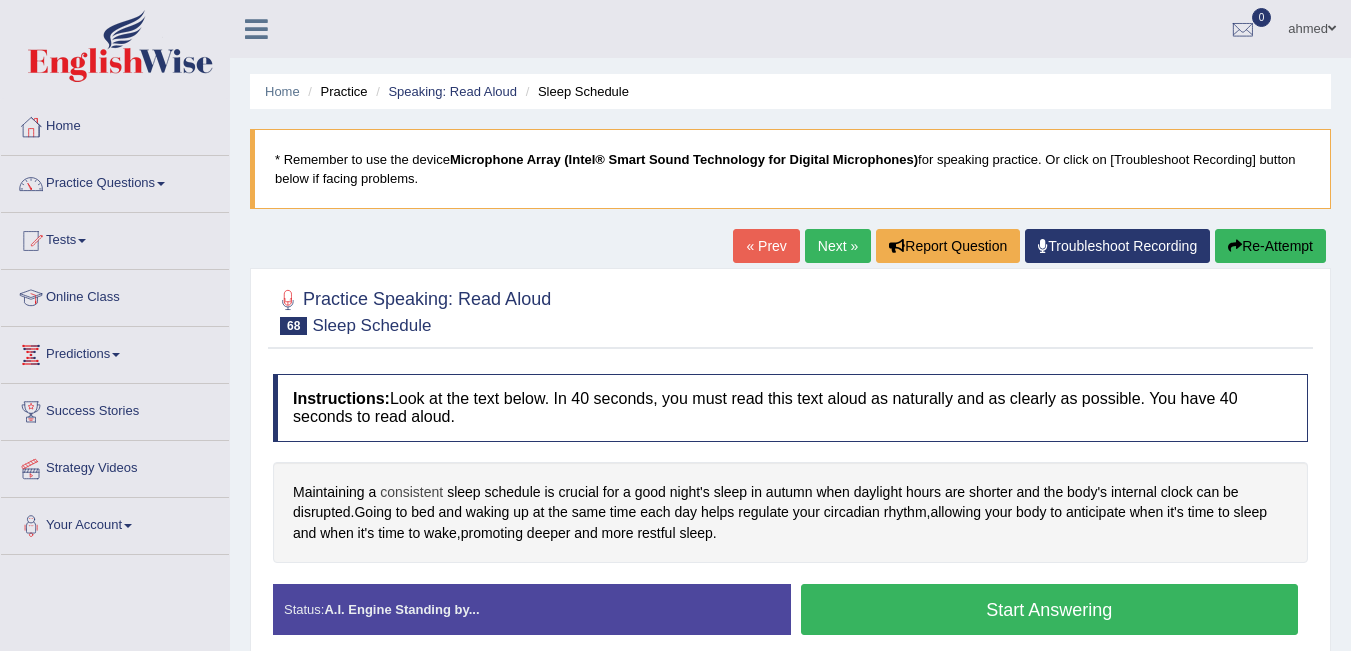 click on "consistent" at bounding box center (411, 492) 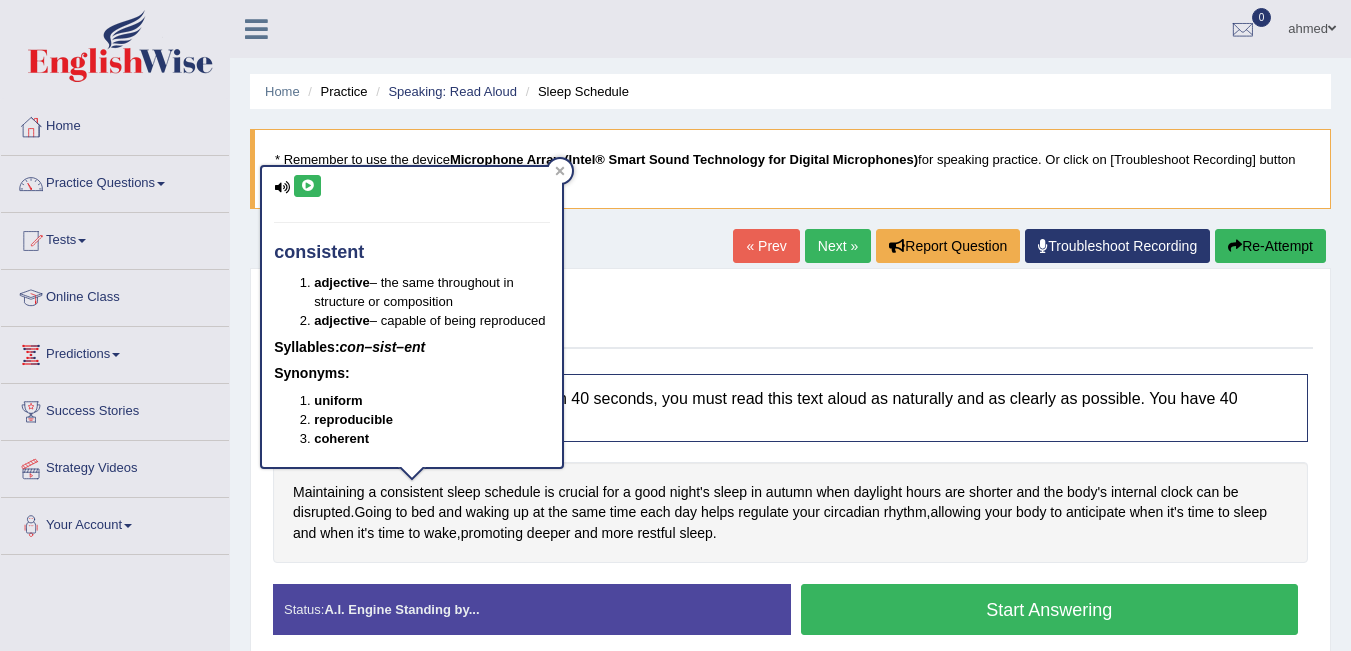 click at bounding box center (307, 186) 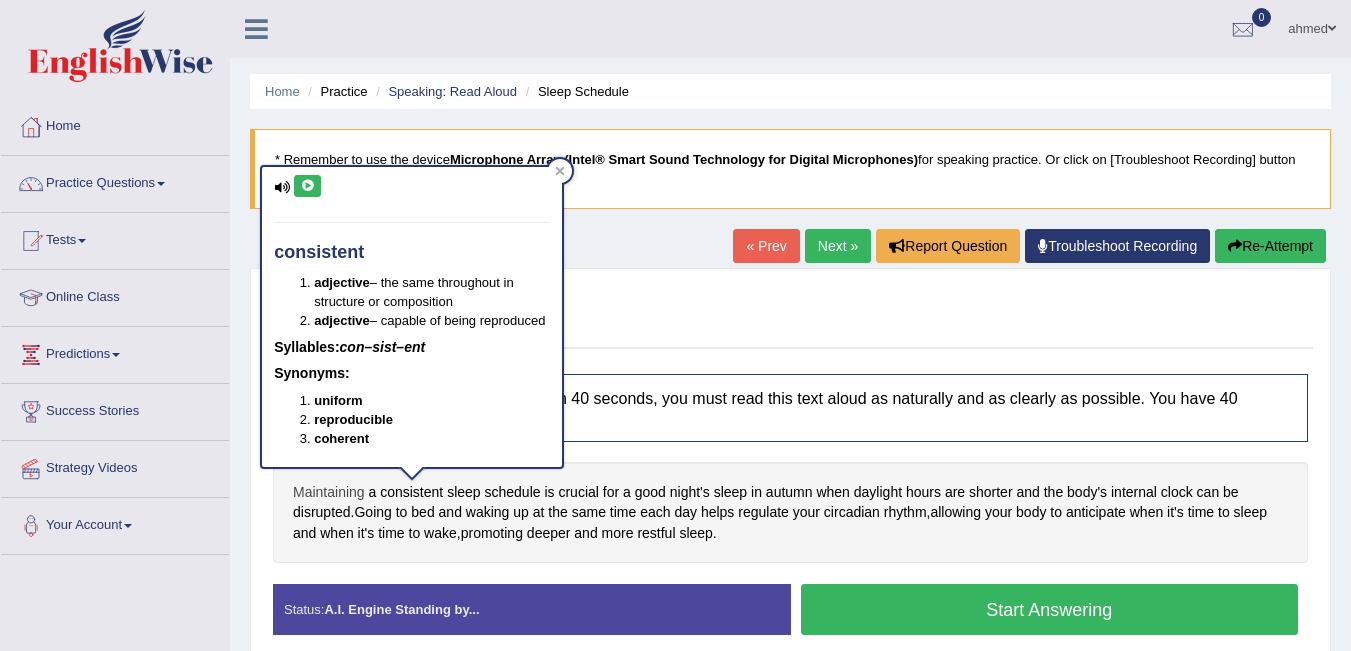 click on "Maintaining" at bounding box center (329, 492) 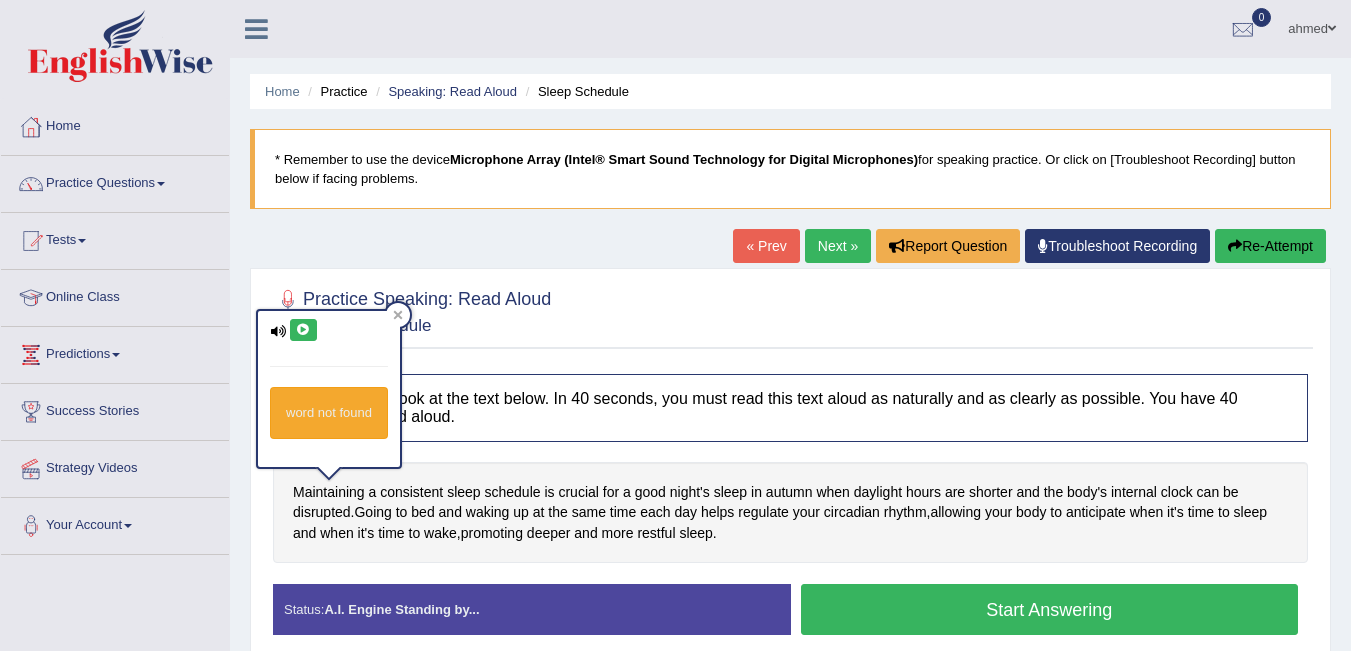 click at bounding box center (303, 330) 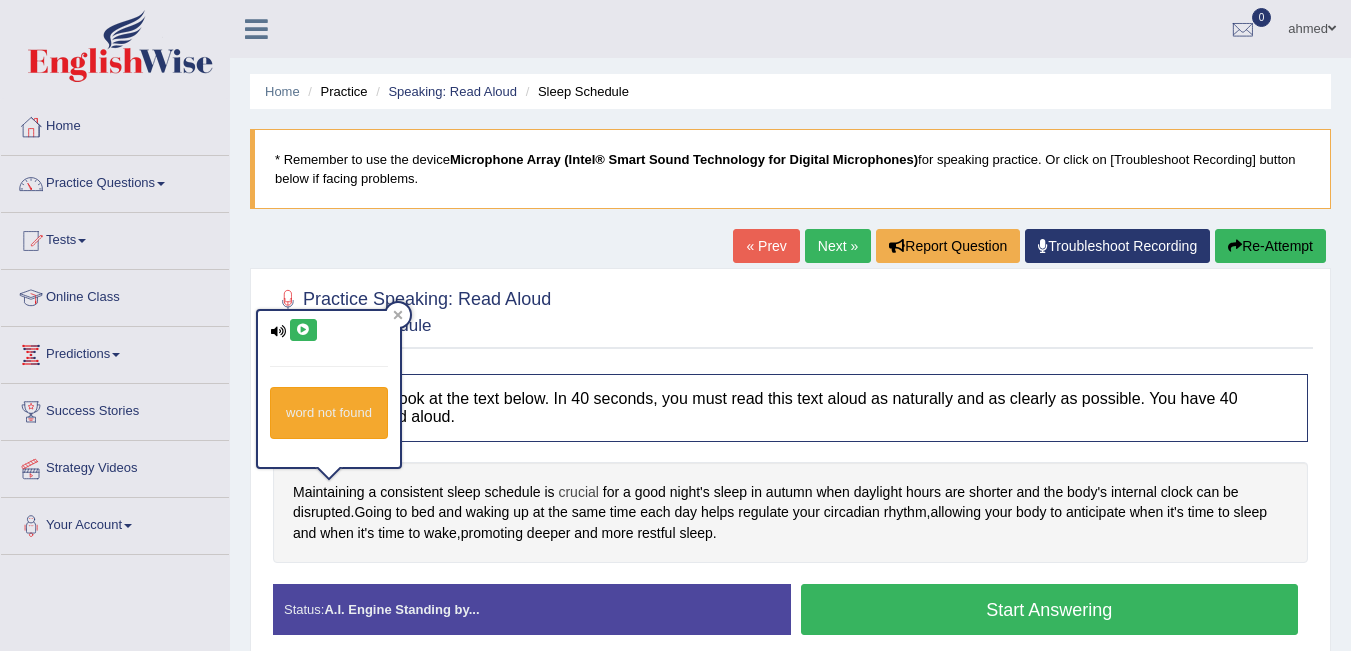 click on "crucial" at bounding box center [578, 492] 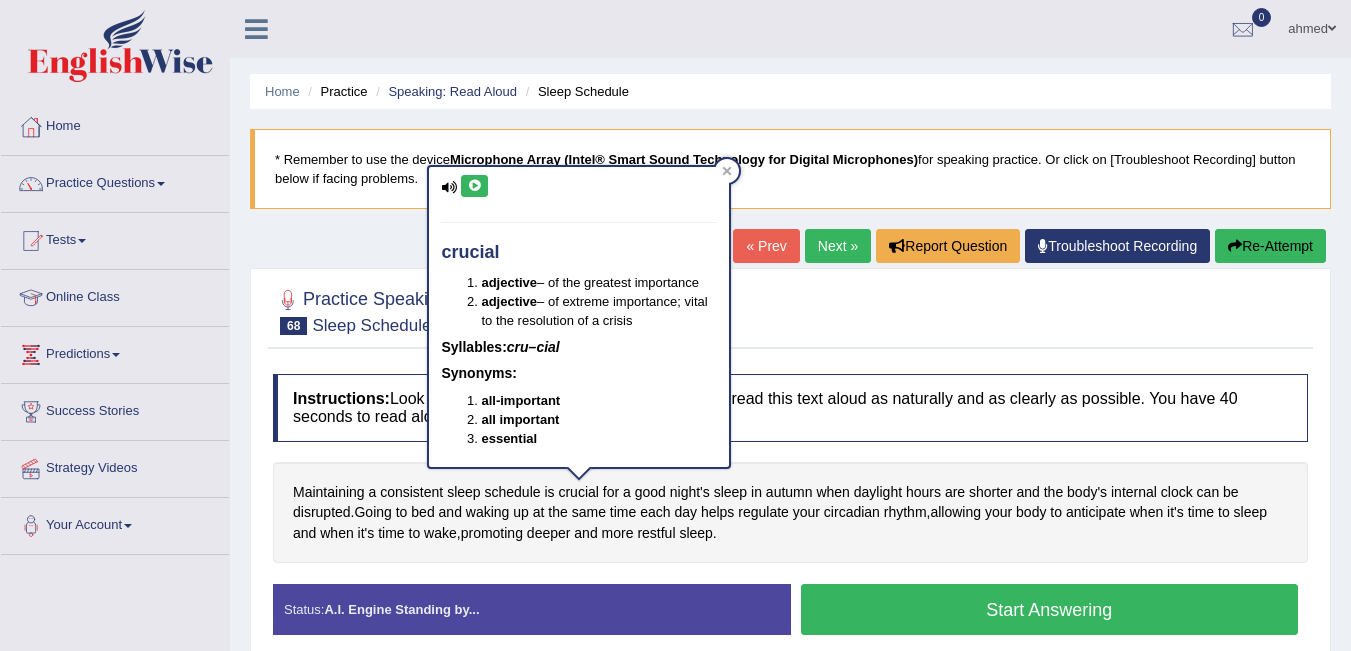 click at bounding box center (474, 186) 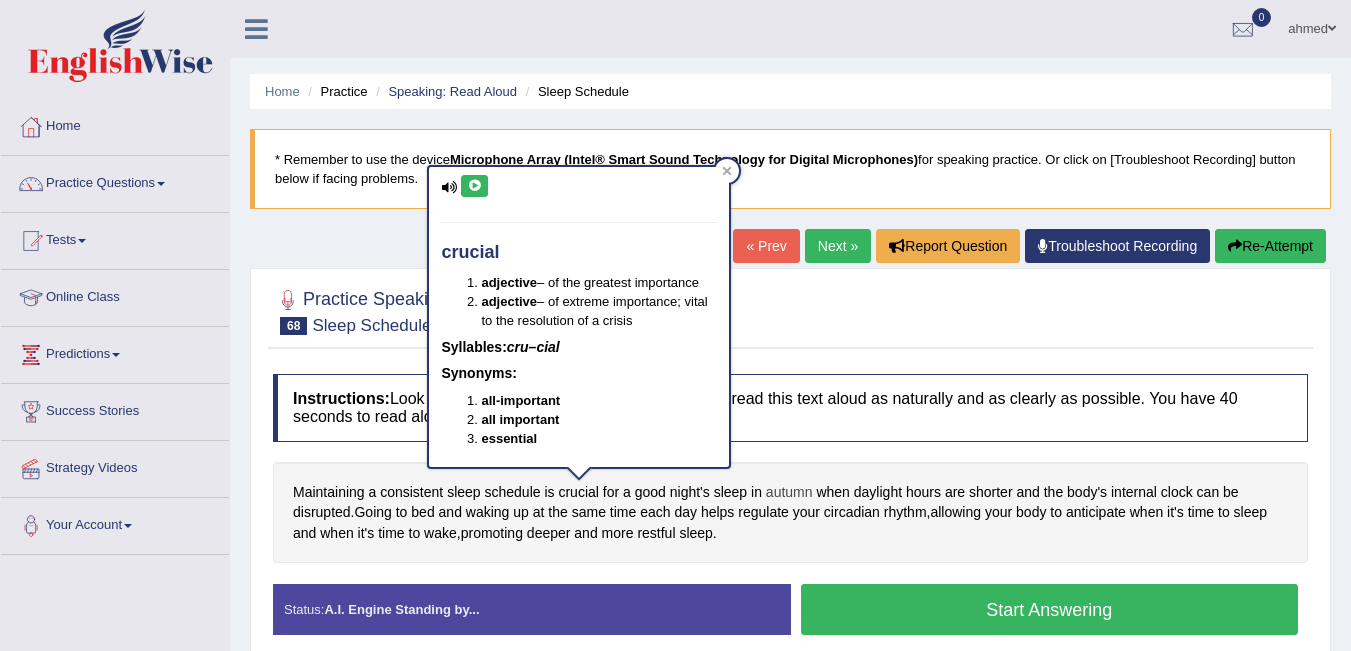 click on "autumn" at bounding box center [789, 492] 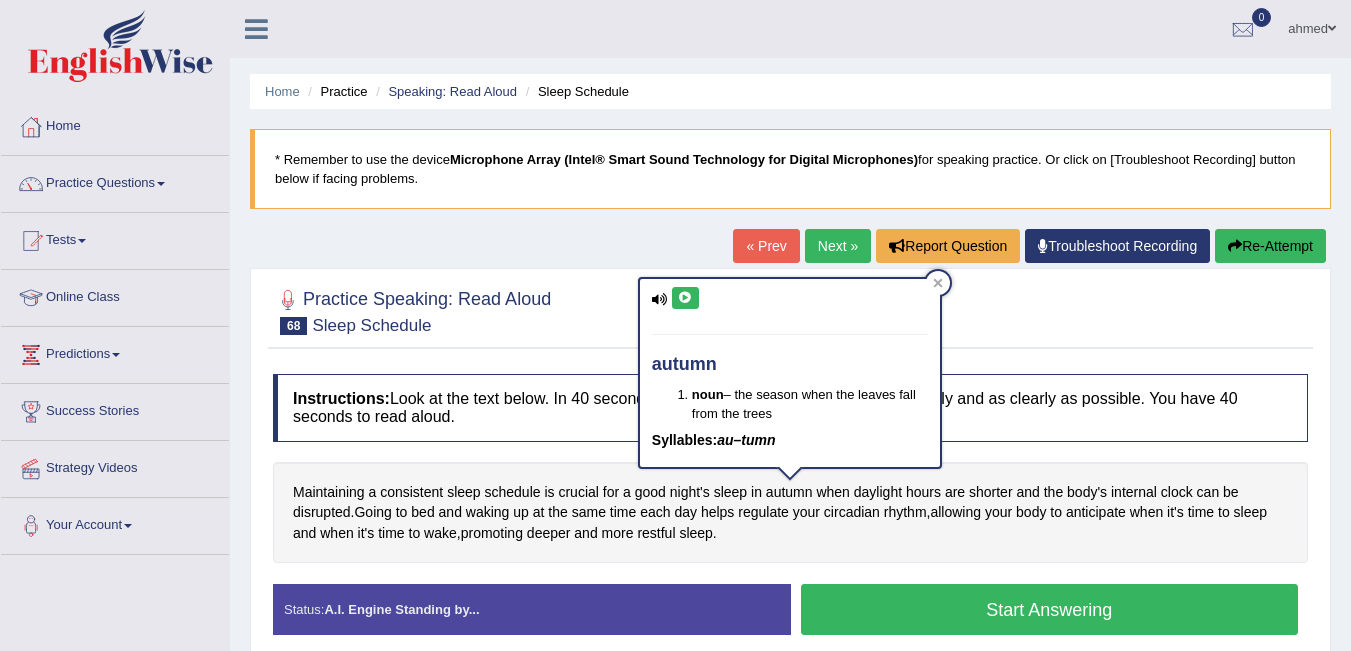 click at bounding box center (685, 298) 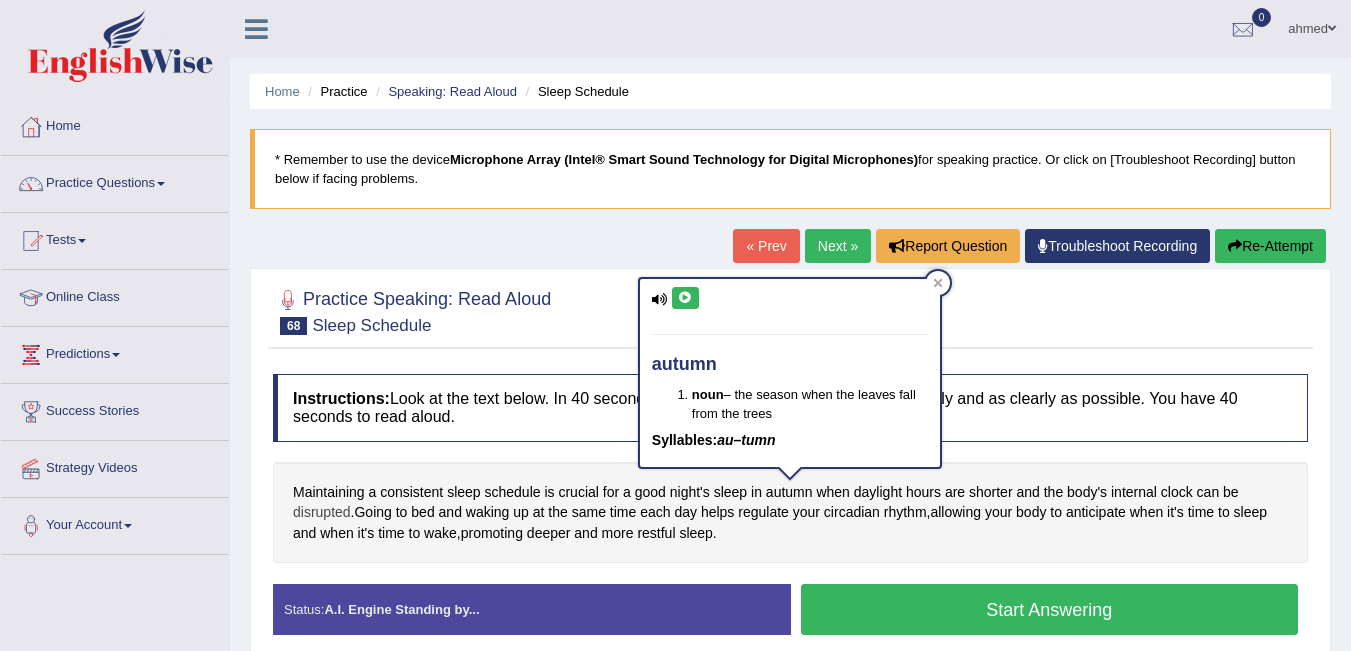 click on "disrupted" at bounding box center [322, 512] 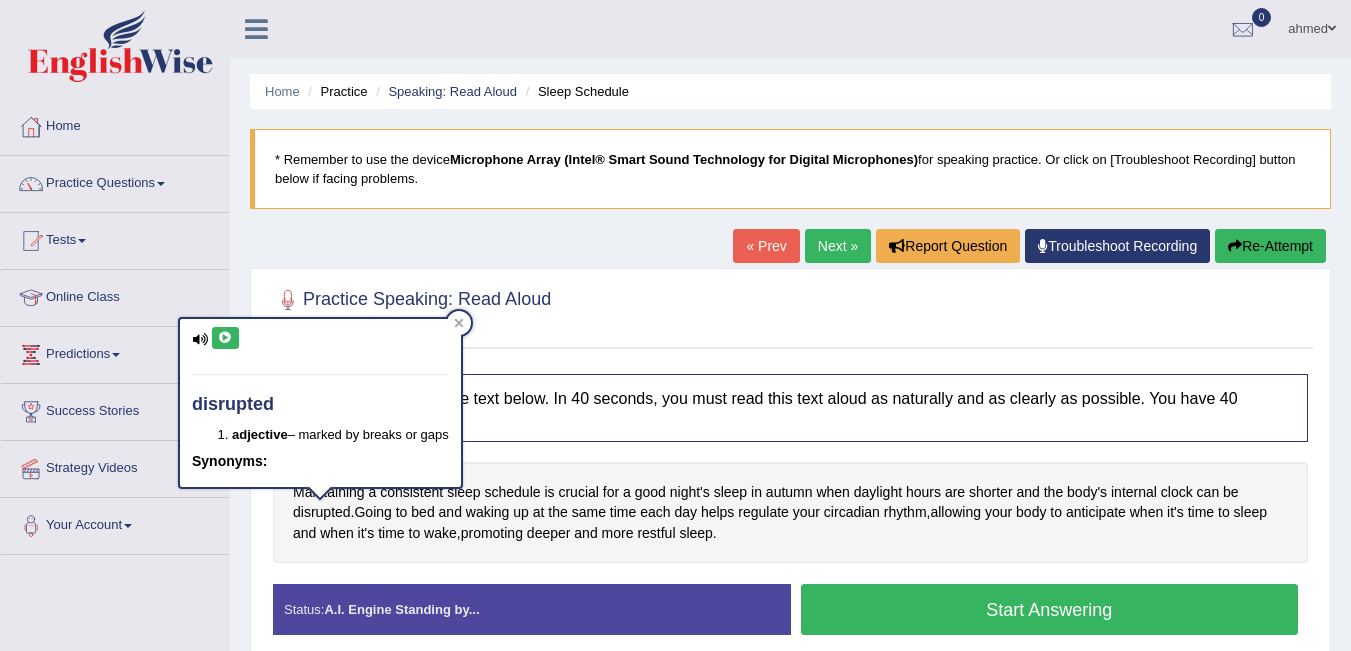 click at bounding box center (225, 338) 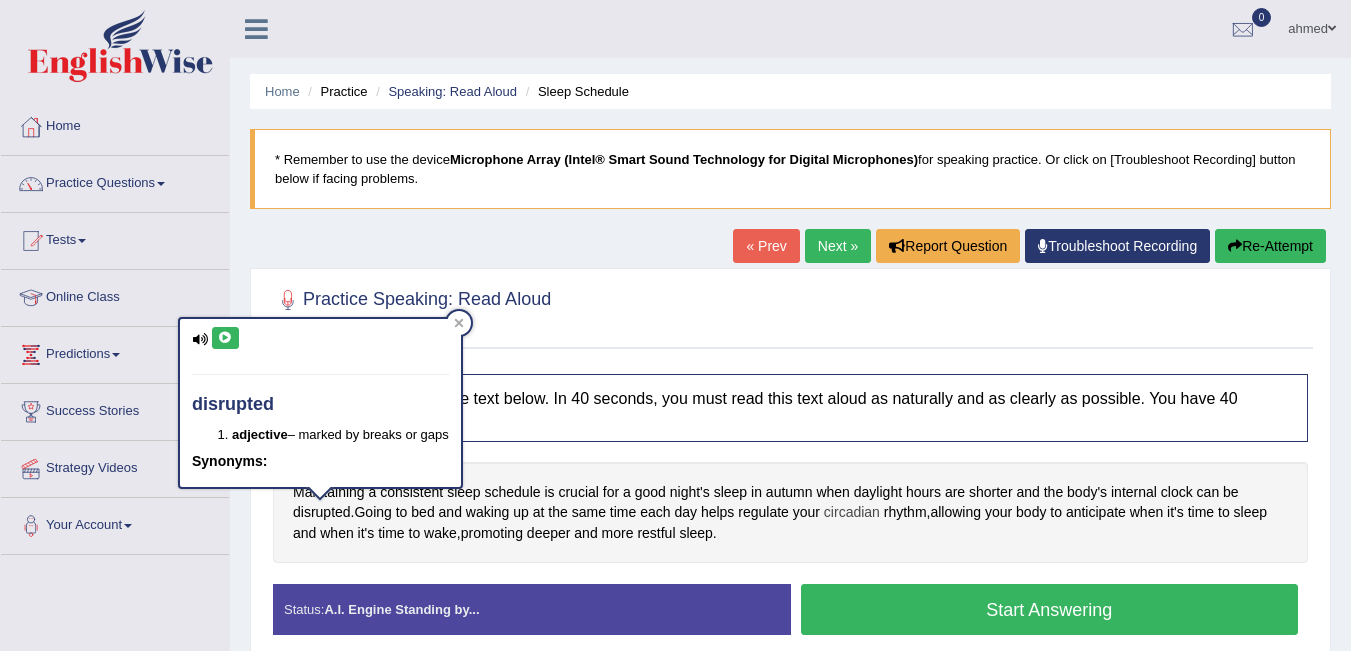 click on "circadian" at bounding box center (852, 512) 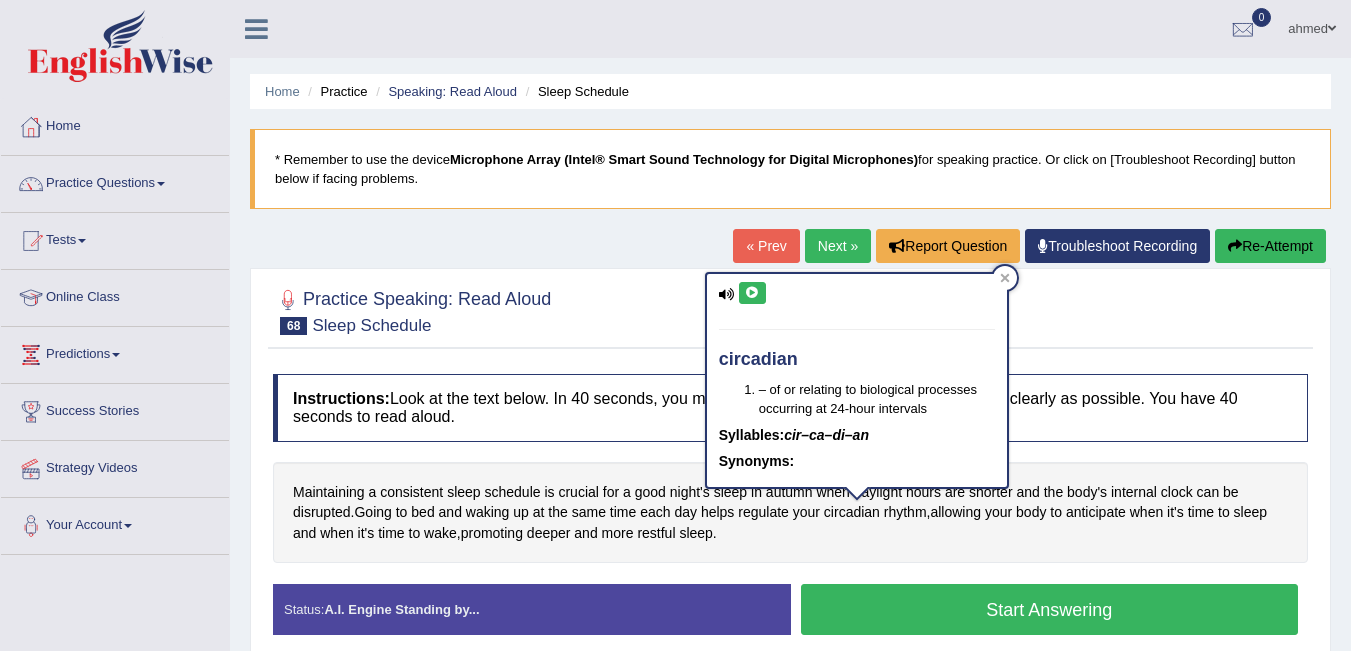 click at bounding box center (752, 293) 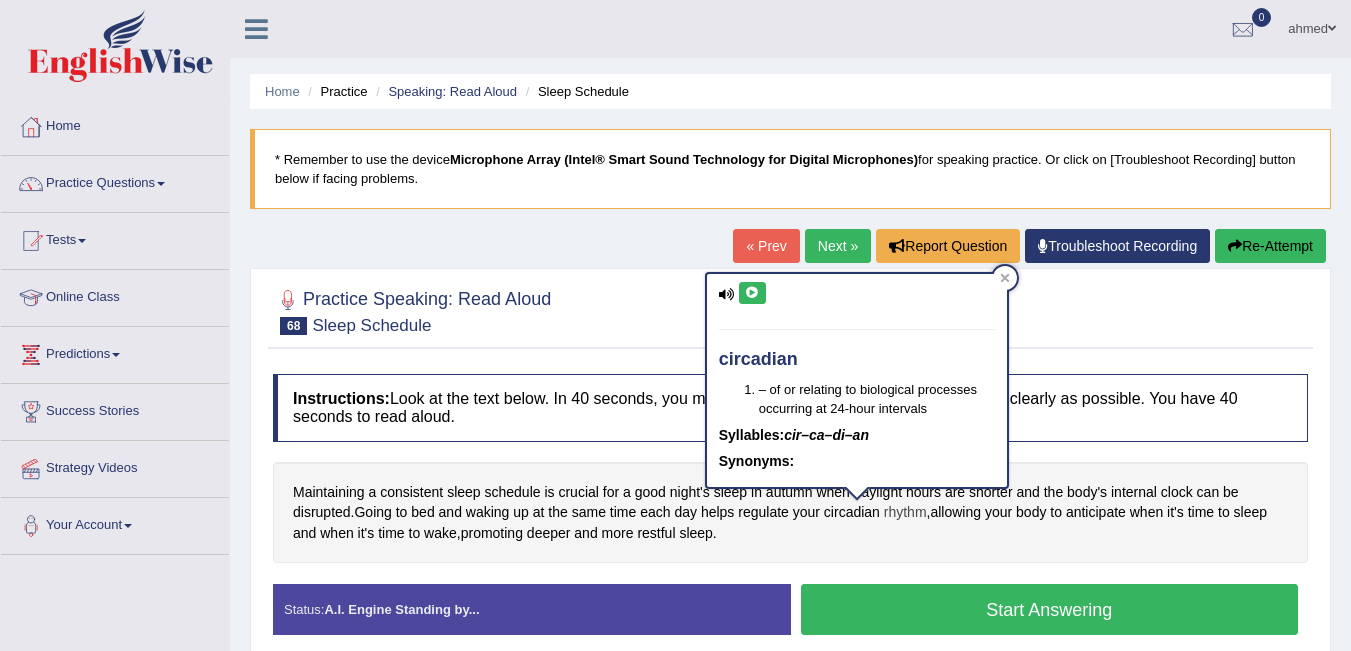 click on "rhythm" at bounding box center [905, 512] 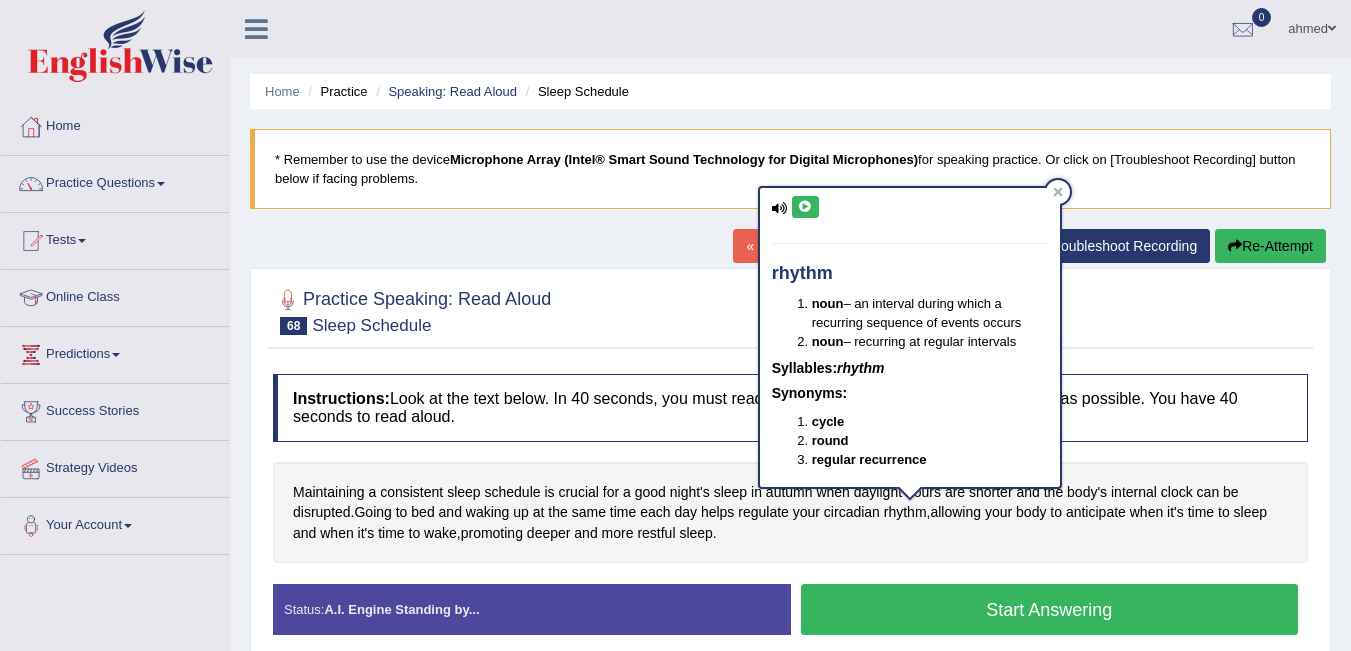 click at bounding box center (805, 207) 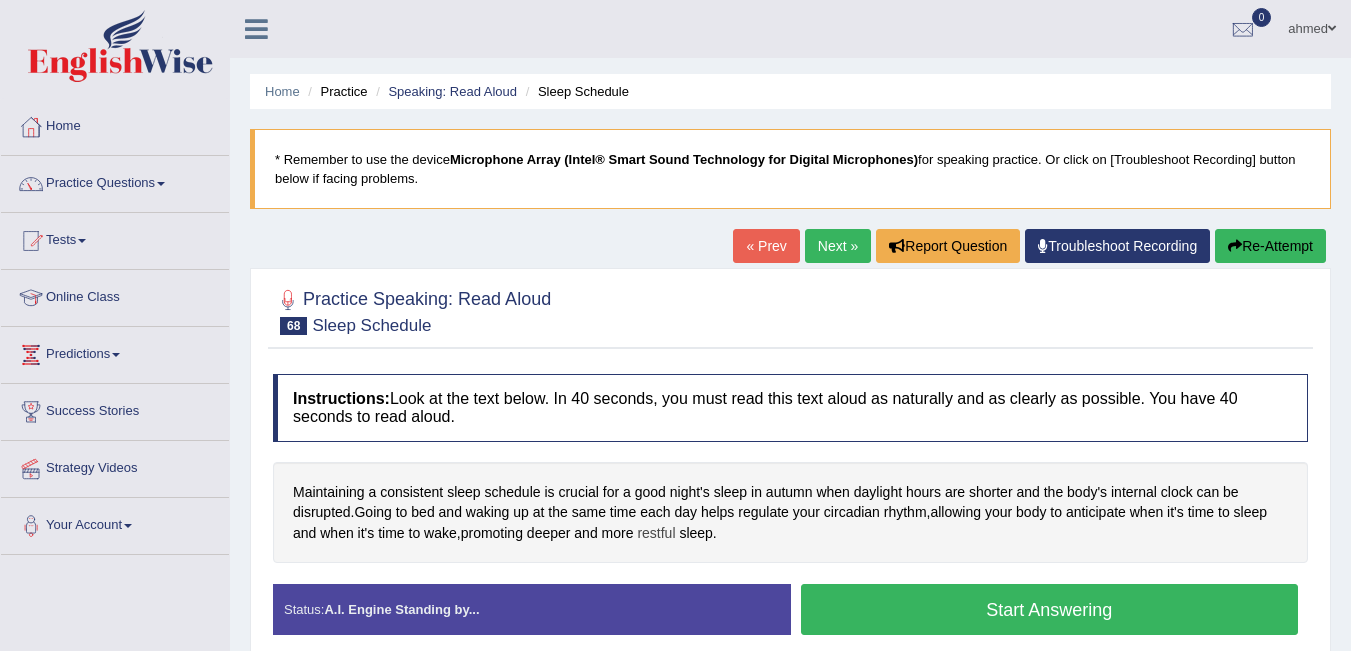click on "restful" at bounding box center [656, 533] 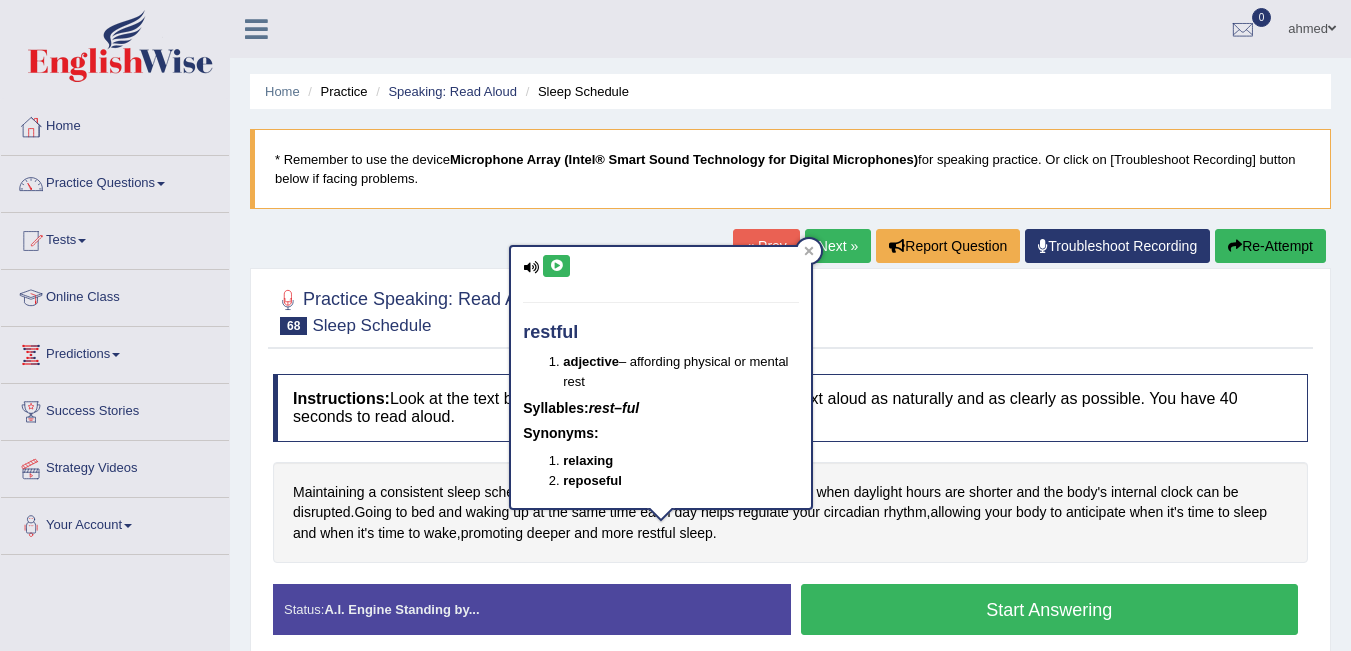 click at bounding box center (556, 266) 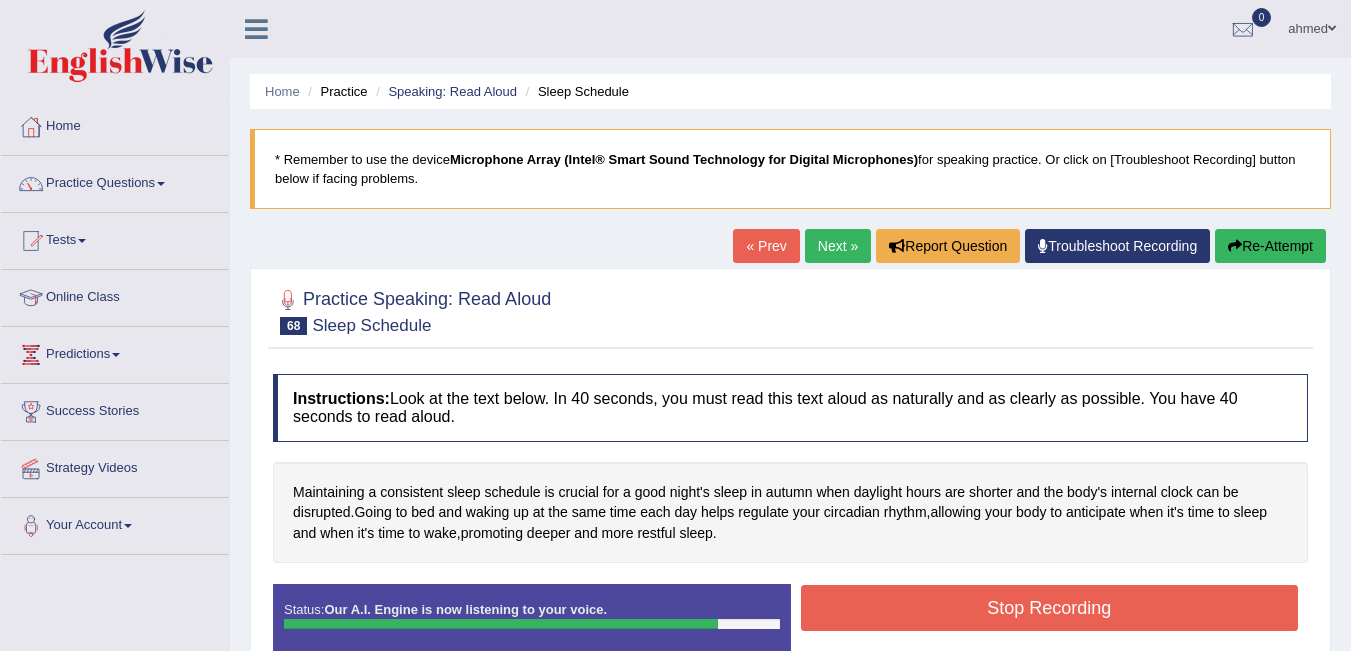 click on "Stop Recording" at bounding box center (1050, 608) 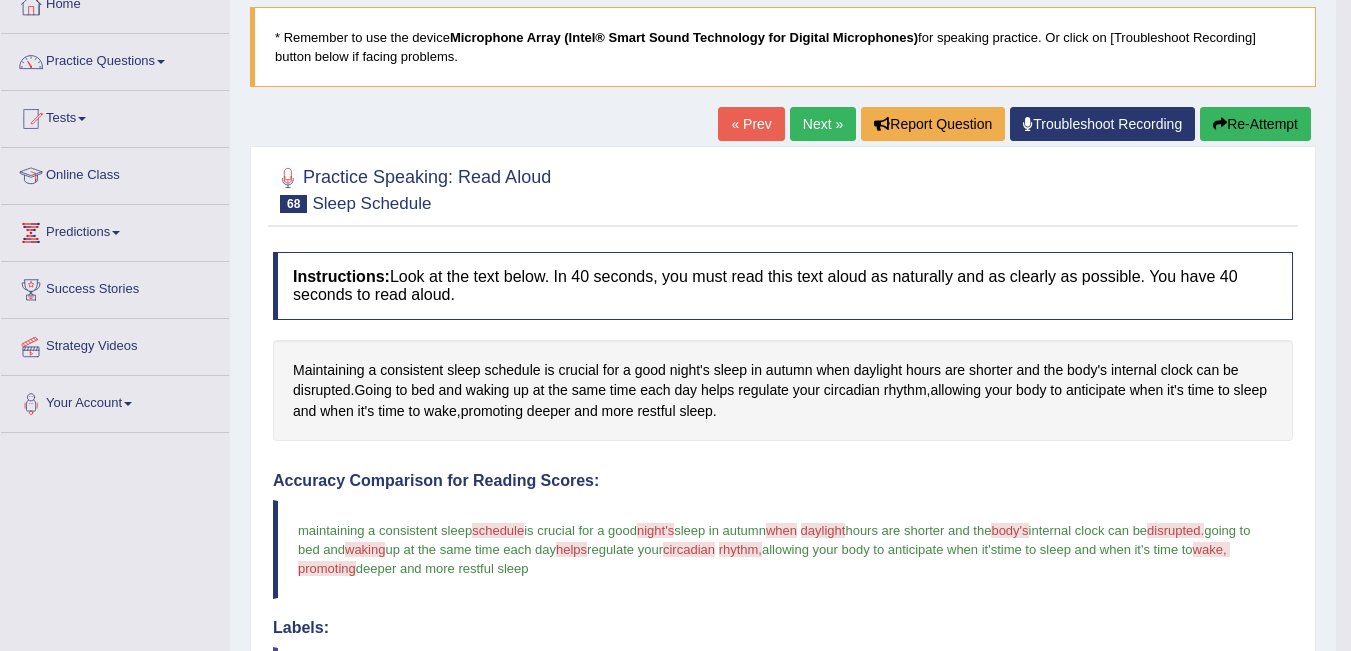 scroll, scrollTop: 0, scrollLeft: 0, axis: both 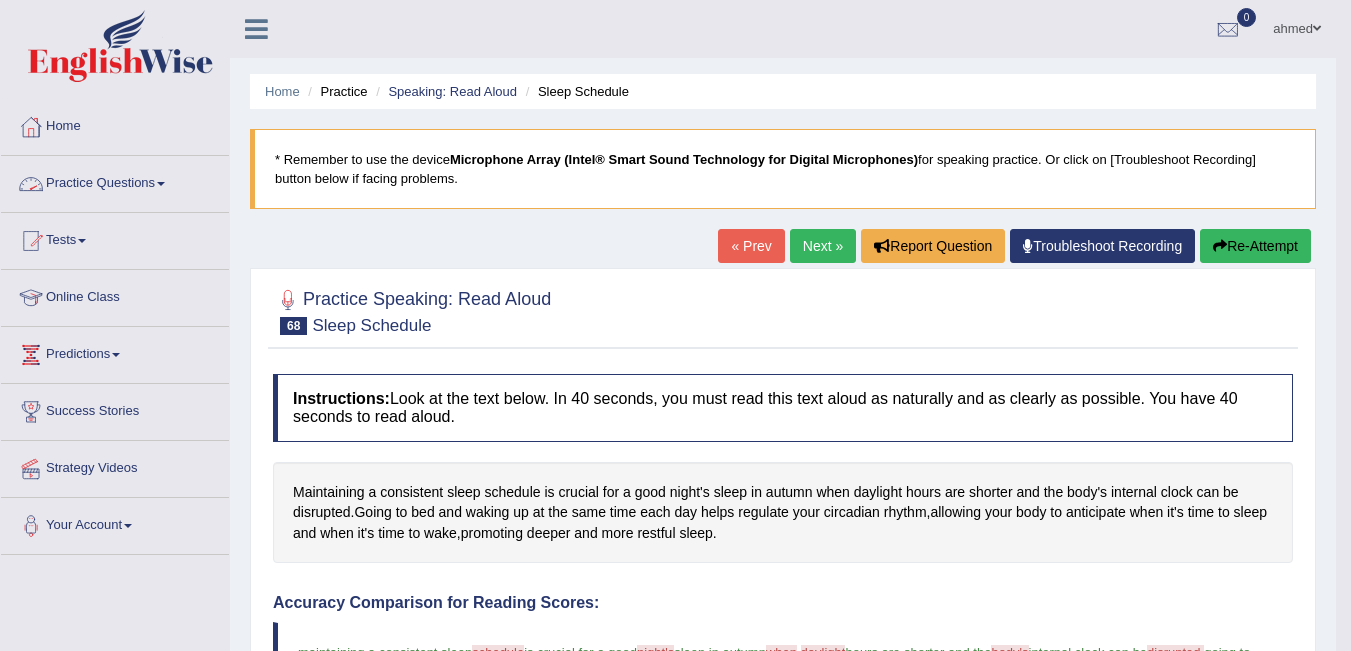 click on "Practice Questions" at bounding box center [115, 181] 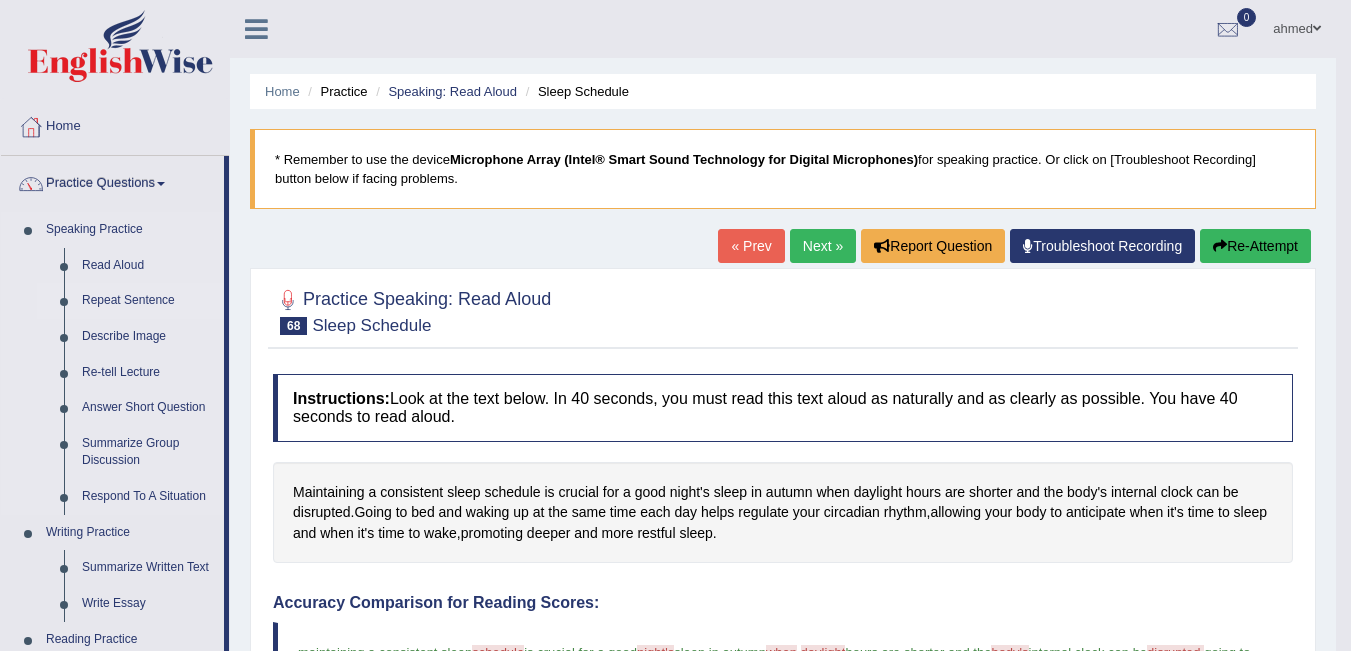 click on "Repeat Sentence" at bounding box center [148, 301] 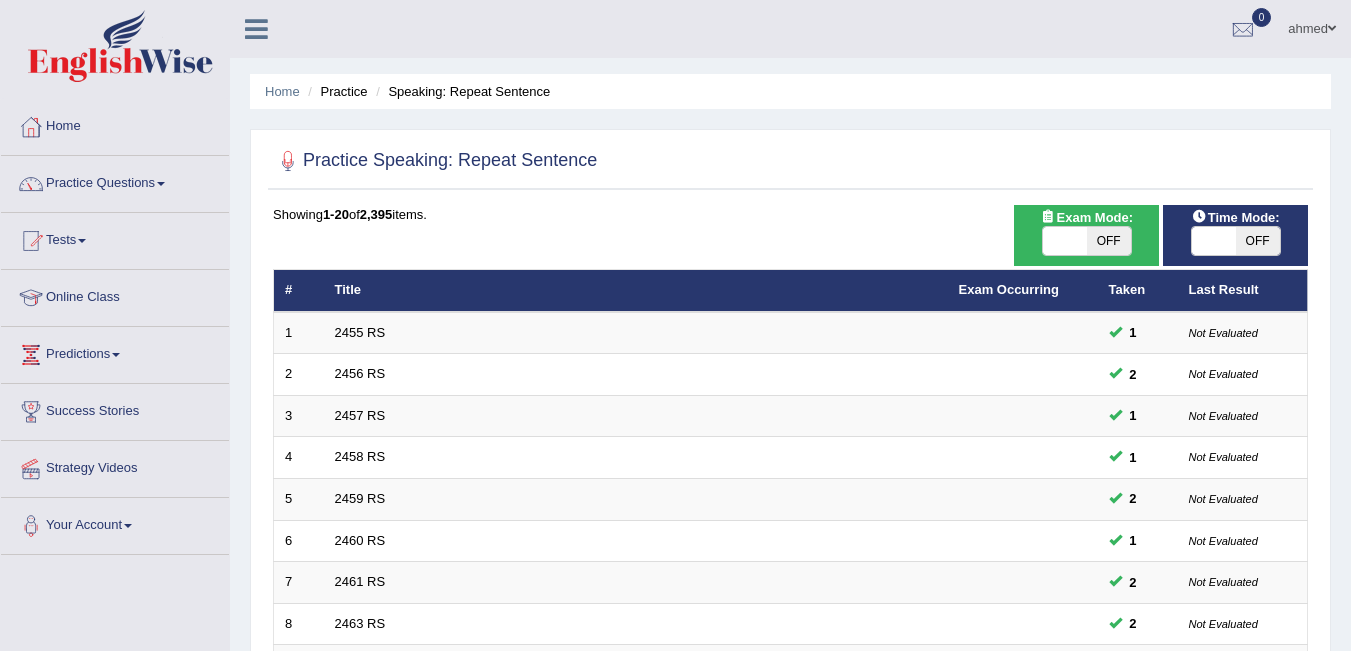 scroll, scrollTop: 0, scrollLeft: 0, axis: both 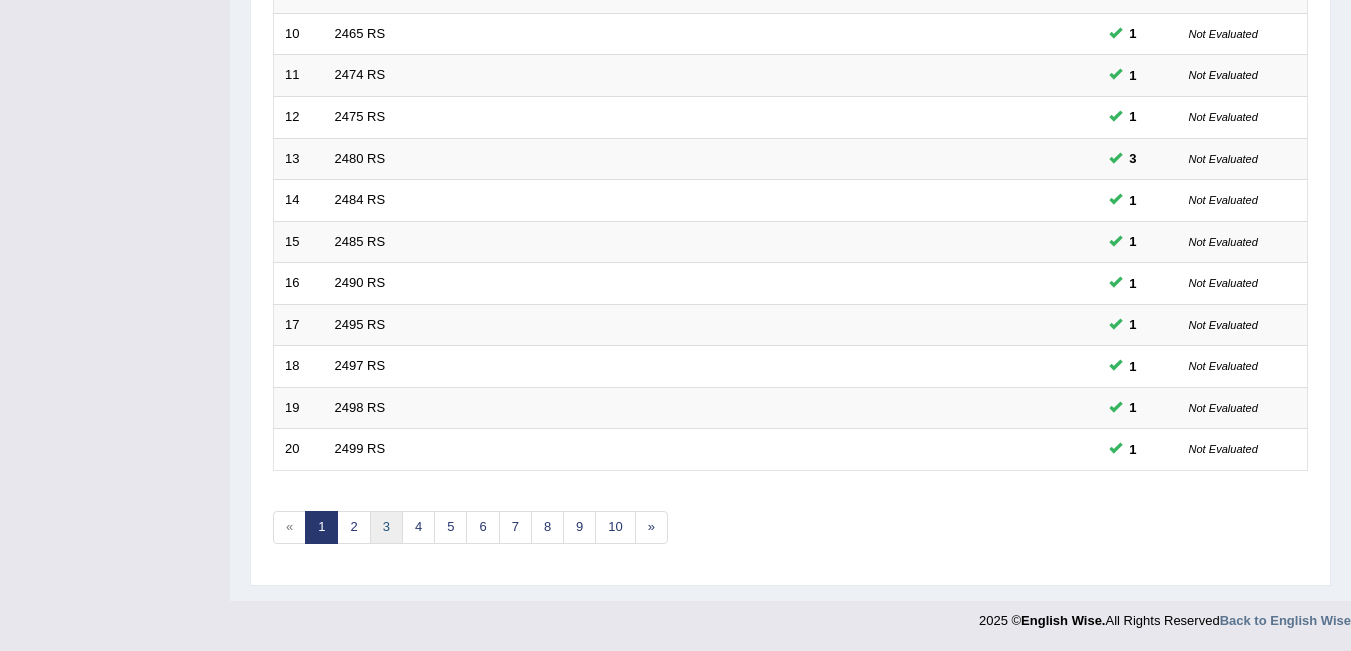 click on "3" at bounding box center [386, 527] 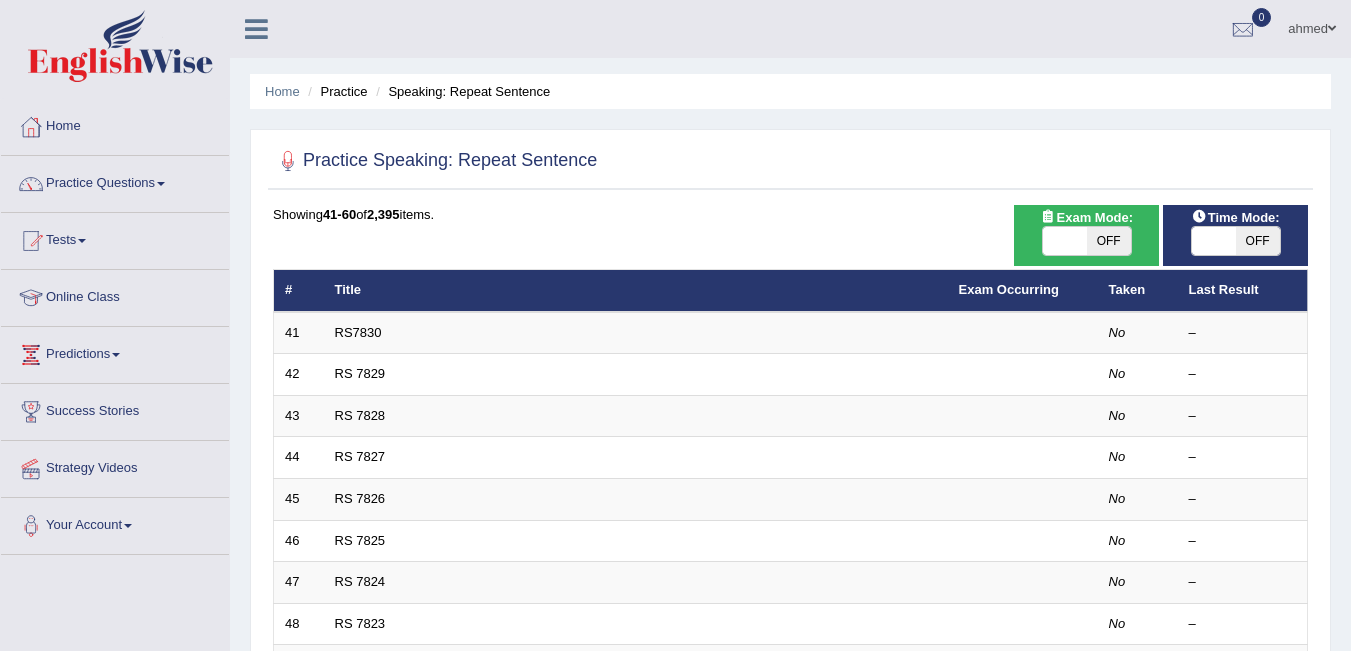 scroll, scrollTop: 0, scrollLeft: 0, axis: both 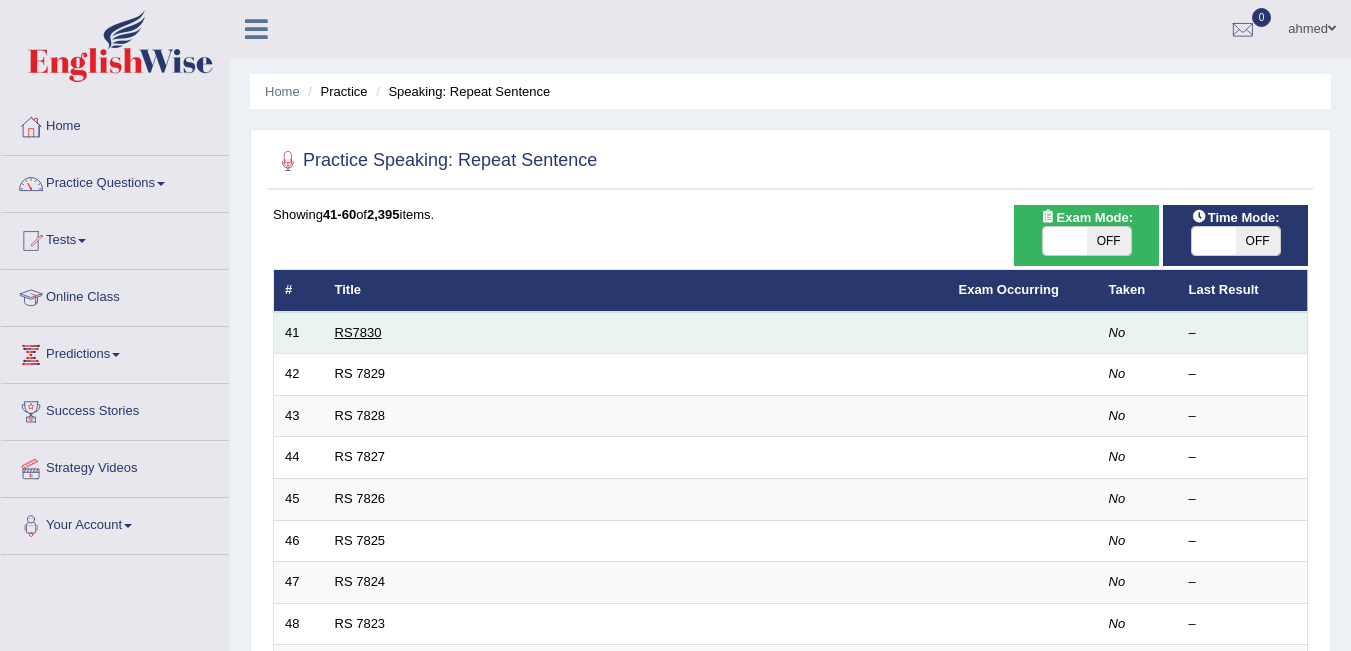 click on "RS7830" at bounding box center (358, 332) 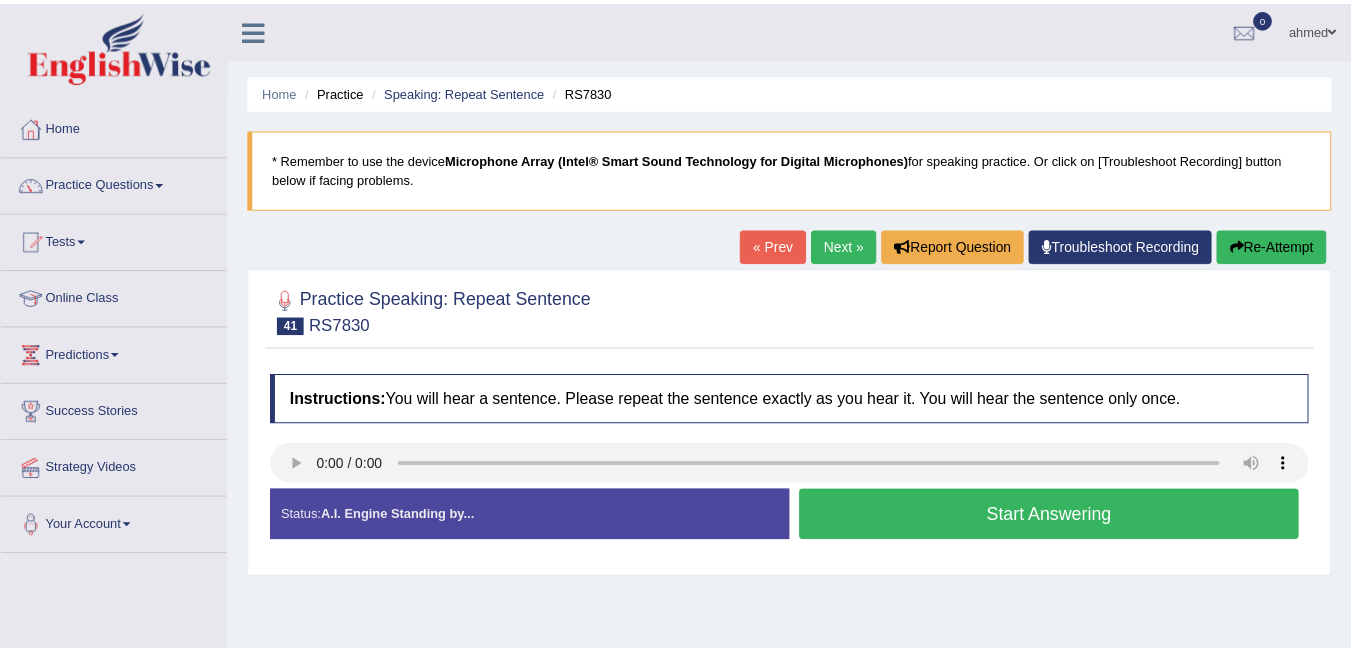 scroll, scrollTop: 0, scrollLeft: 0, axis: both 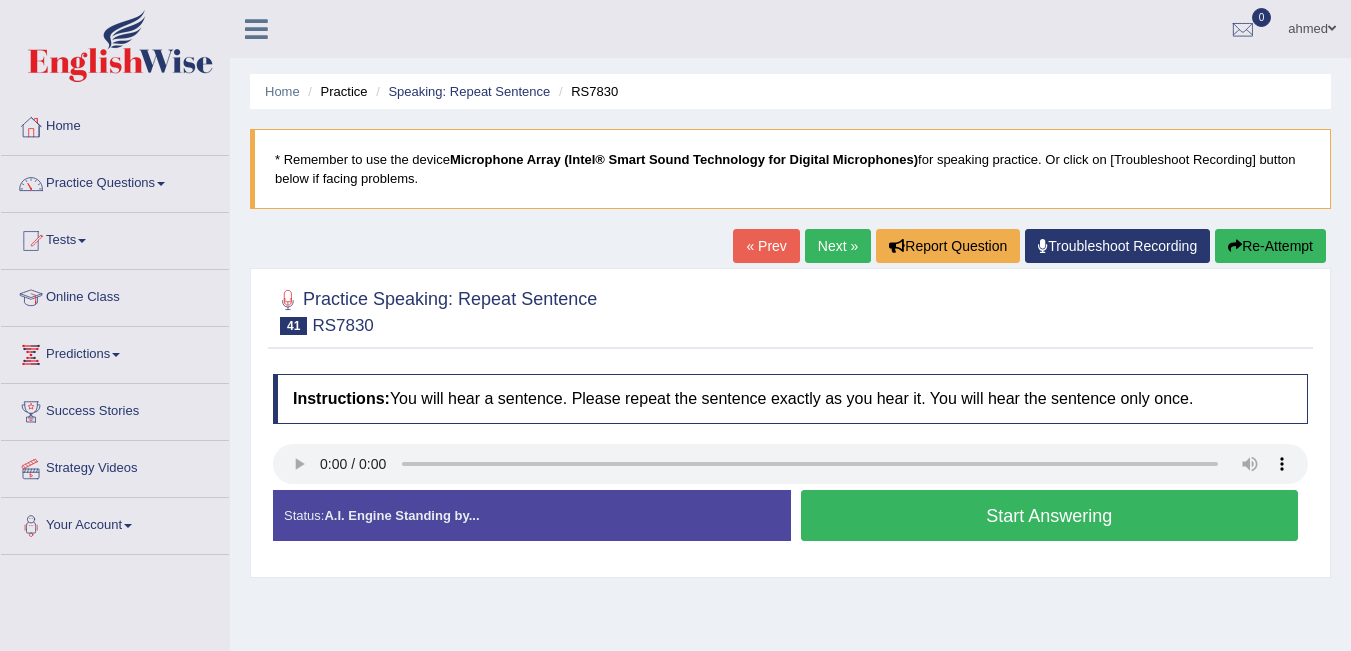 click on "Start Answering" at bounding box center (1050, 515) 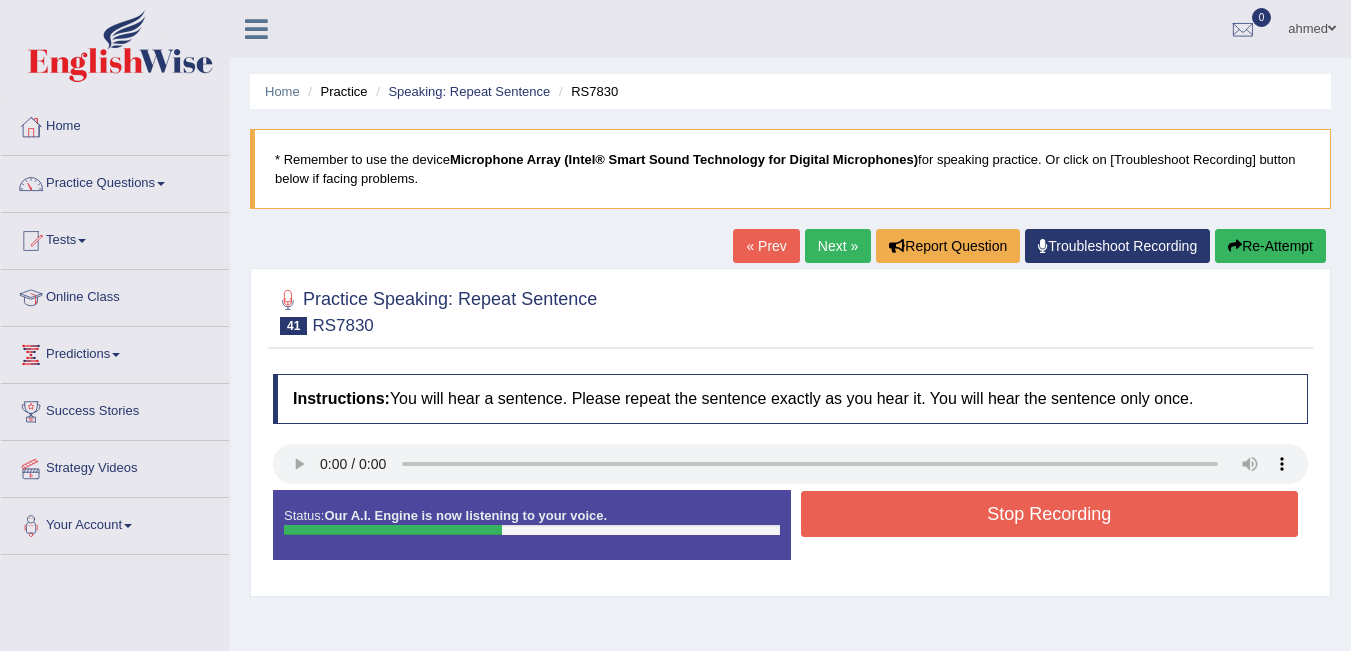 click on "Stop Recording" at bounding box center (1050, 514) 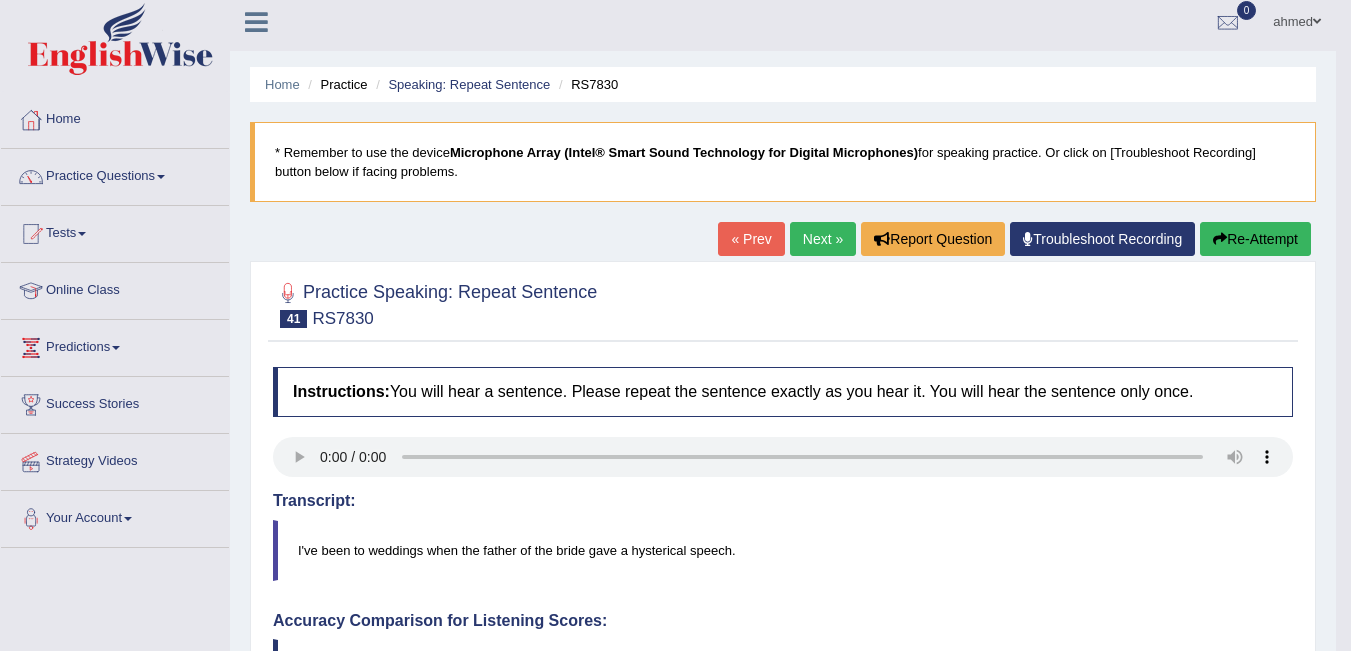 scroll, scrollTop: 0, scrollLeft: 0, axis: both 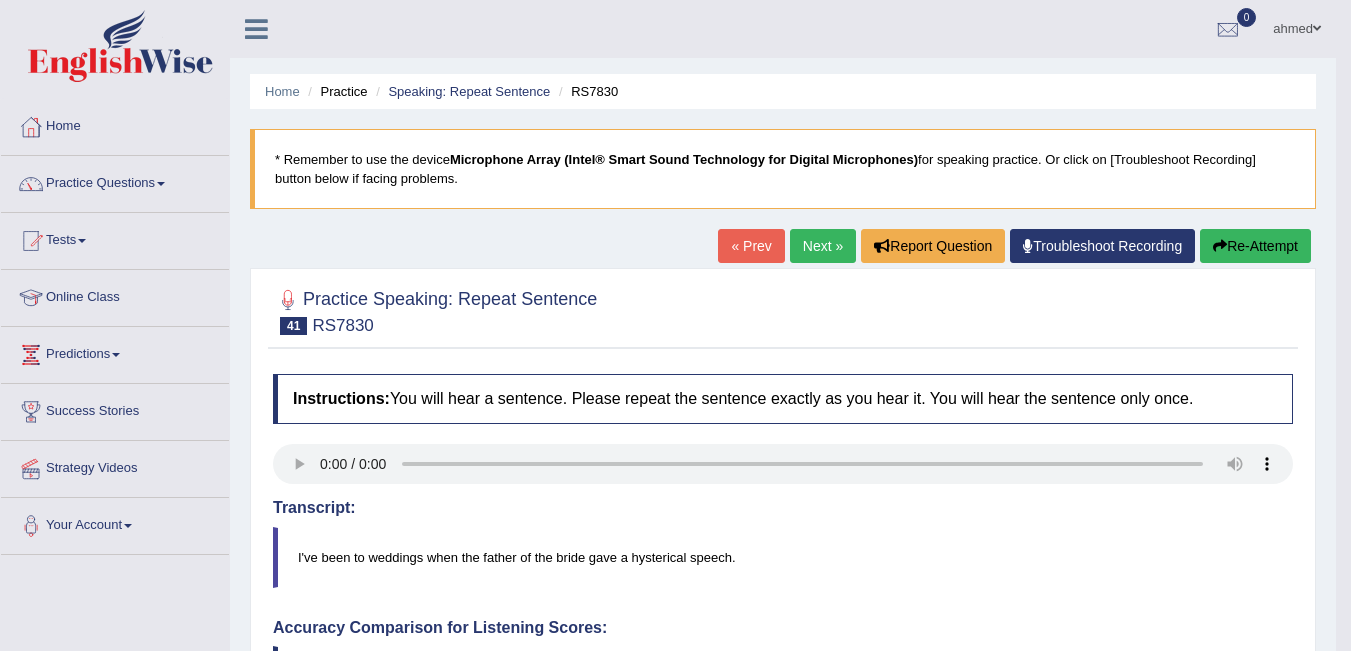 click on "Next »" at bounding box center [823, 246] 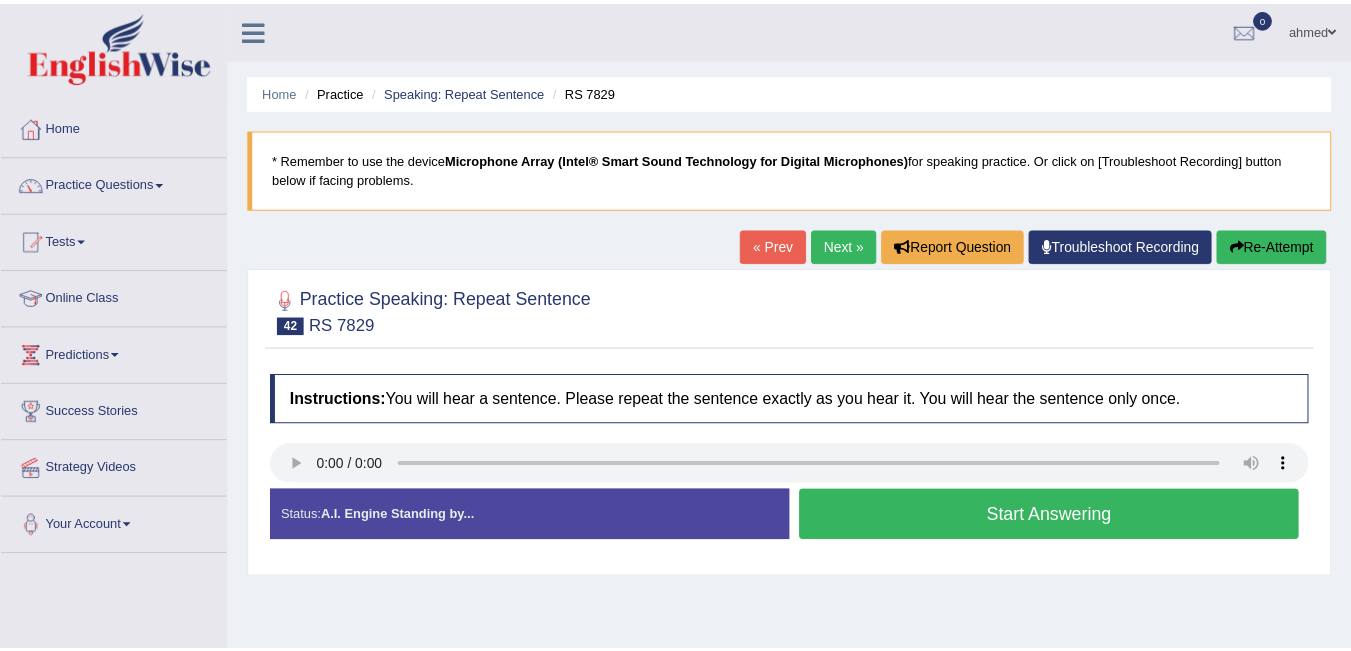scroll, scrollTop: 0, scrollLeft: 0, axis: both 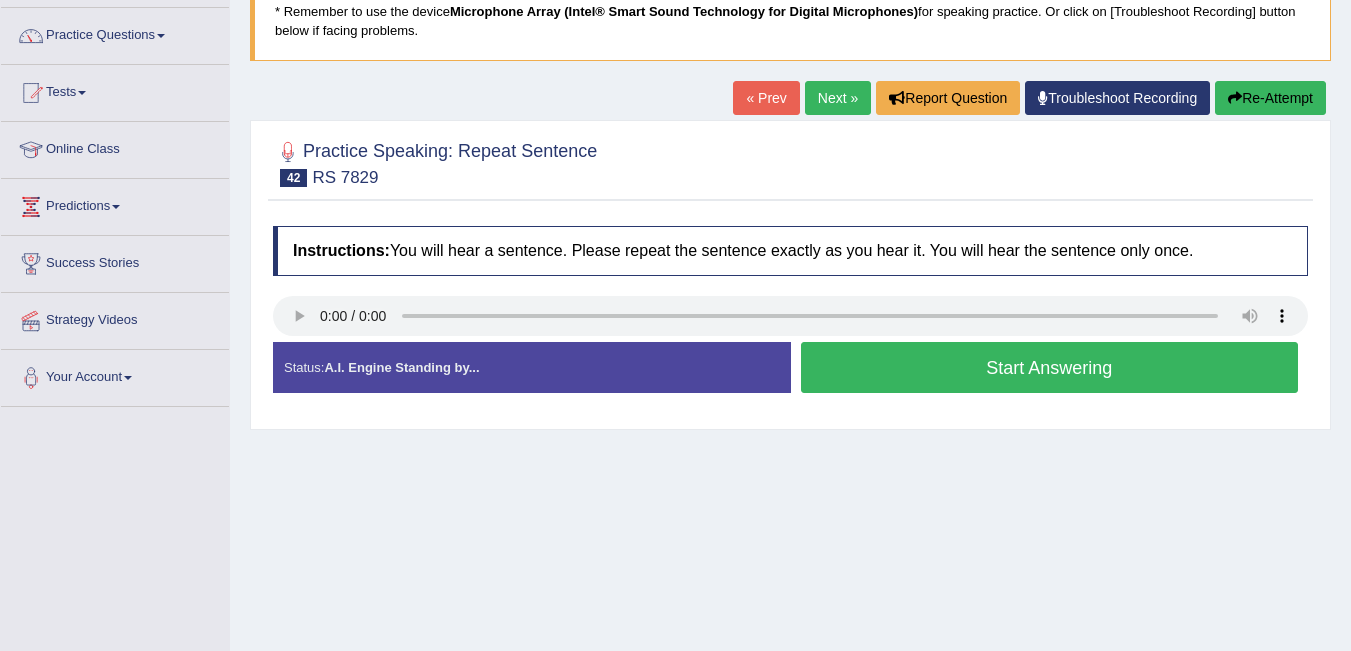 click on "Start Answering" at bounding box center [1050, 367] 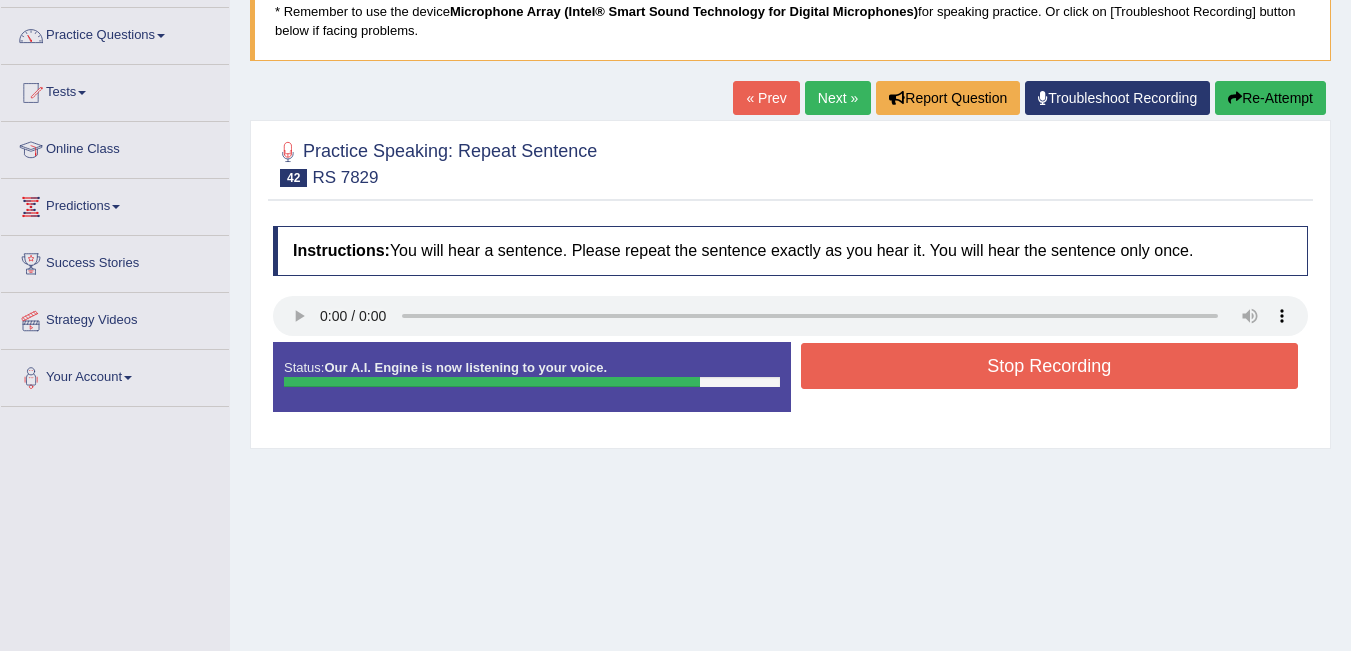 click on "Stop Recording" at bounding box center (1050, 366) 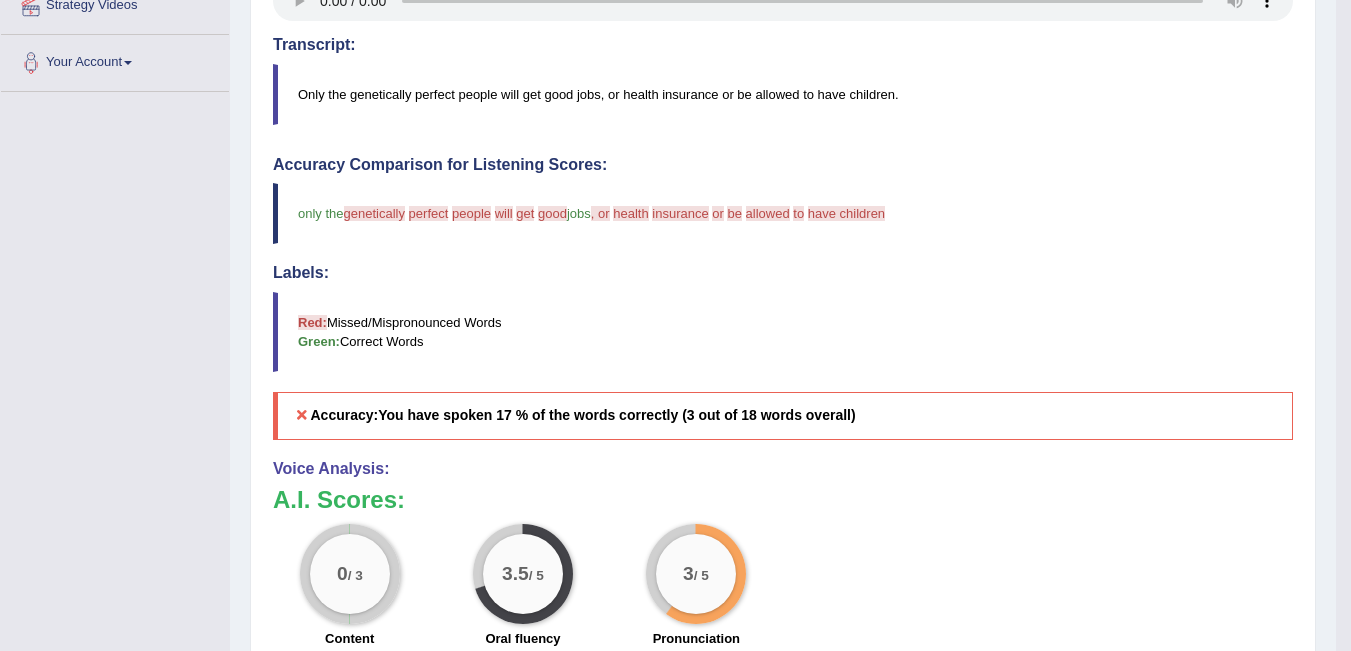 scroll, scrollTop: 476, scrollLeft: 0, axis: vertical 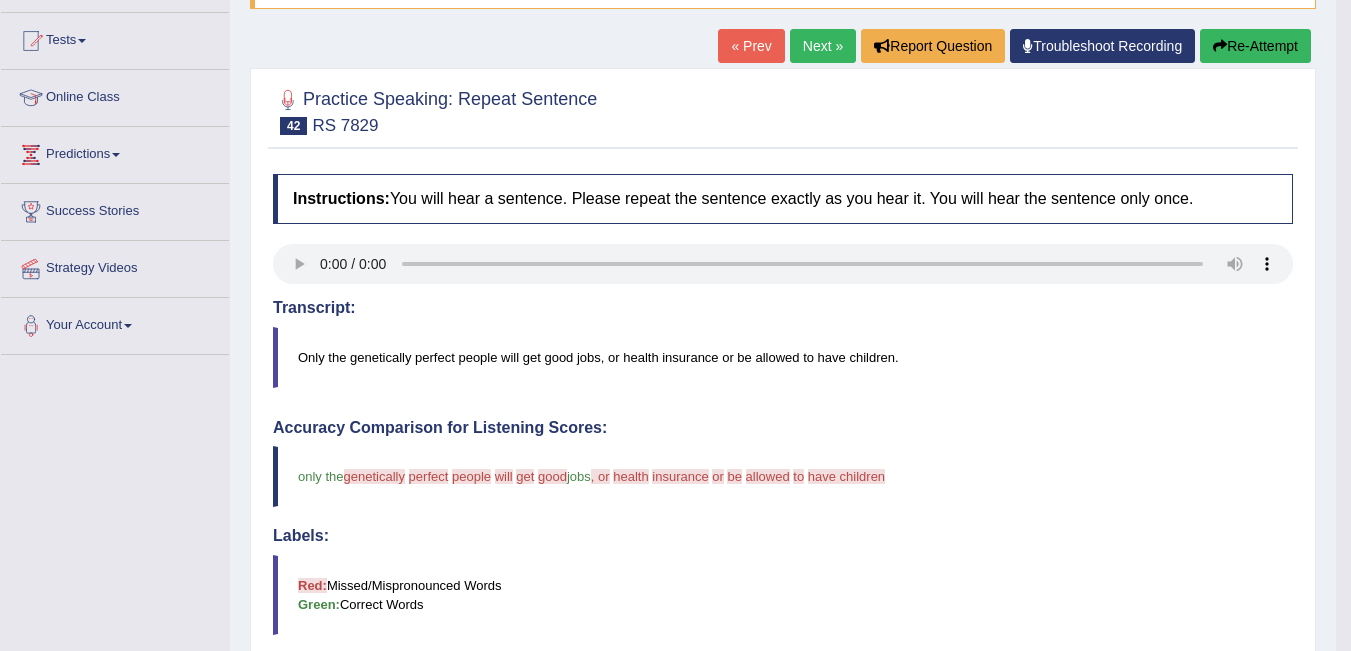 click on "Next »" at bounding box center (823, 46) 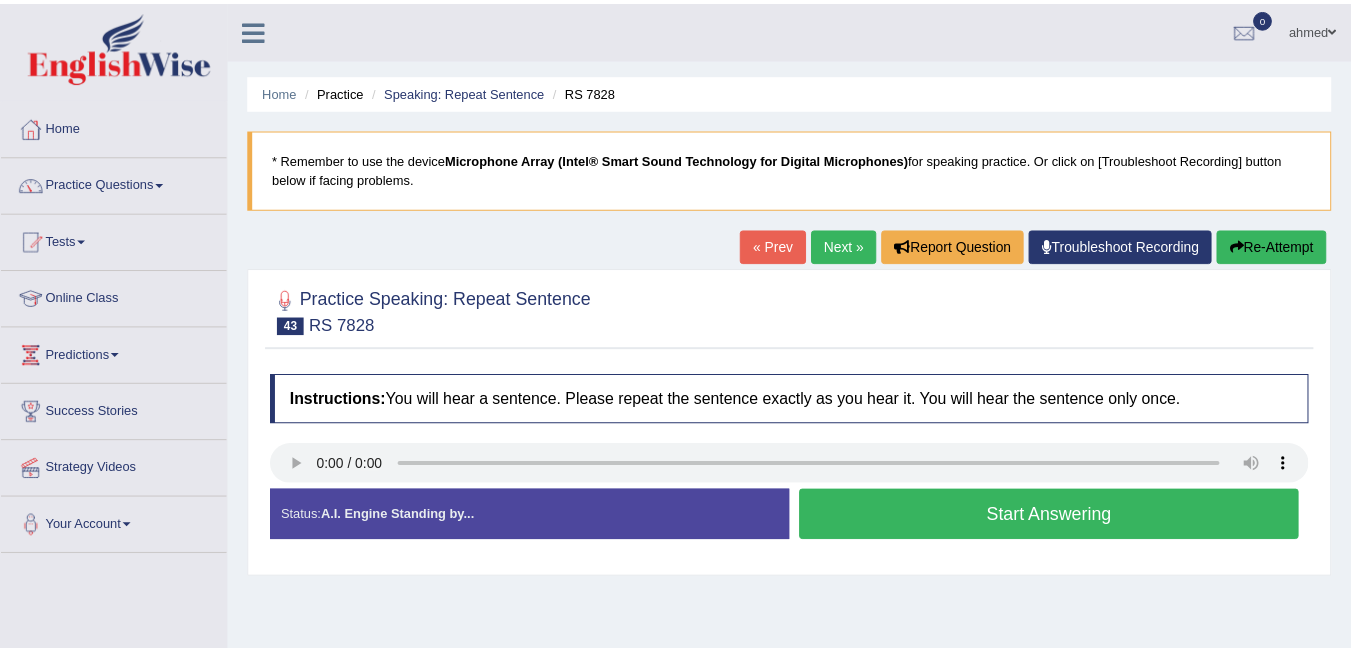 scroll, scrollTop: 0, scrollLeft: 0, axis: both 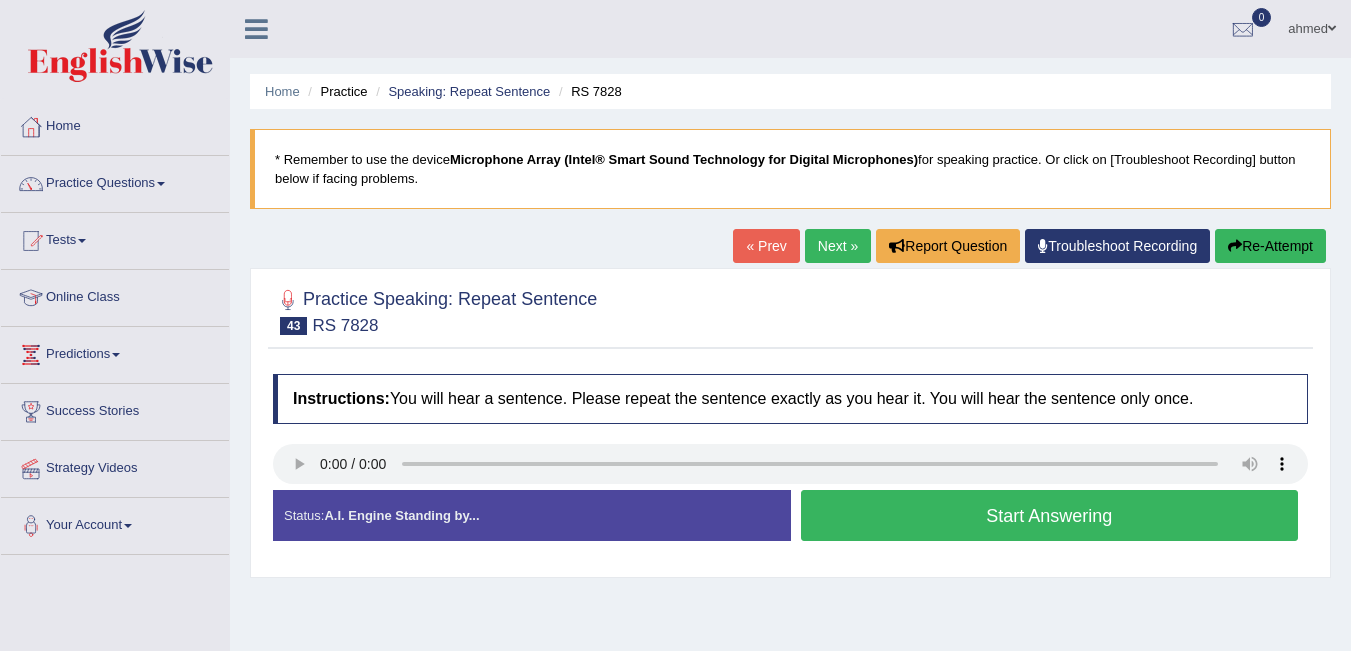 click on "Start Answering" at bounding box center [1050, 515] 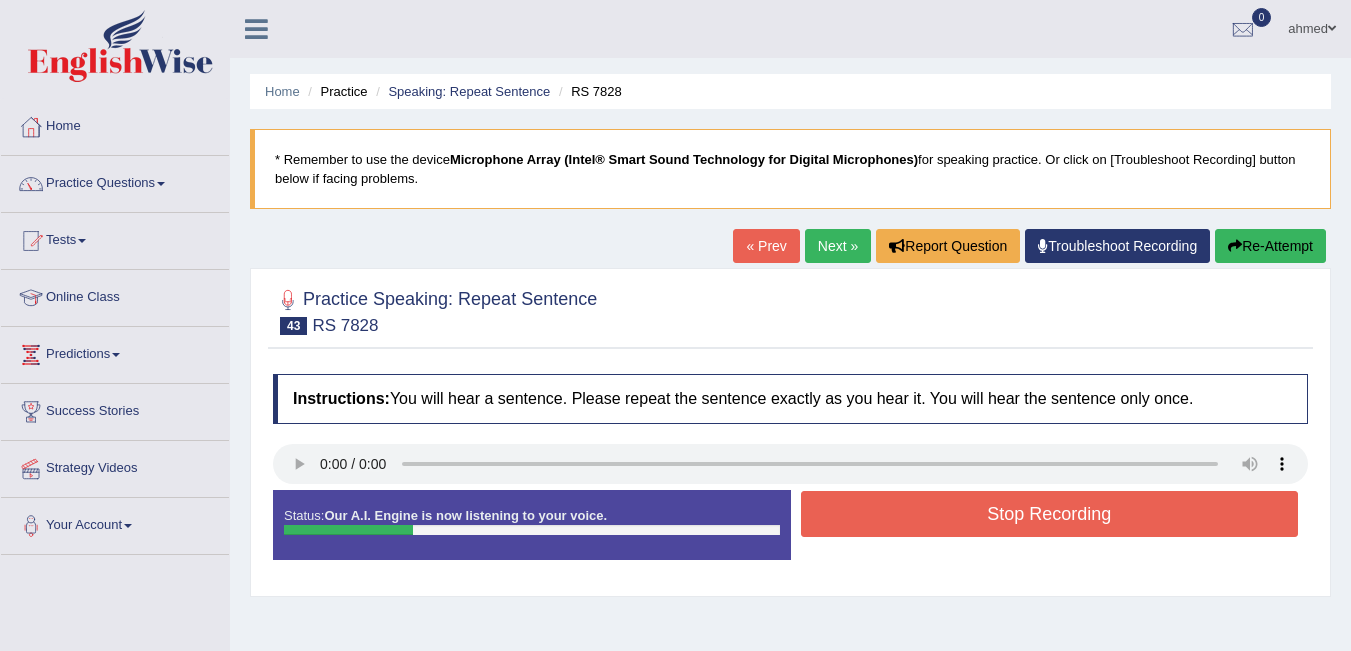 click on "Stop Recording" at bounding box center [1050, 514] 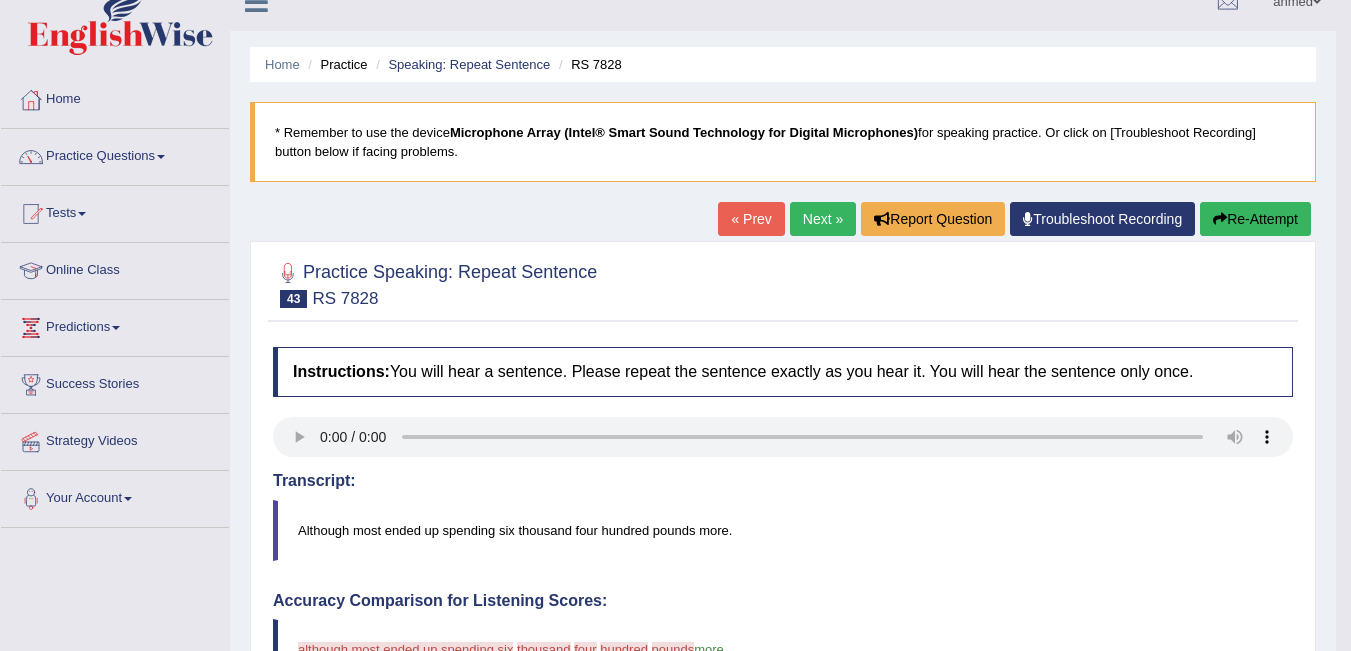 scroll, scrollTop: 0, scrollLeft: 0, axis: both 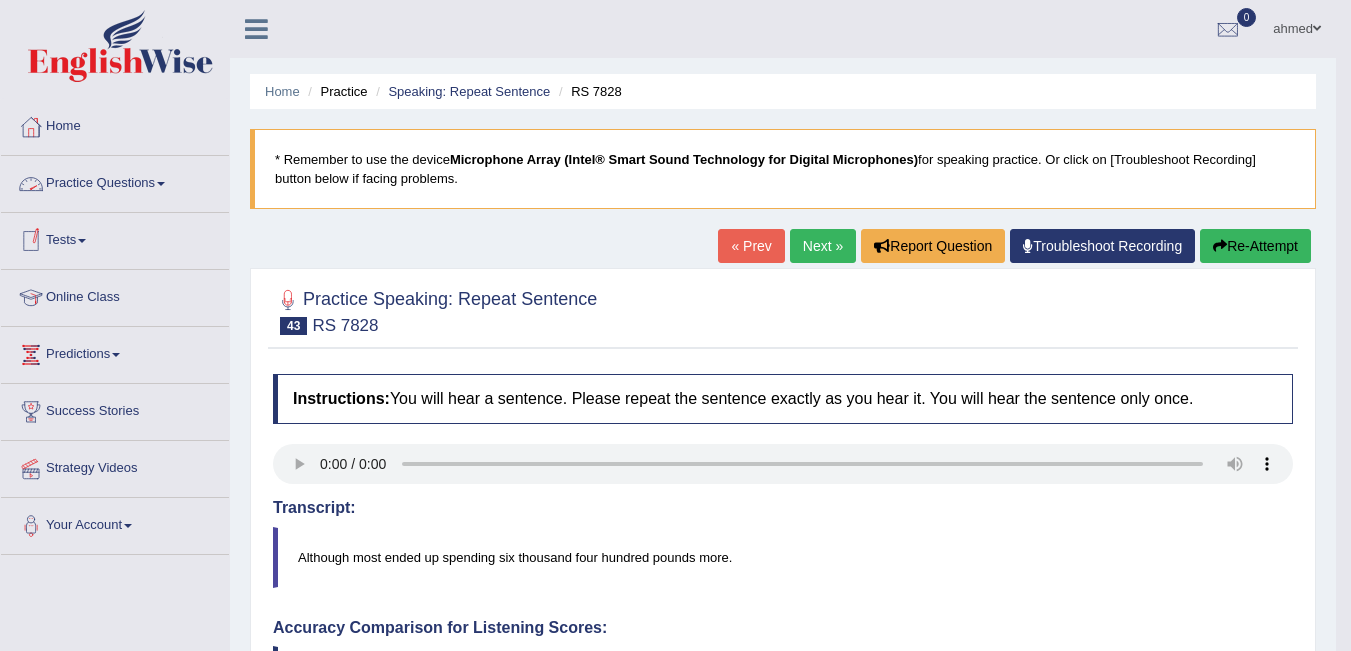 click on "Practice Questions" at bounding box center (115, 181) 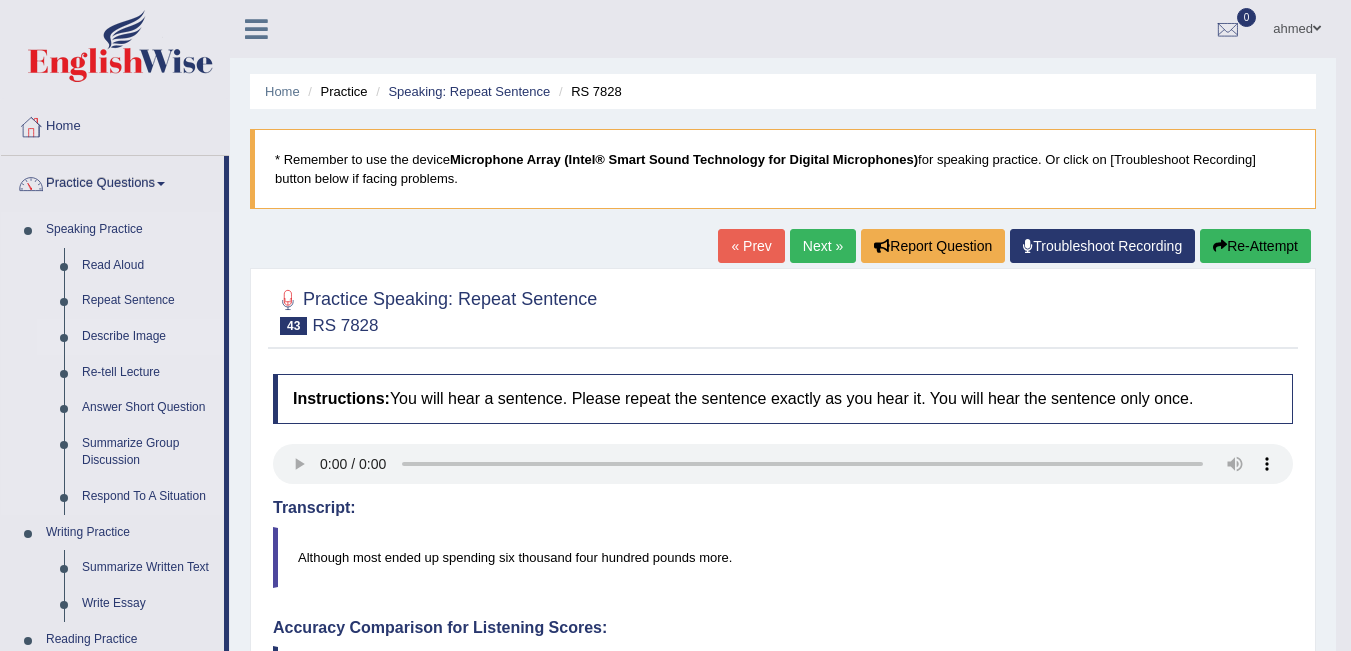 click on "Describe Image" at bounding box center (148, 337) 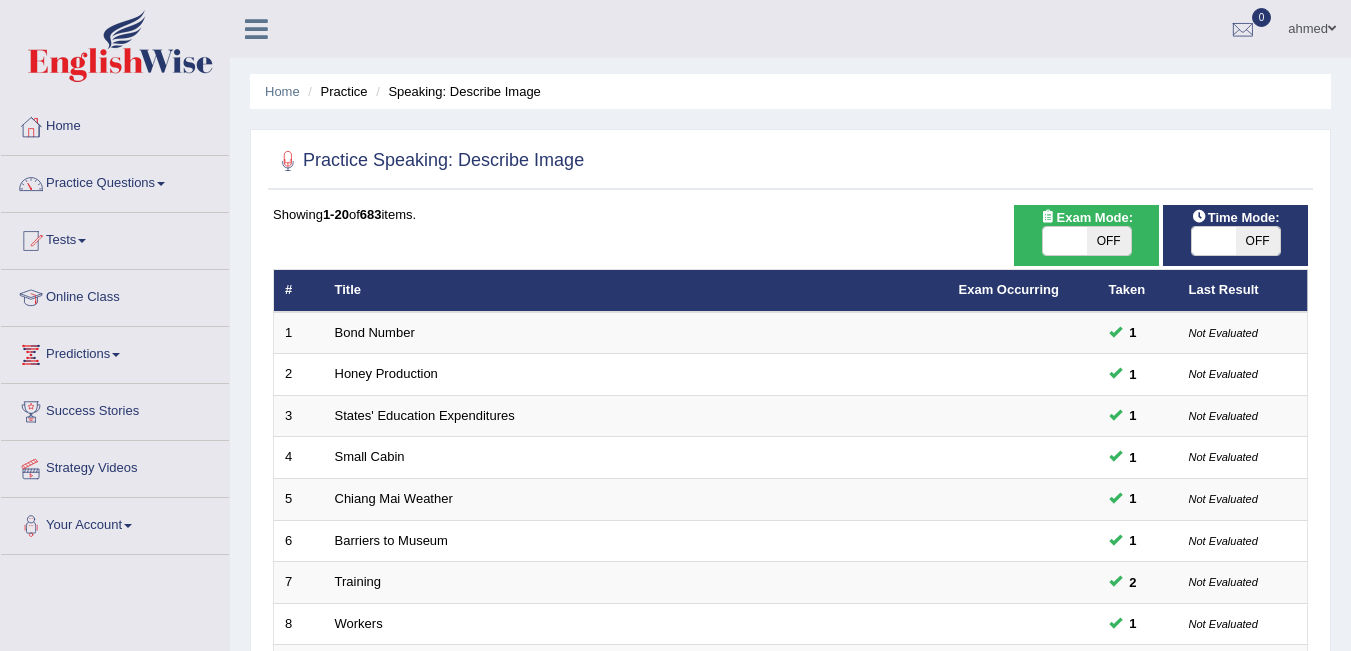 scroll, scrollTop: 0, scrollLeft: 0, axis: both 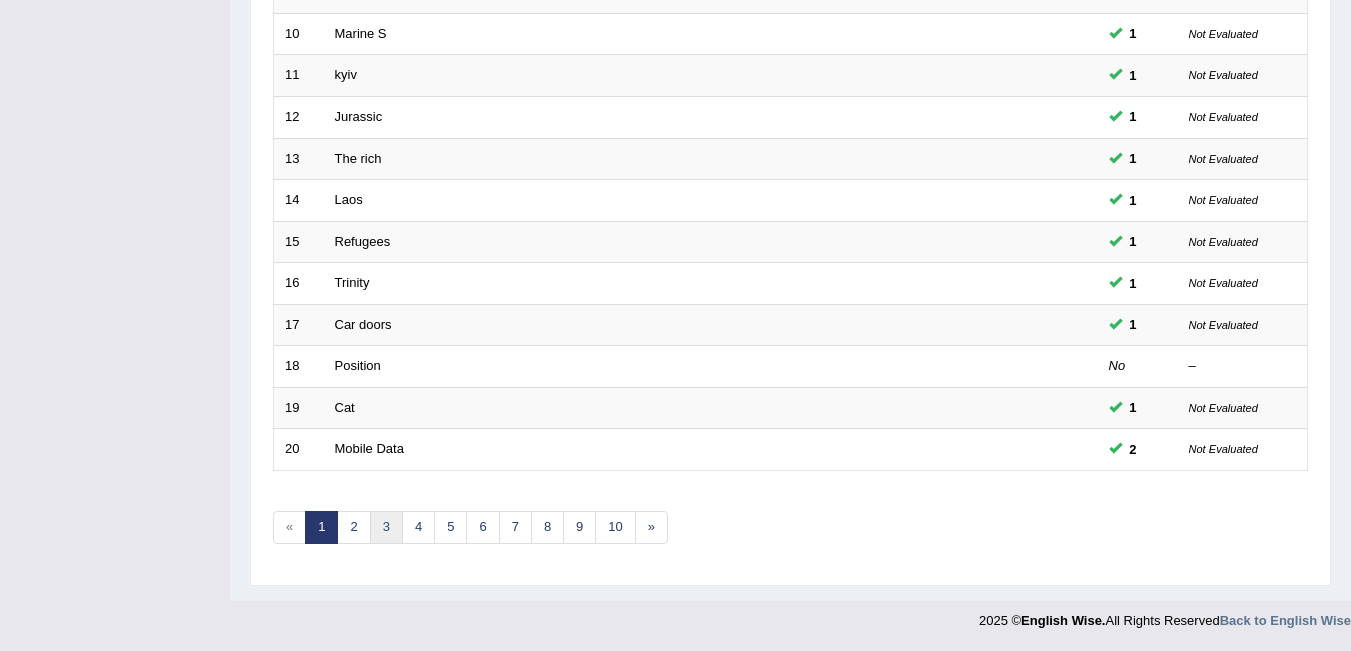click on "3" at bounding box center [386, 527] 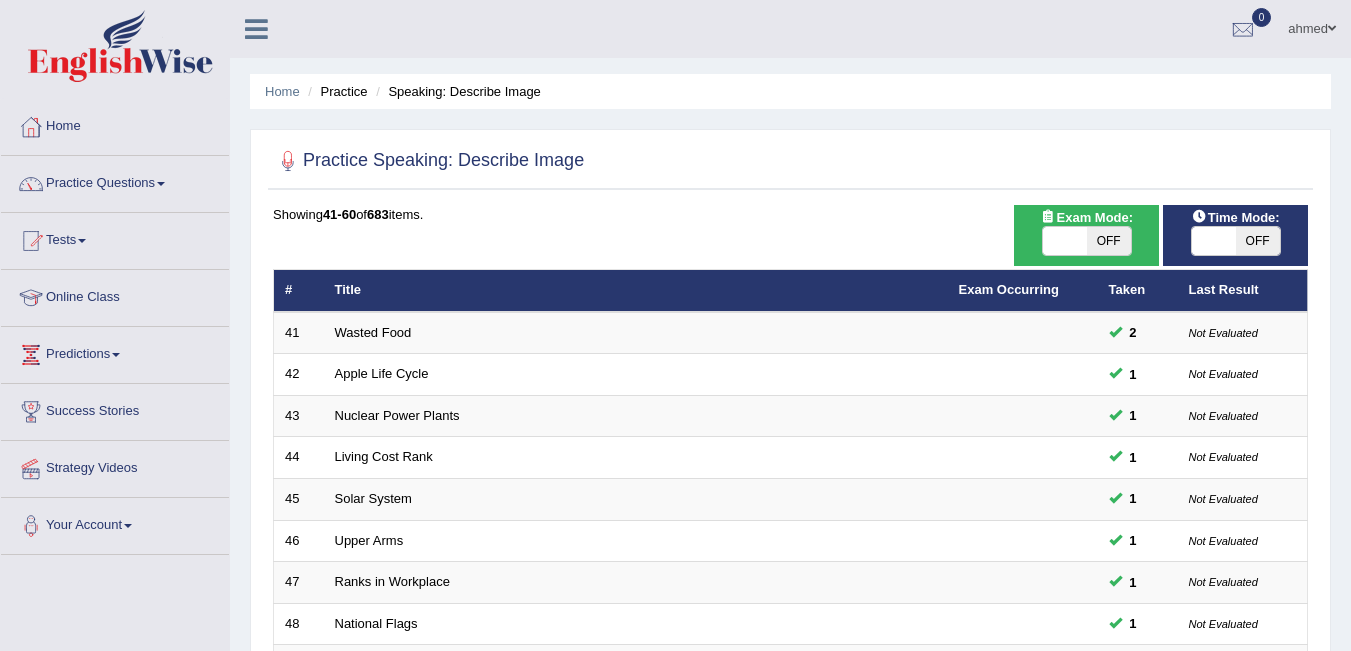 scroll, scrollTop: 0, scrollLeft: 0, axis: both 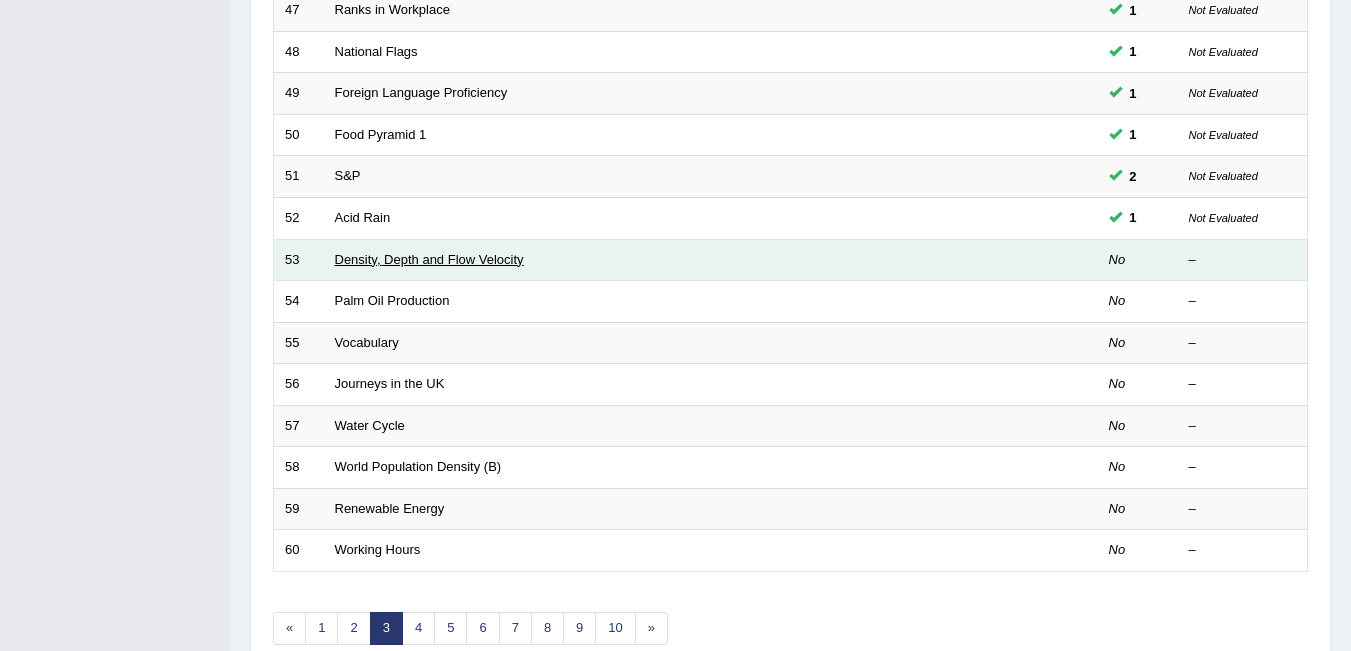 click on "Density, Depth and Flow Velocity" at bounding box center [429, 259] 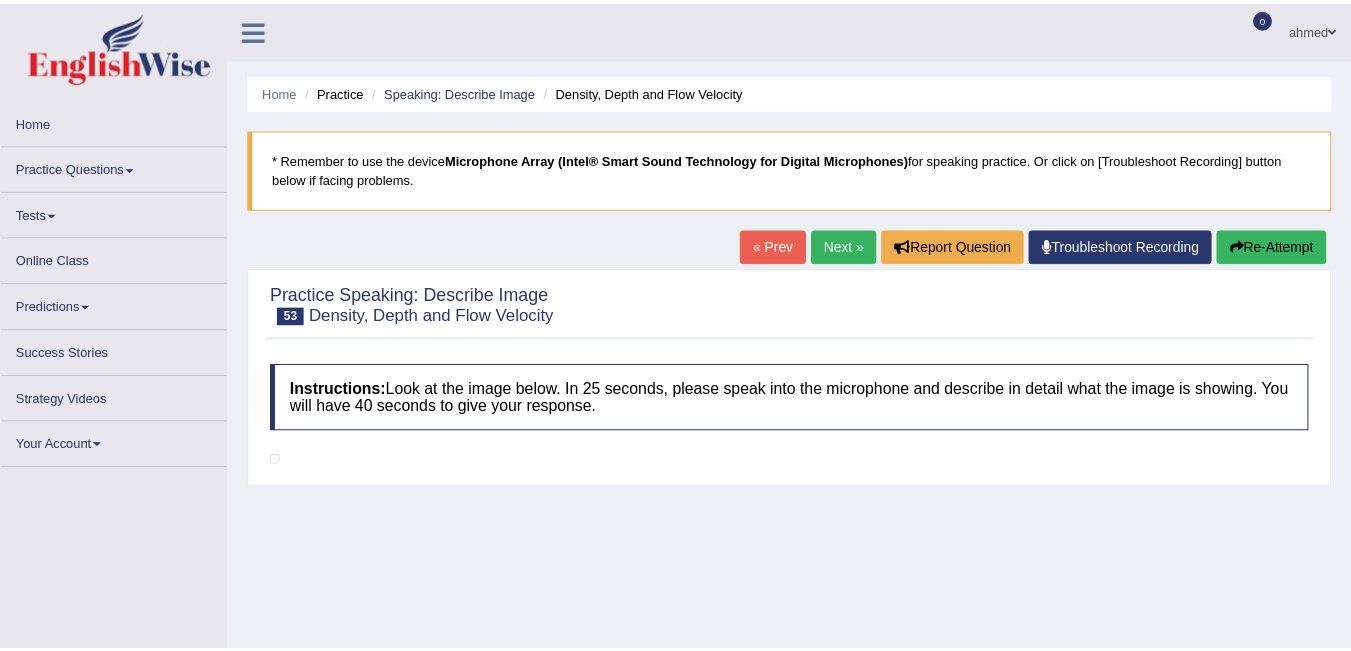 scroll, scrollTop: 0, scrollLeft: 0, axis: both 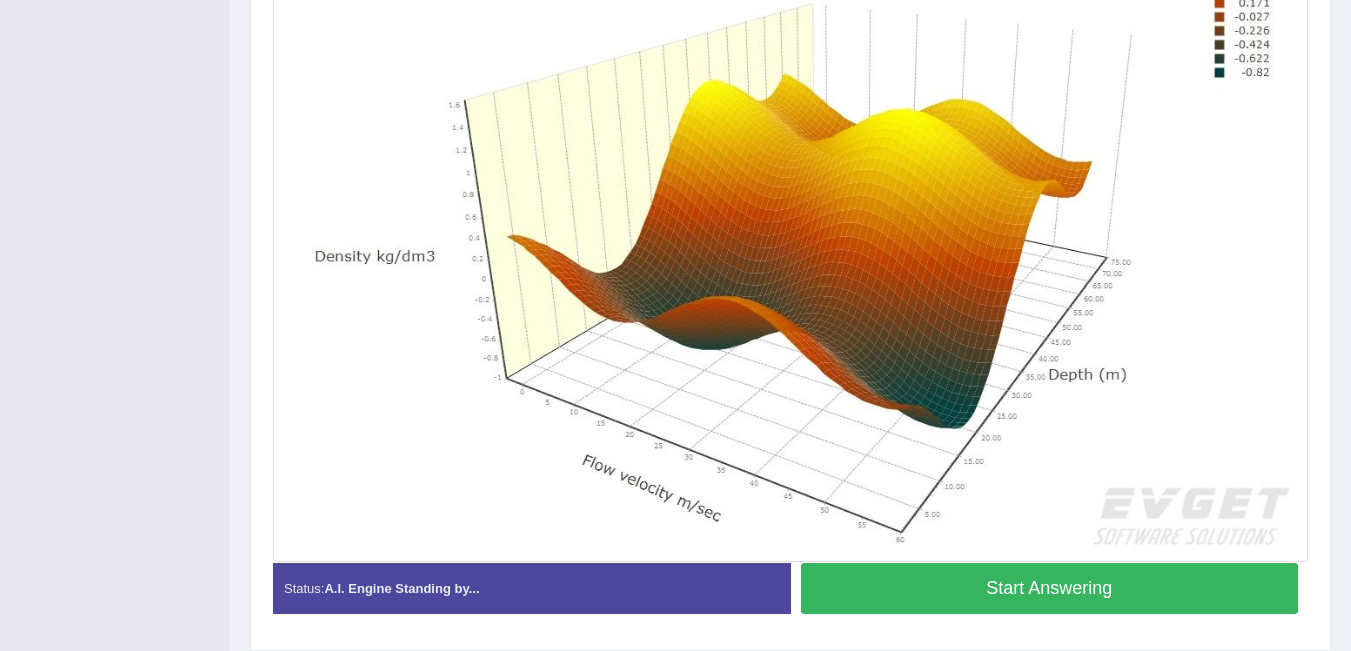 click on "Start Answering" at bounding box center (1050, 588) 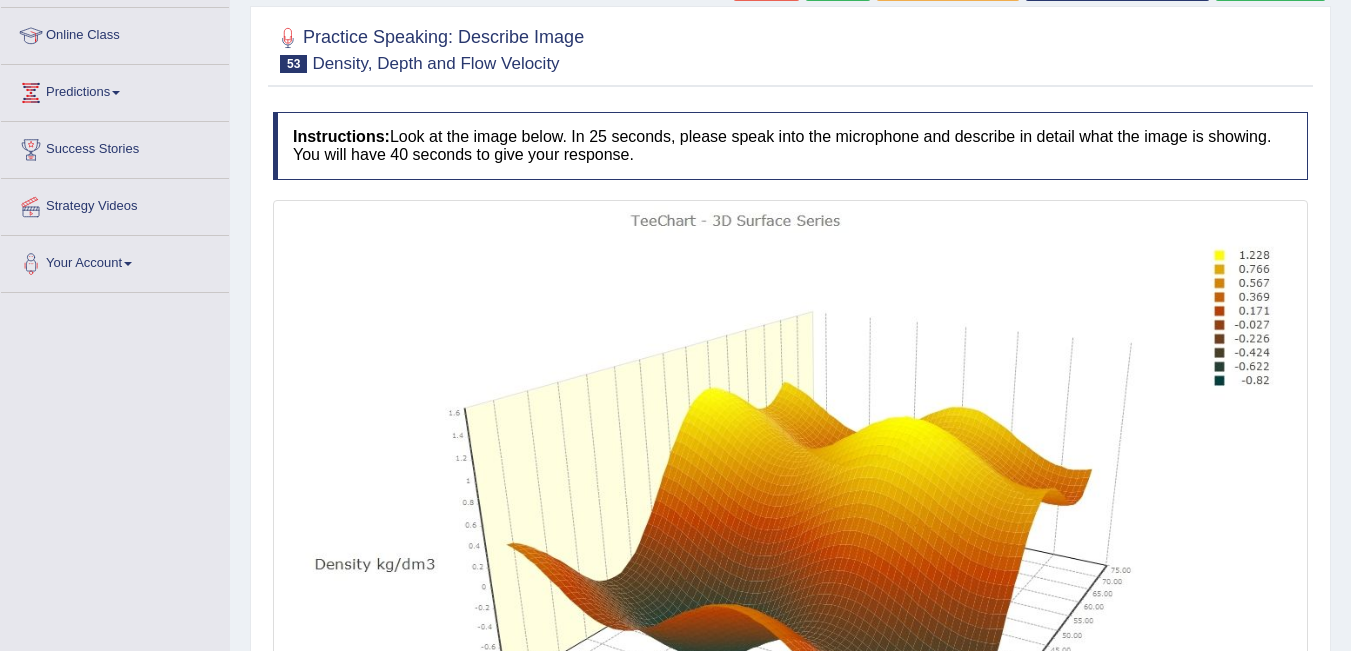 scroll, scrollTop: 260, scrollLeft: 0, axis: vertical 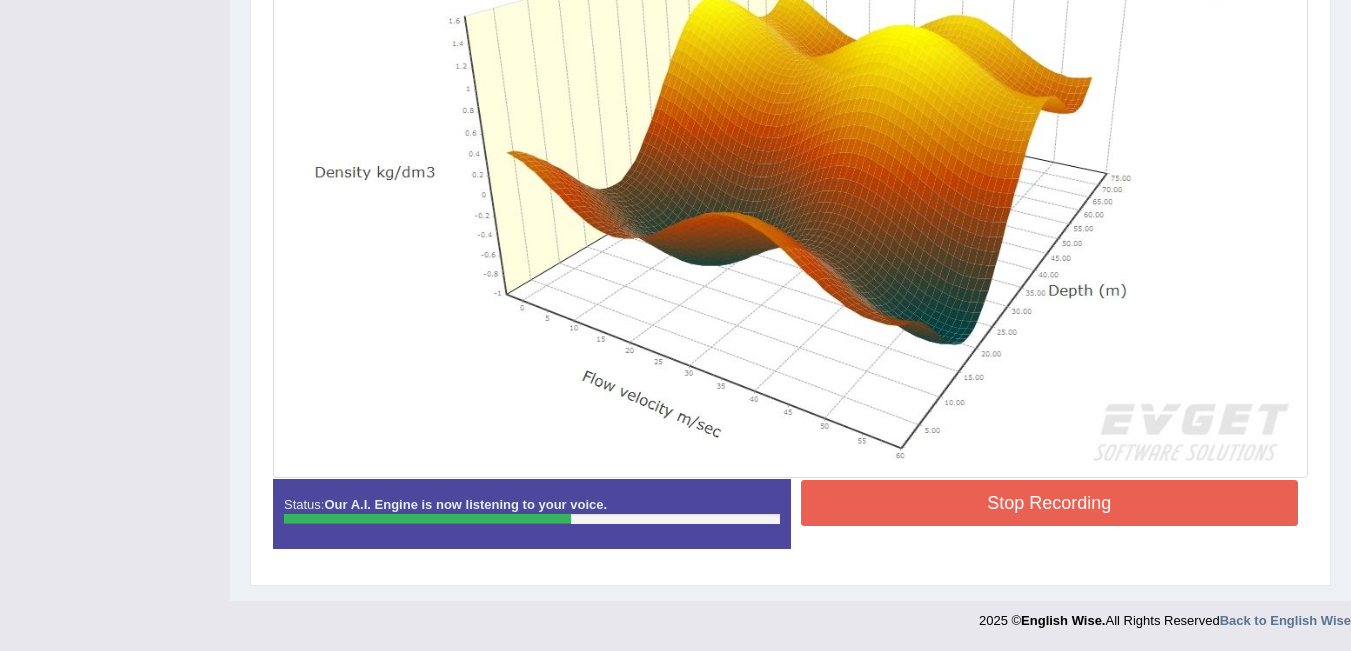 click on "Stop Recording" at bounding box center [1050, 503] 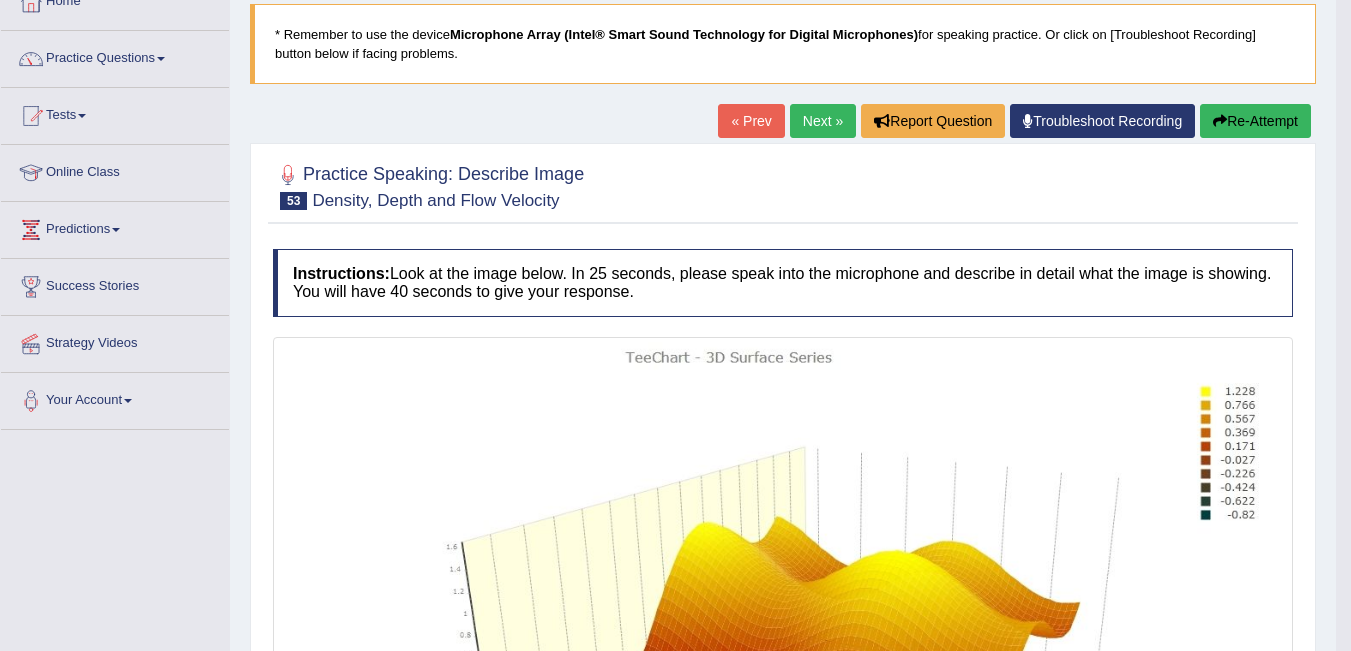 scroll, scrollTop: 123, scrollLeft: 0, axis: vertical 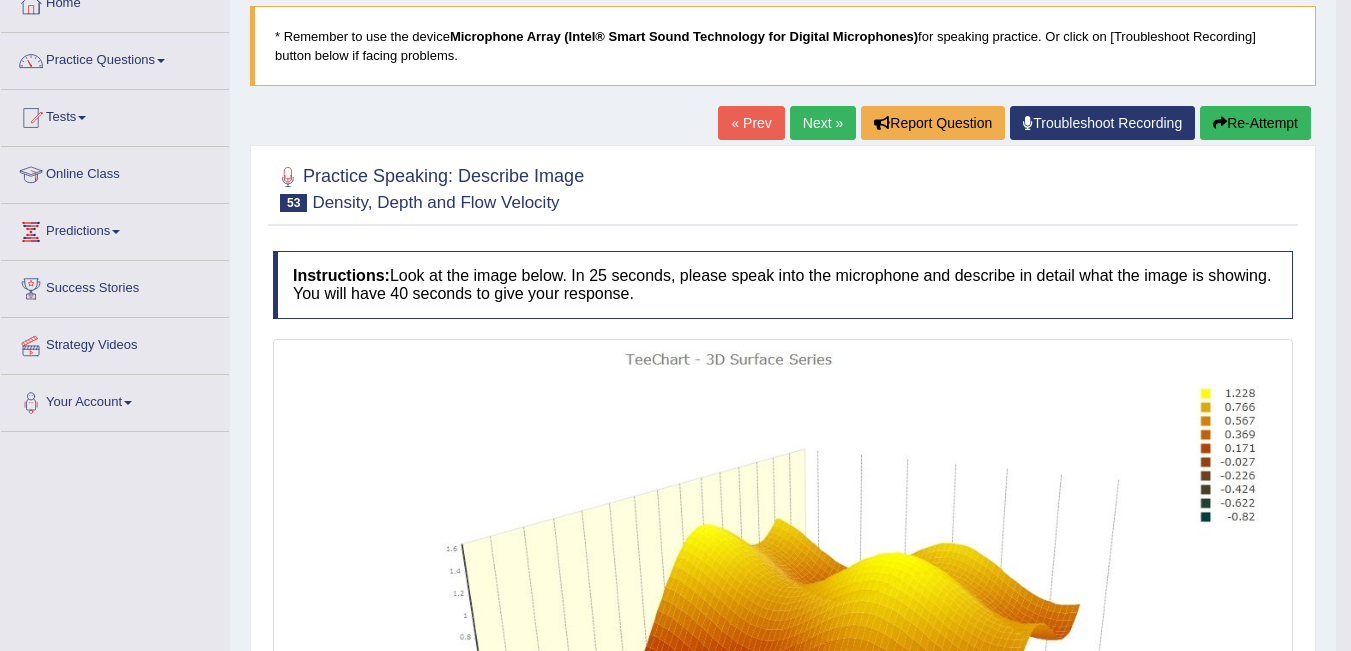 click on "Next »" at bounding box center [823, 123] 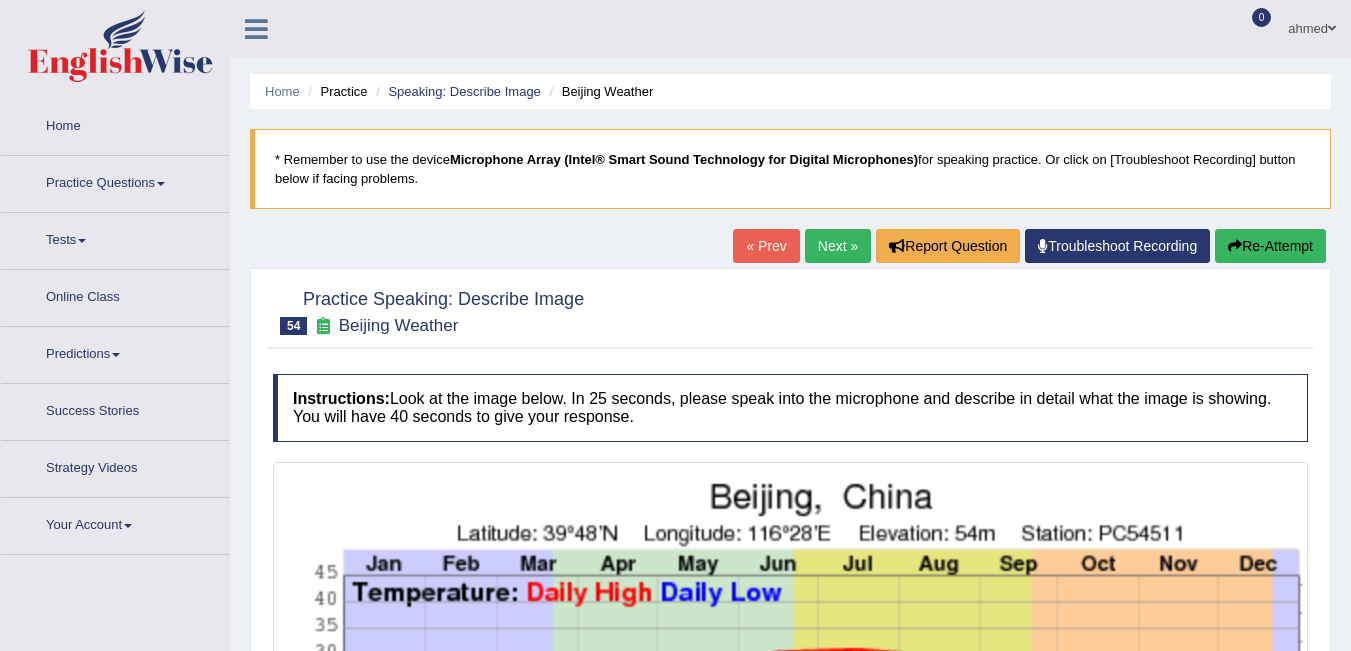 scroll, scrollTop: 0, scrollLeft: 0, axis: both 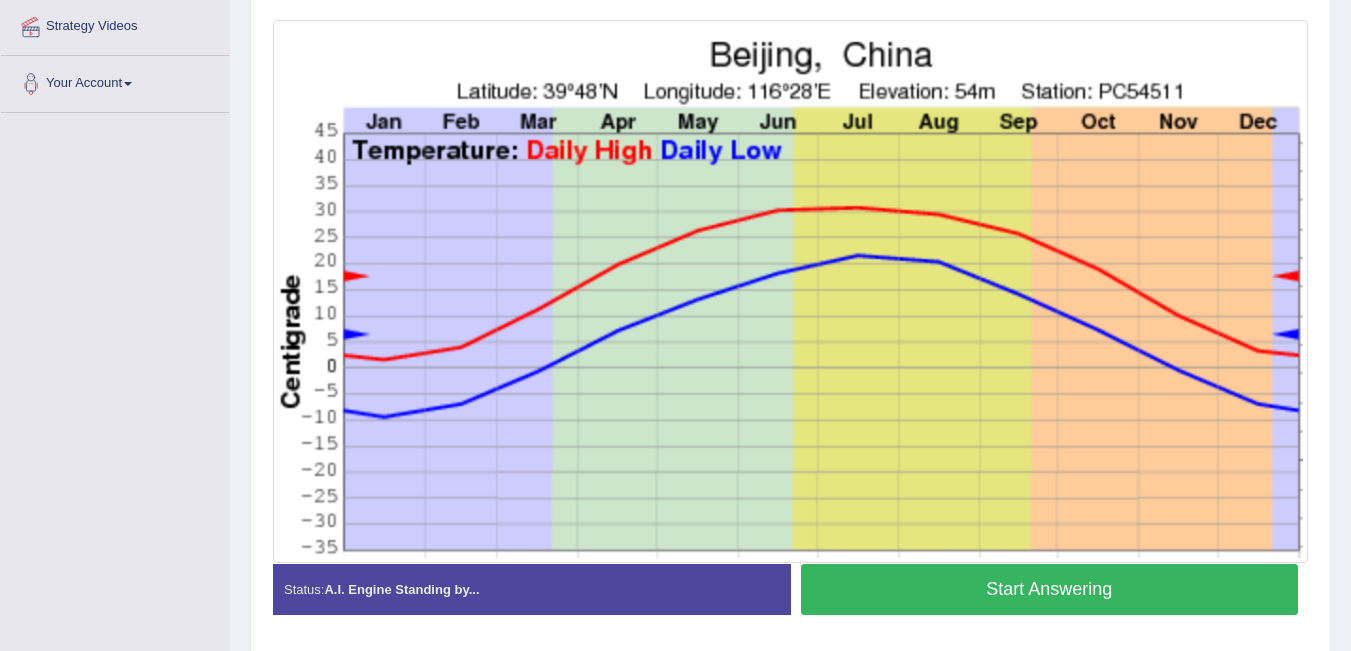 click on "Start Answering" at bounding box center (1050, 589) 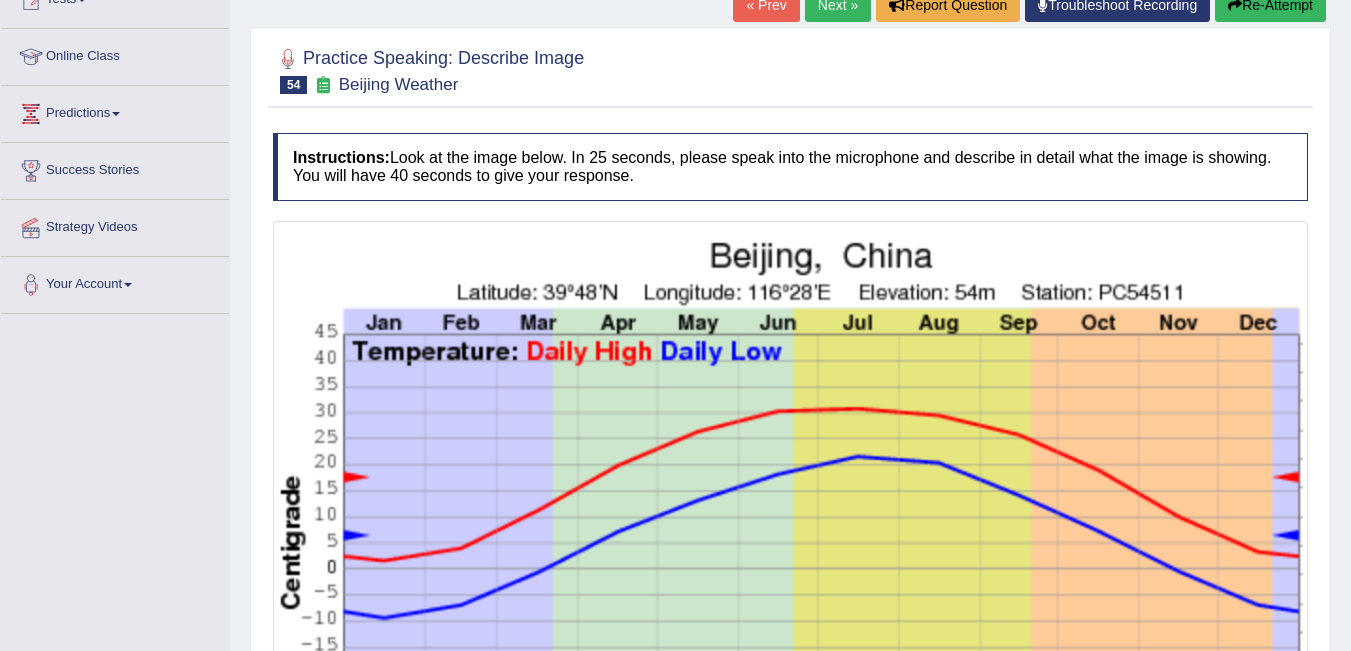 scroll, scrollTop: 239, scrollLeft: 0, axis: vertical 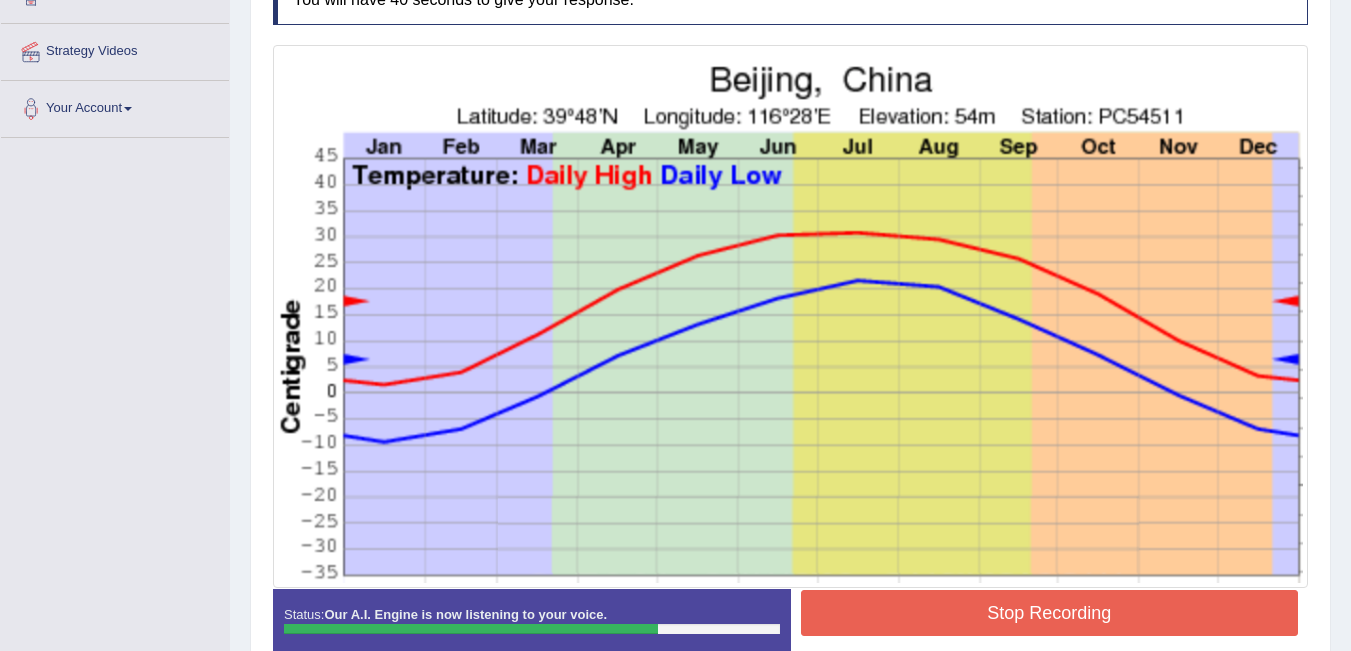 click on "Stop Recording" at bounding box center (1050, 613) 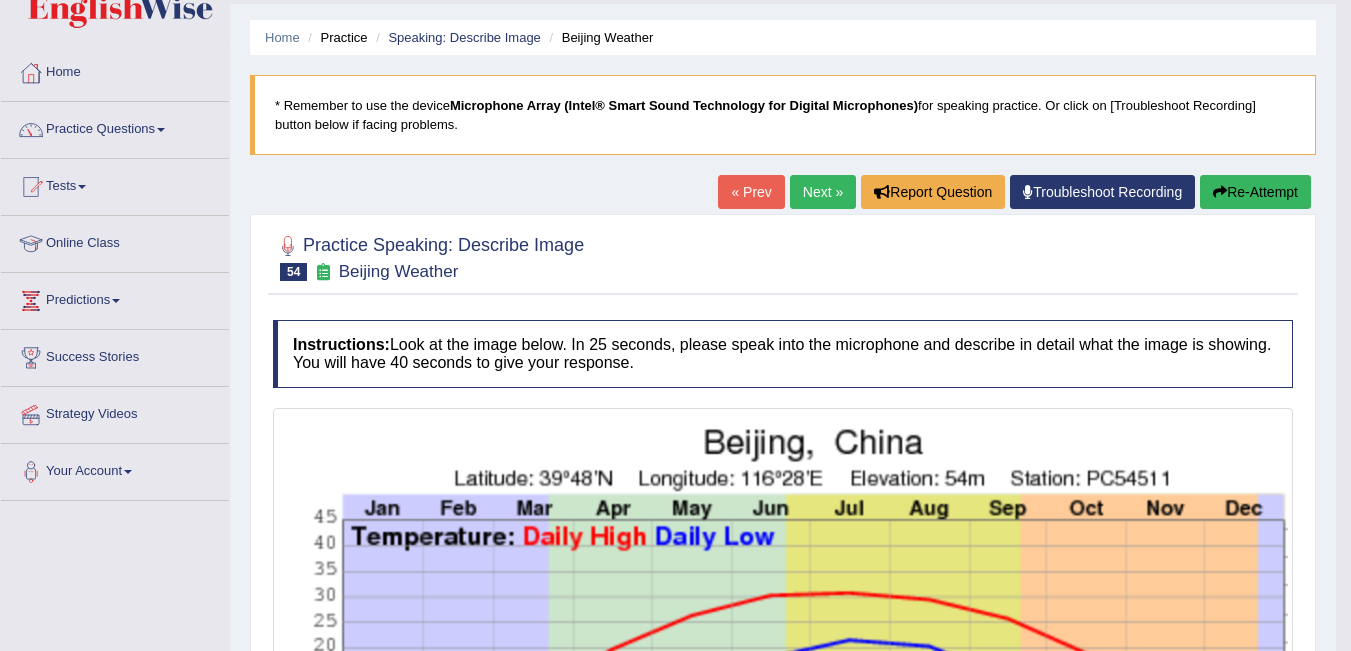 scroll, scrollTop: 46, scrollLeft: 0, axis: vertical 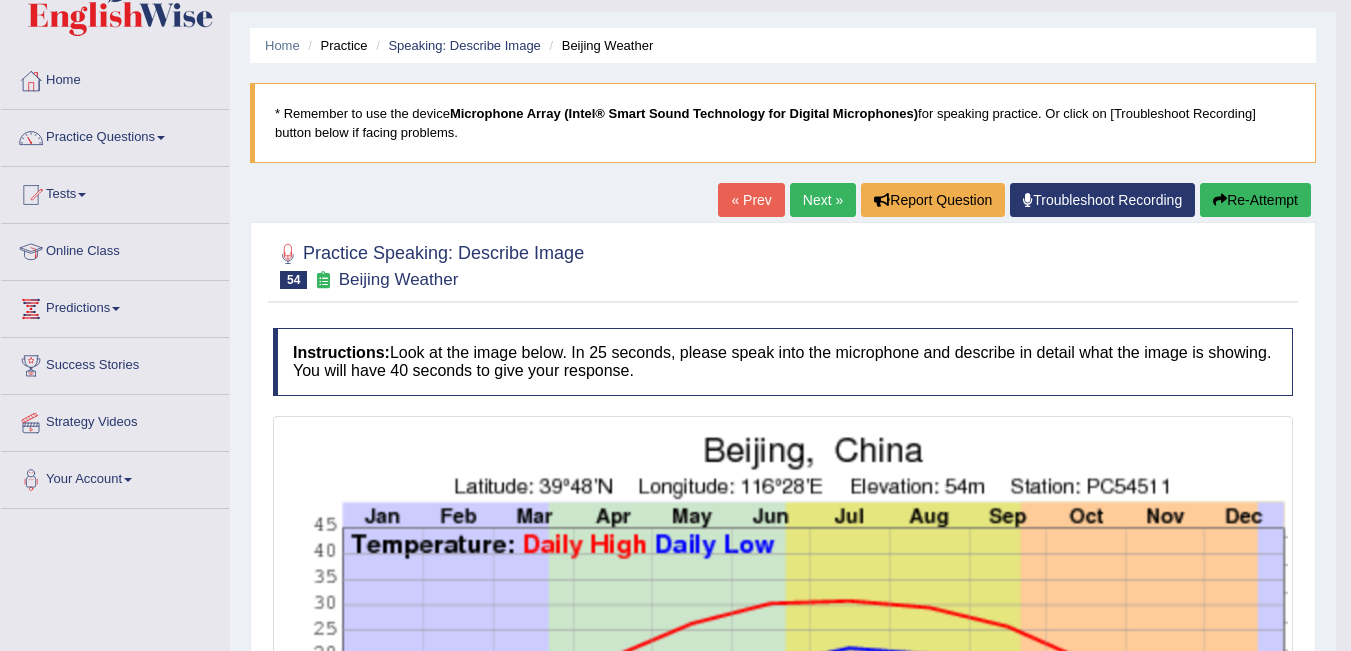 click on "Next »" at bounding box center (823, 200) 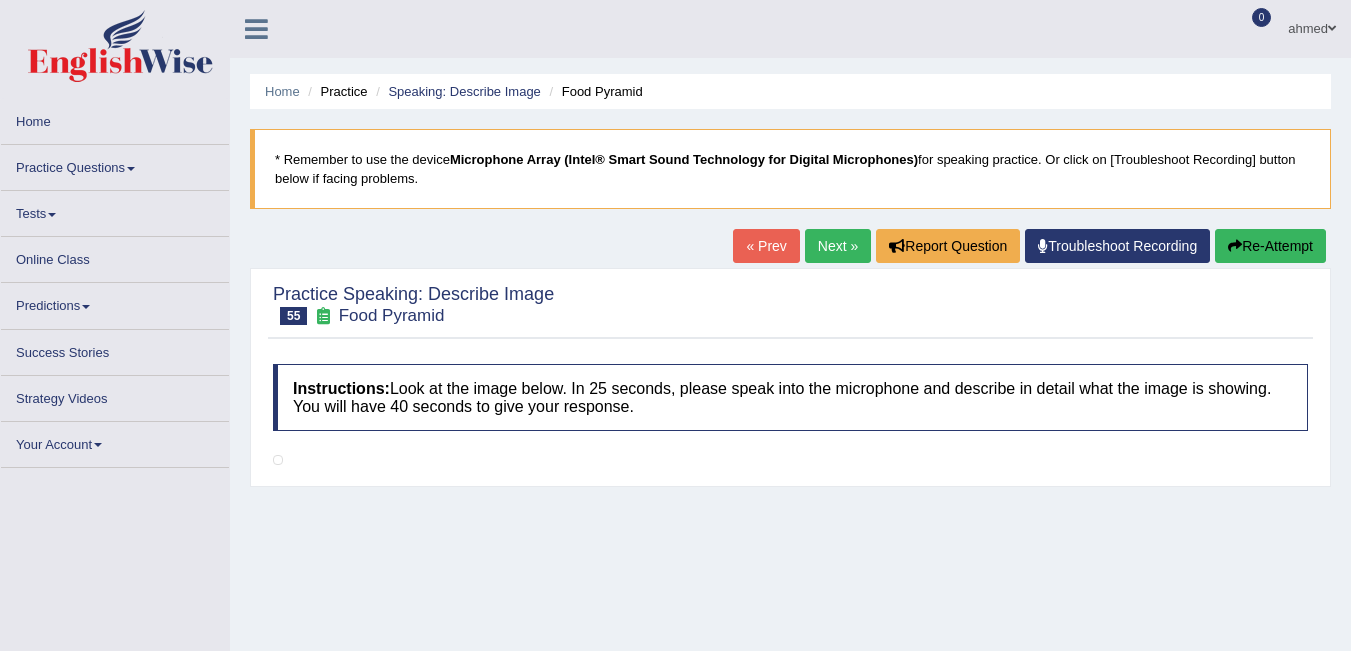 scroll, scrollTop: 0, scrollLeft: 0, axis: both 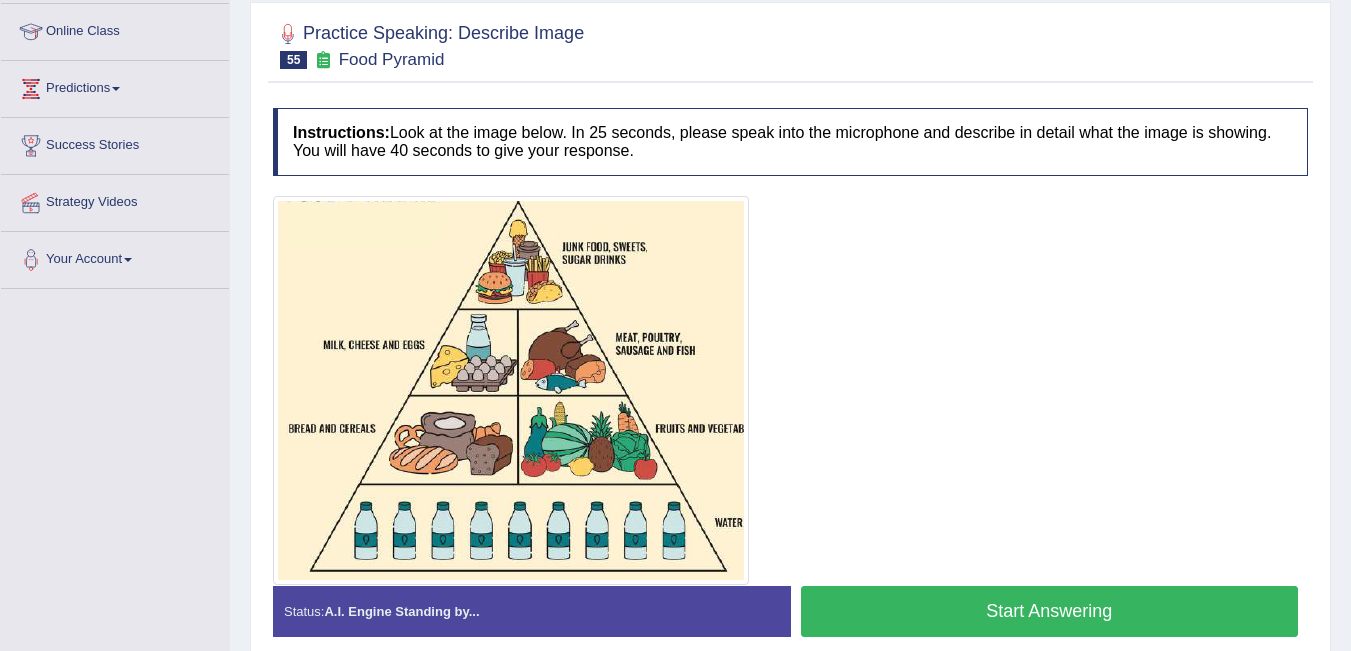 drag, startPoint x: 1360, startPoint y: 215, endPoint x: 1343, endPoint y: 372, distance: 157.9177 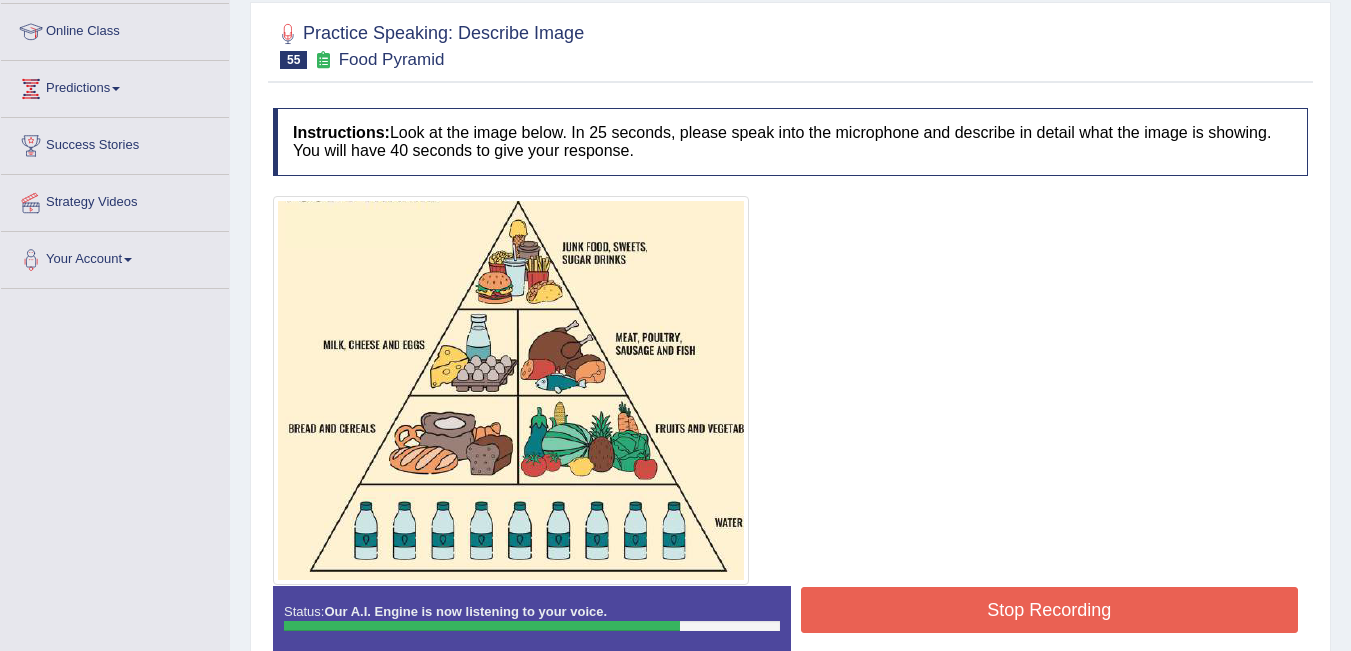 click on "Stop Recording" at bounding box center (1050, 610) 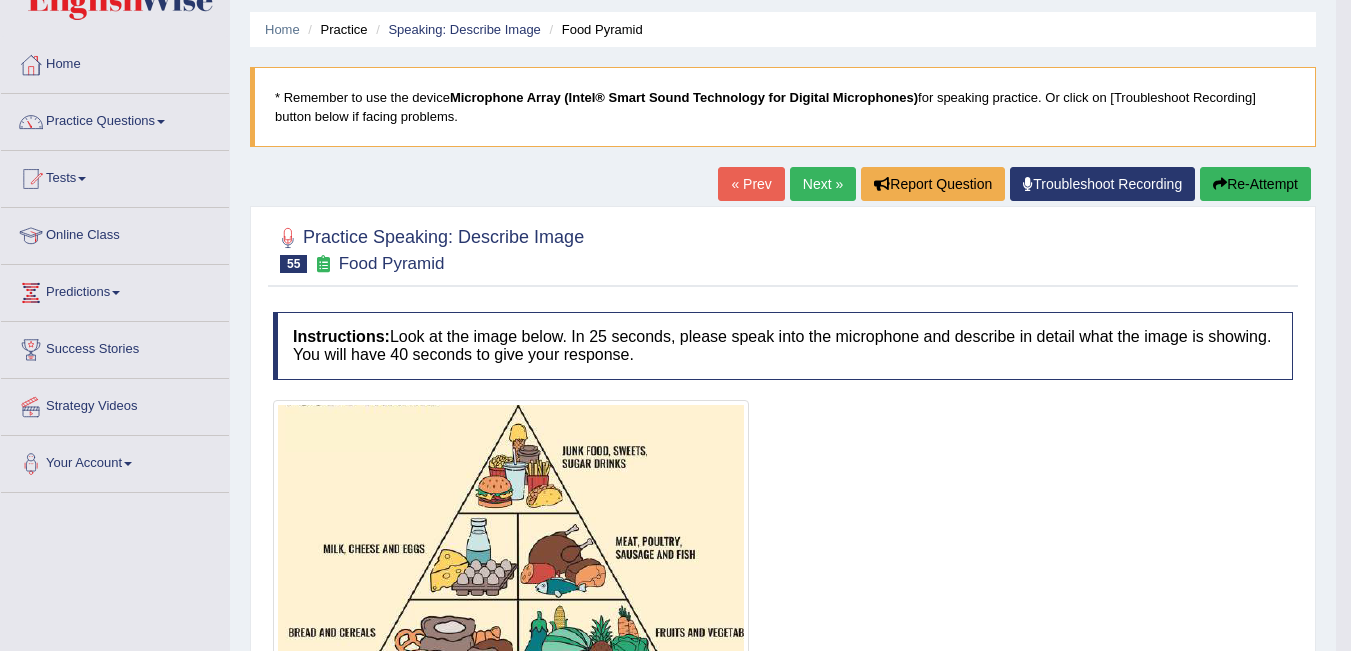 scroll, scrollTop: 20, scrollLeft: 0, axis: vertical 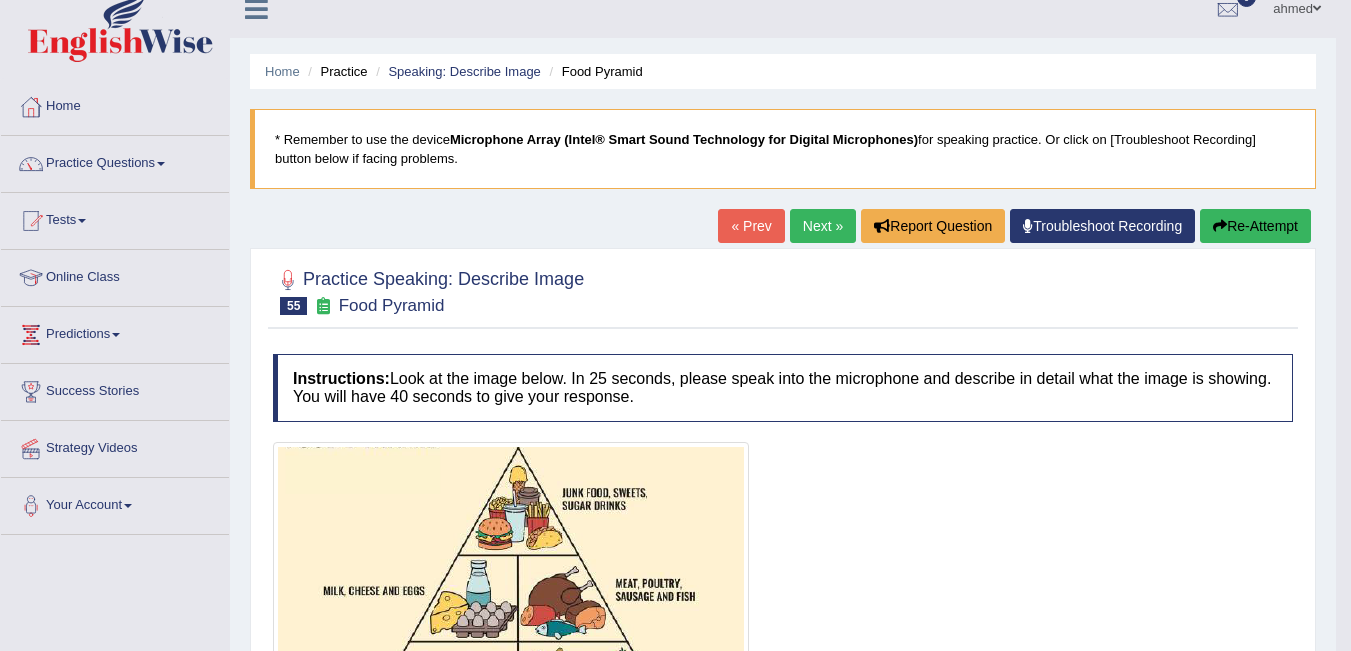 click on "Next »" at bounding box center [823, 226] 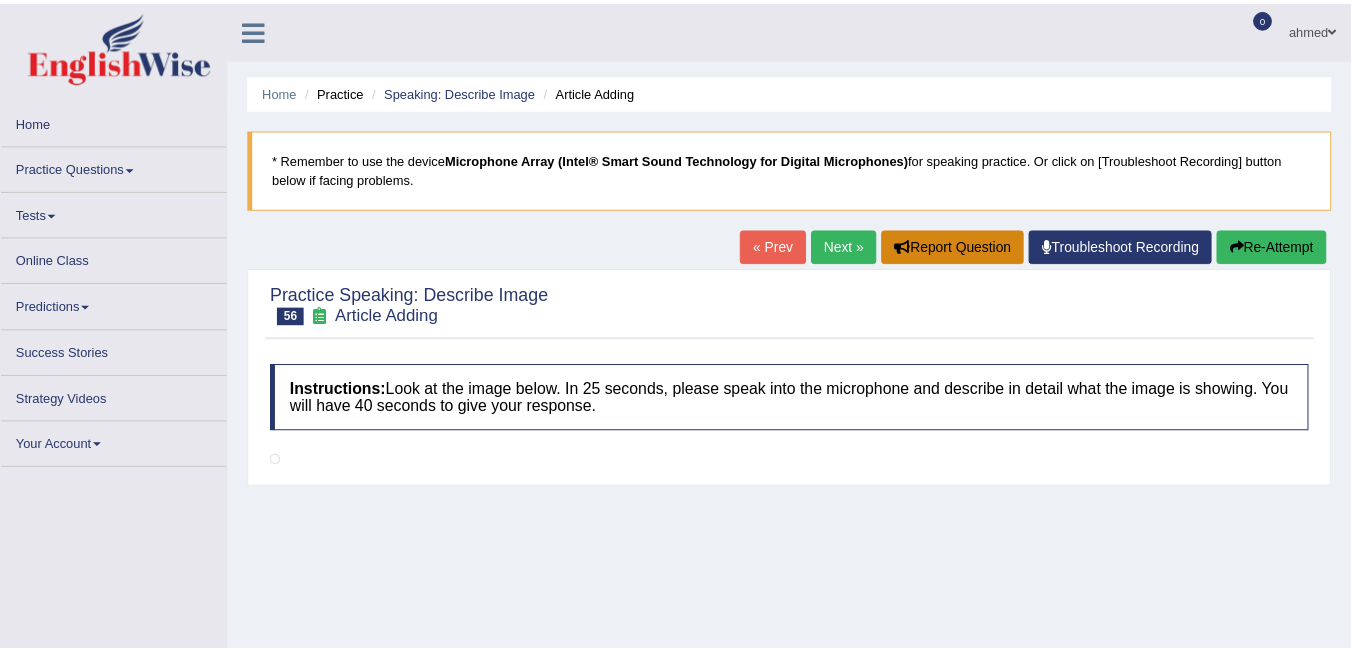 scroll, scrollTop: 0, scrollLeft: 0, axis: both 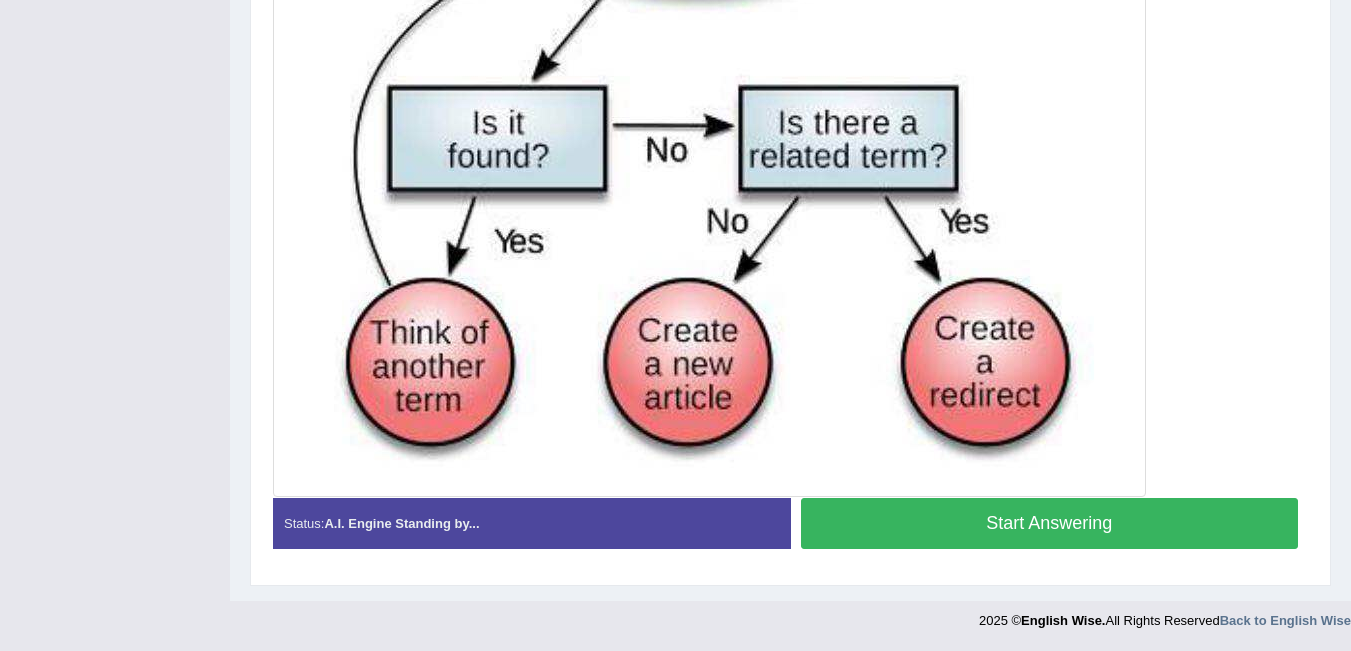 click on "Start Answering" at bounding box center [1050, 523] 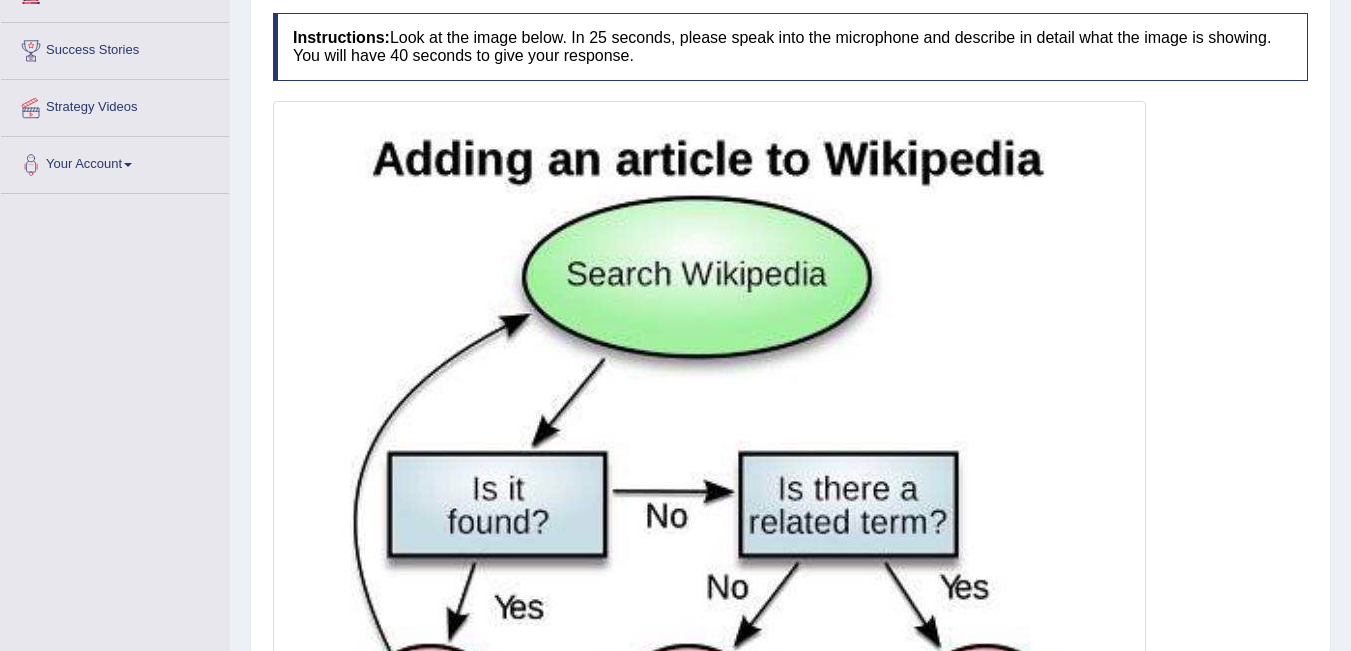 scroll, scrollTop: 349, scrollLeft: 0, axis: vertical 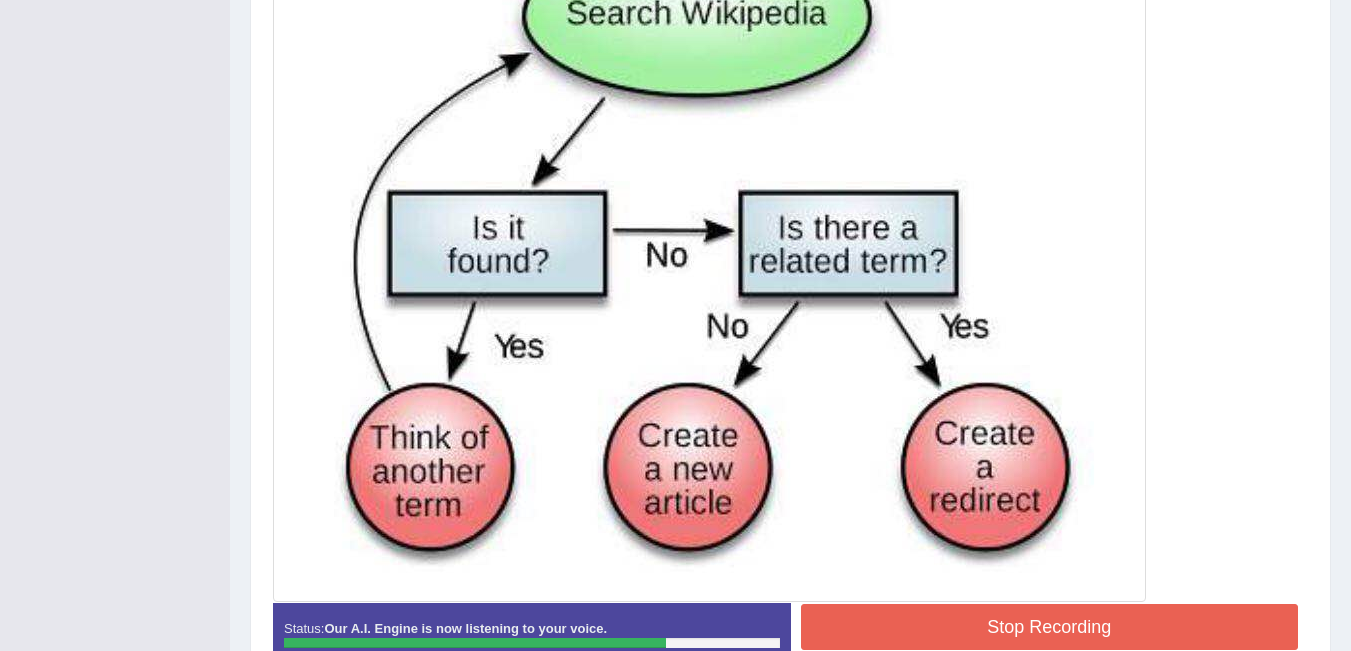 click on "Stop Recording" at bounding box center [1050, 627] 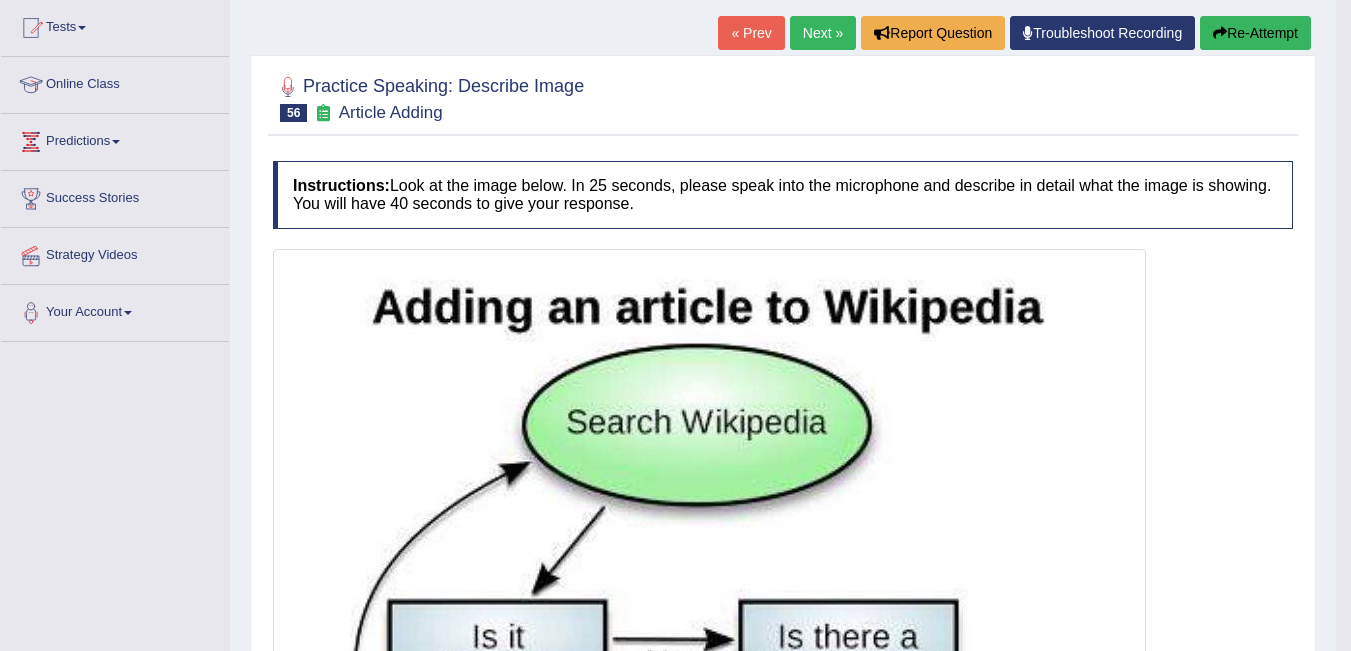 scroll, scrollTop: 172, scrollLeft: 0, axis: vertical 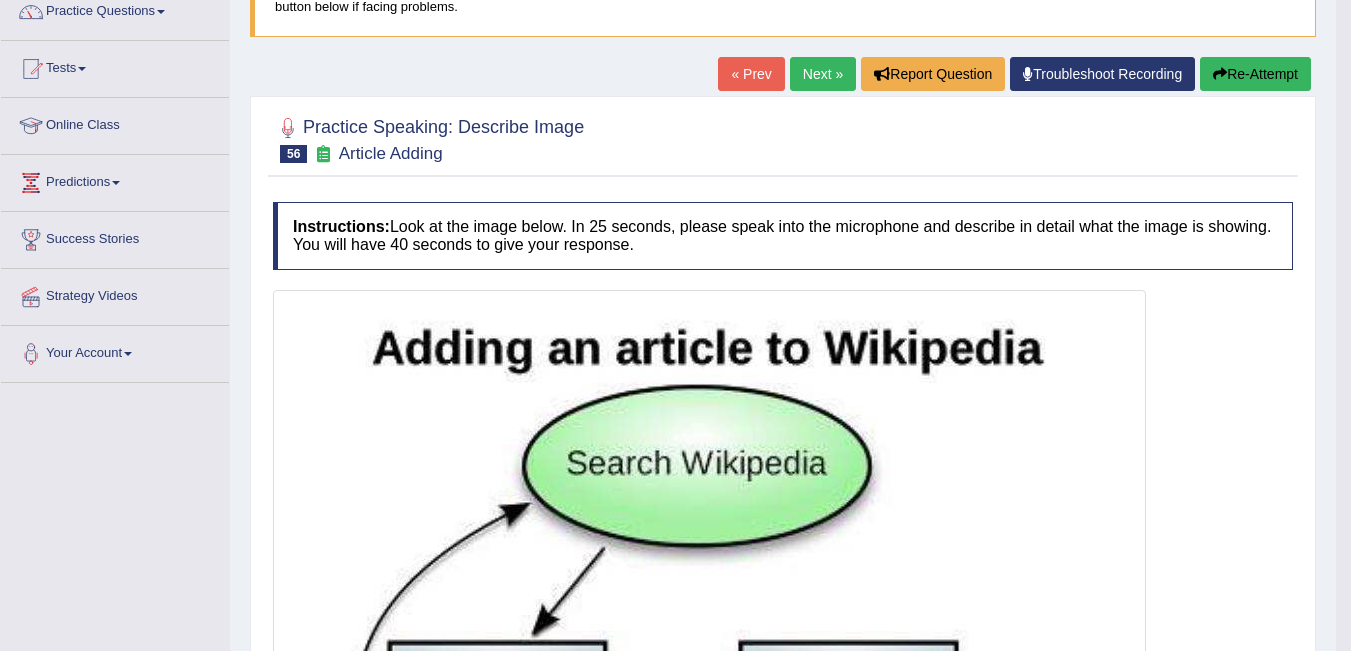 click on "Next »" at bounding box center (823, 74) 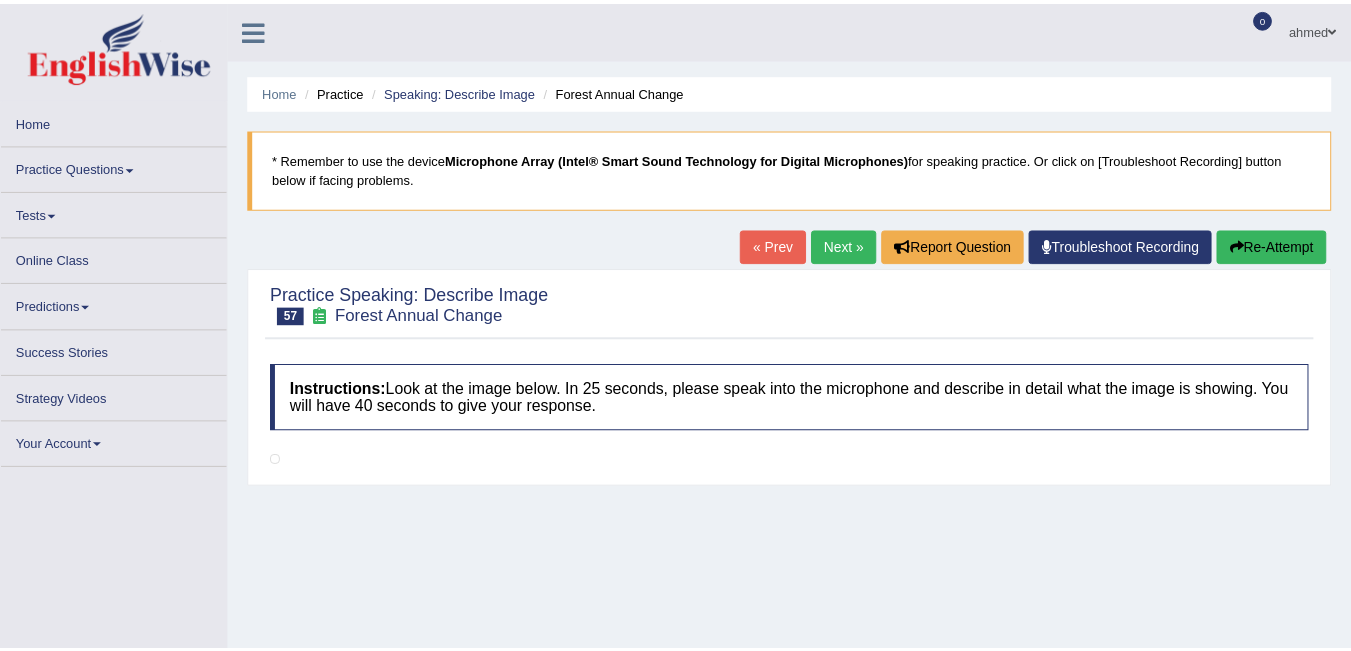 scroll, scrollTop: 0, scrollLeft: 0, axis: both 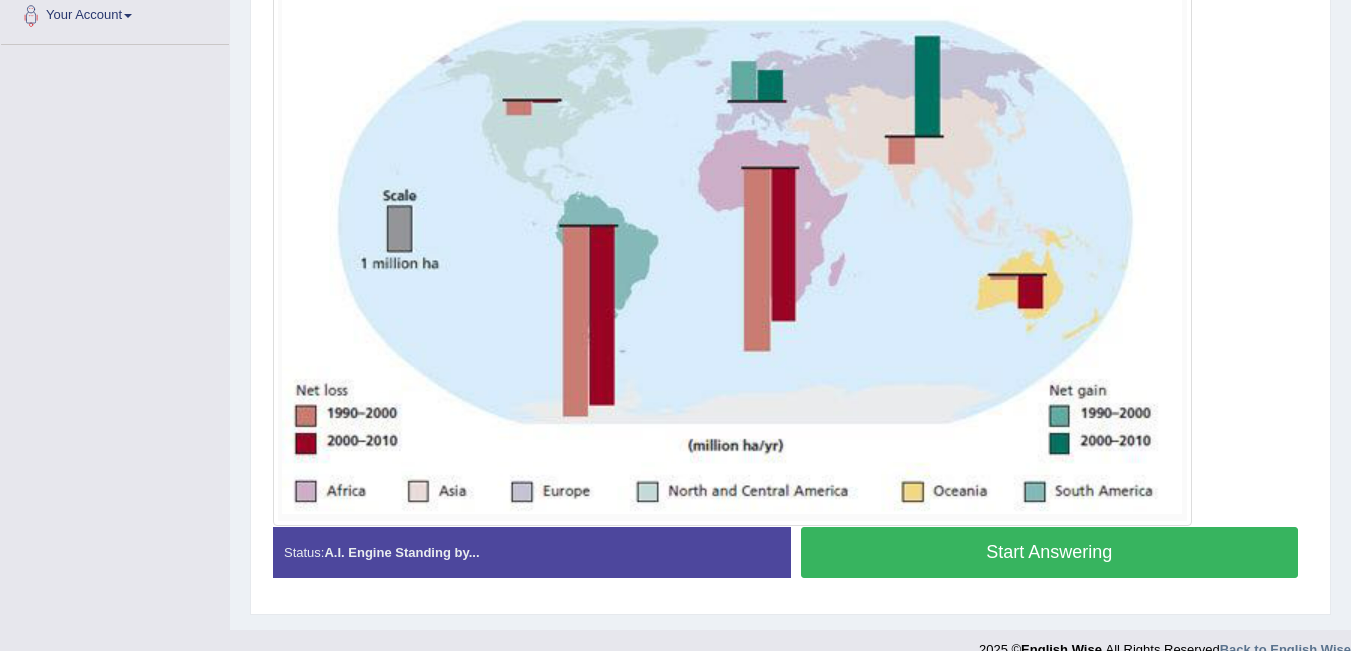 click on "Start Answering" at bounding box center (1050, 552) 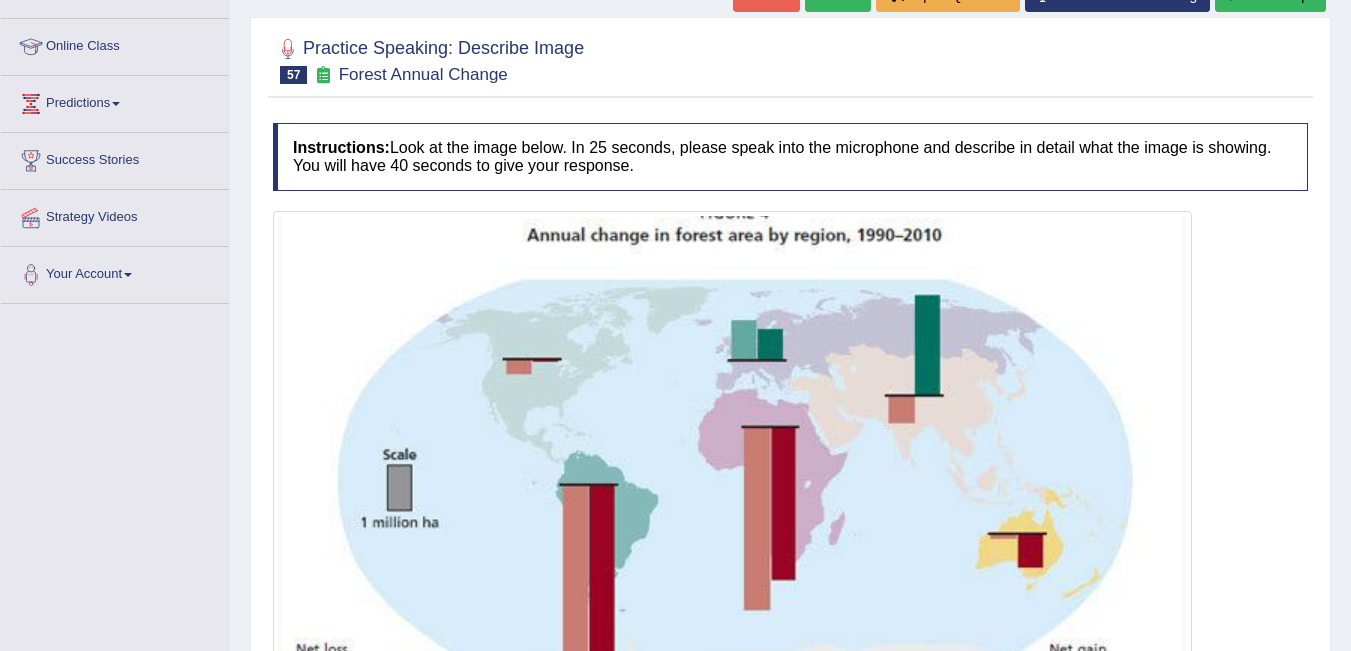 scroll, scrollTop: 233, scrollLeft: 0, axis: vertical 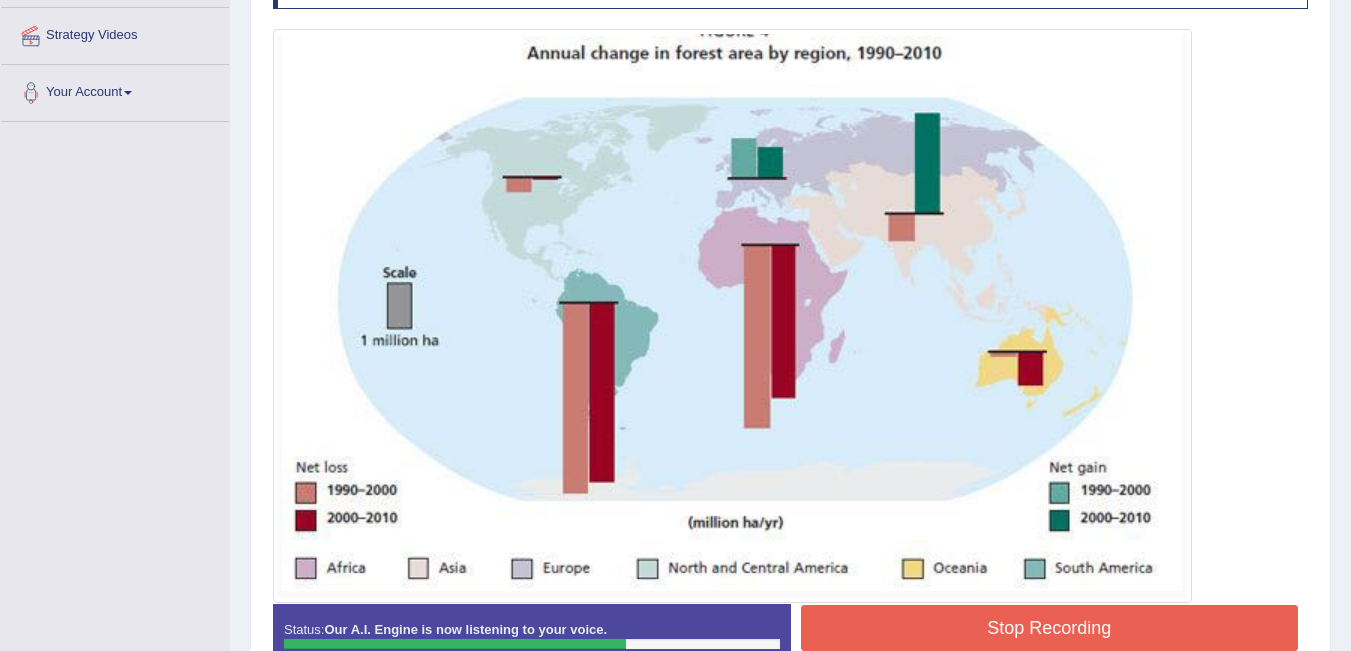click on "Stop Recording" at bounding box center [1050, 628] 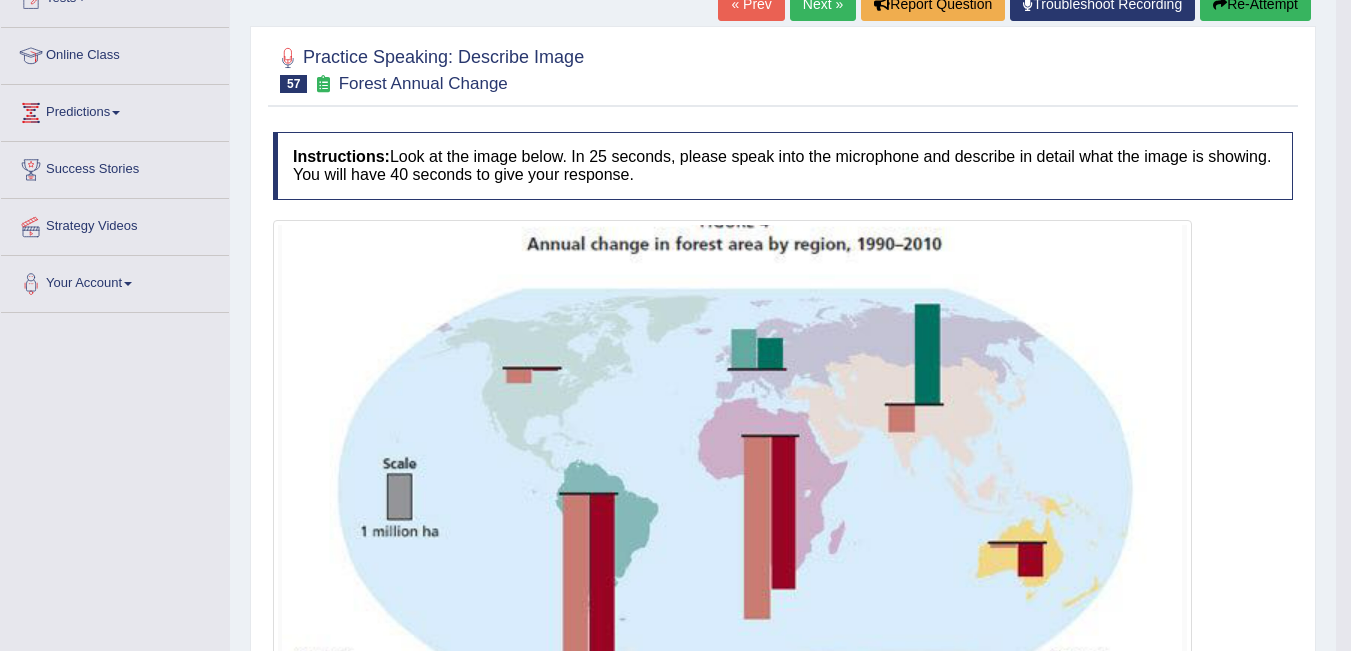 scroll, scrollTop: 38, scrollLeft: 0, axis: vertical 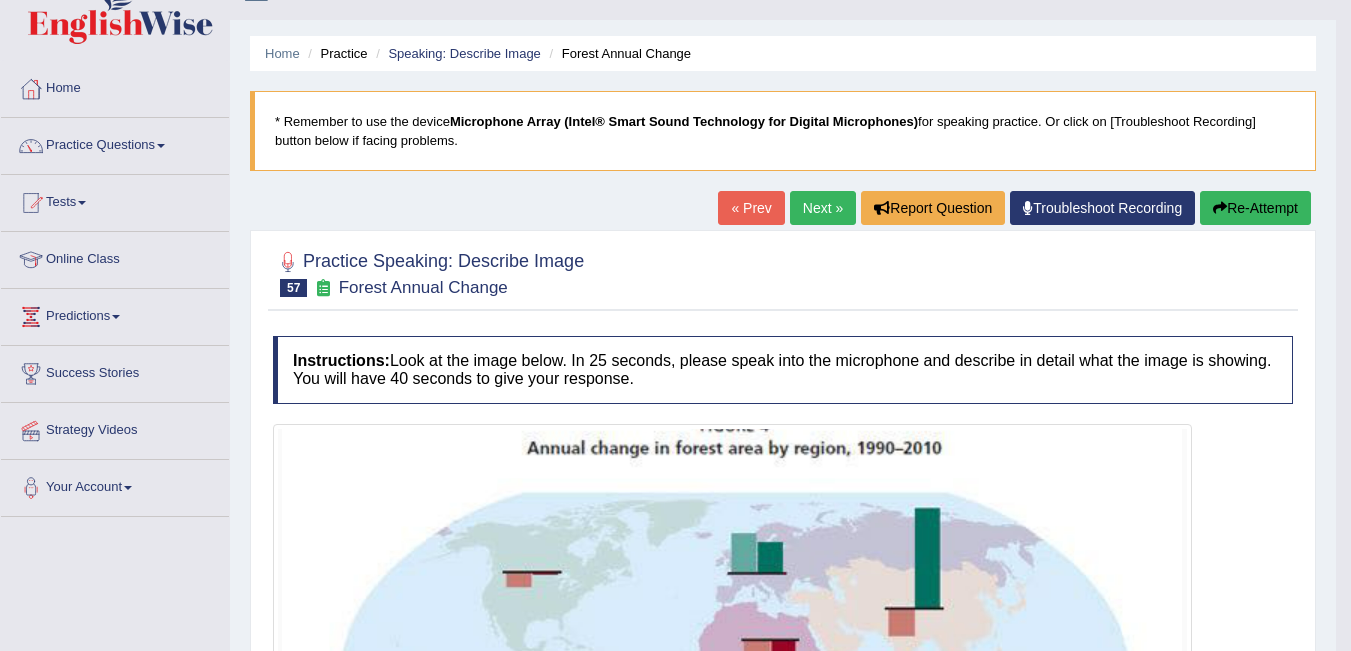click on "Next »" at bounding box center [823, 208] 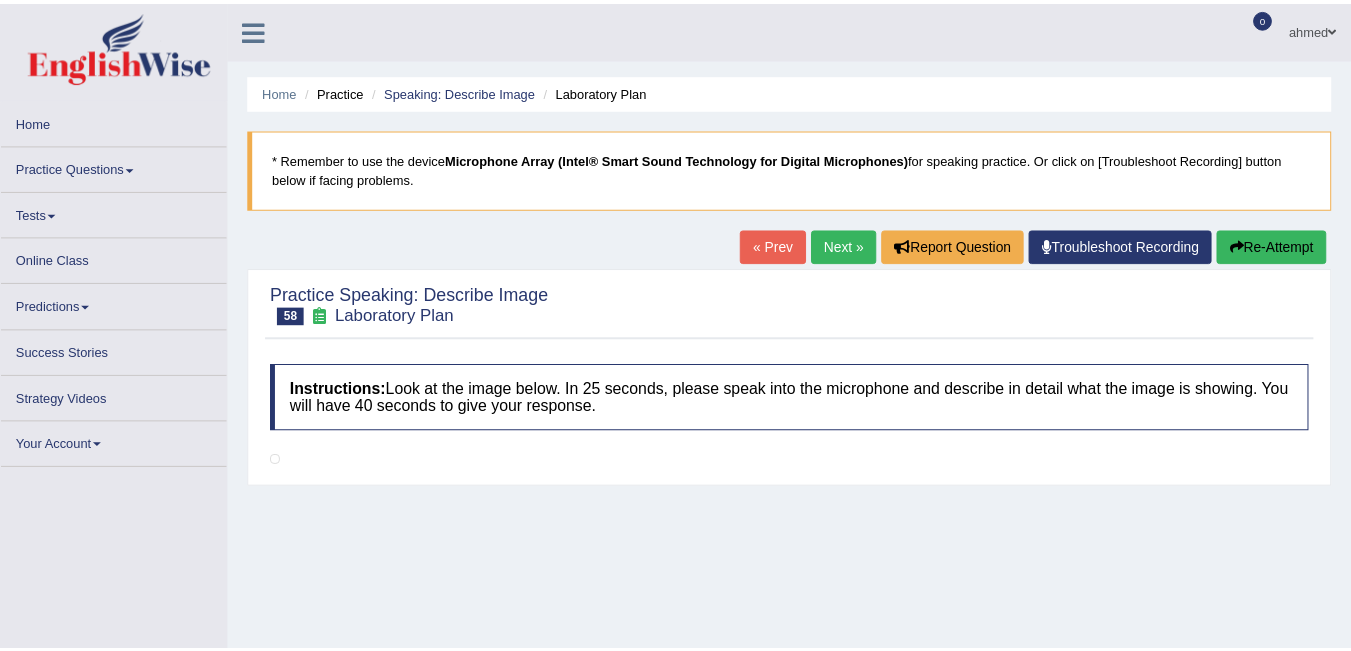scroll, scrollTop: 0, scrollLeft: 0, axis: both 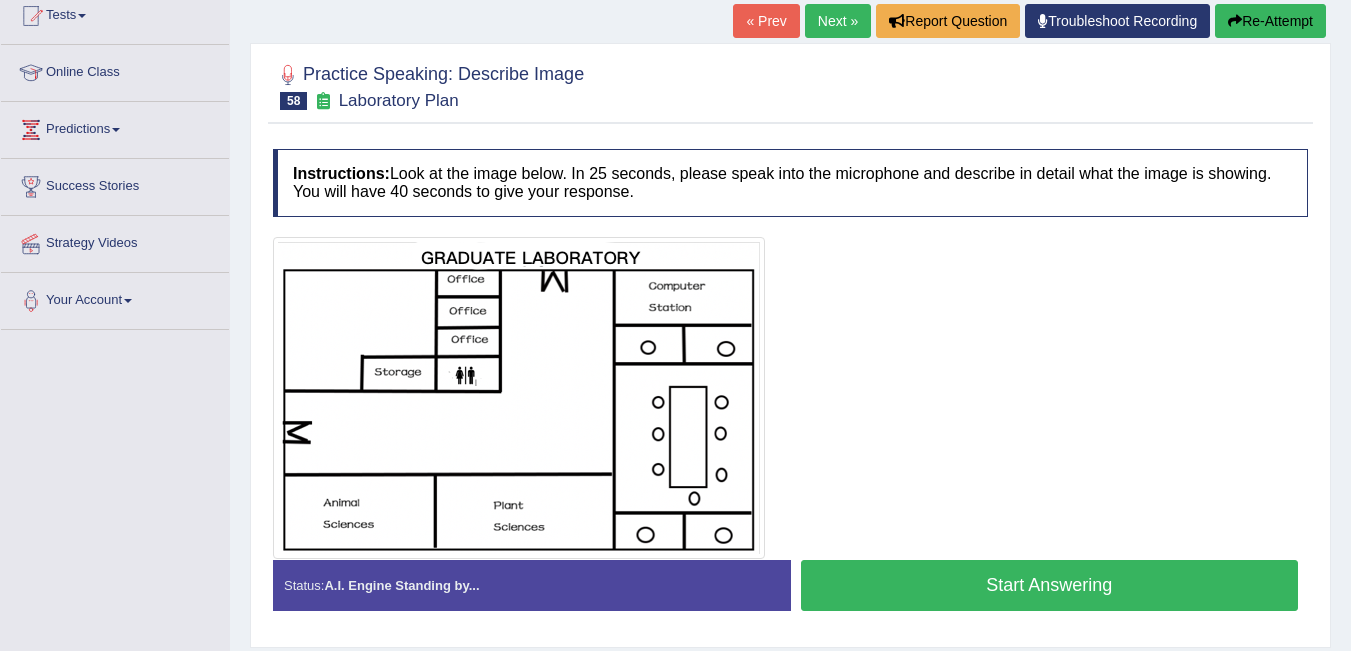 click on "Start Answering" at bounding box center (1050, 585) 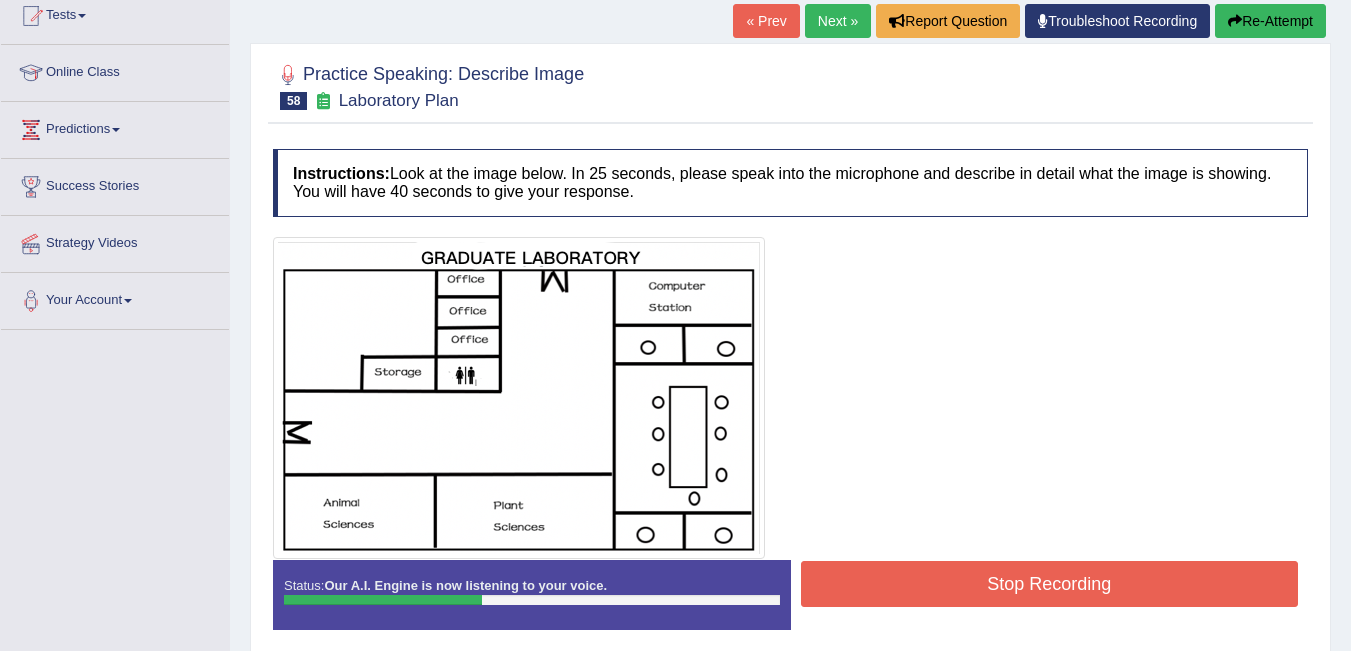 click on "Stop Recording" at bounding box center [1050, 584] 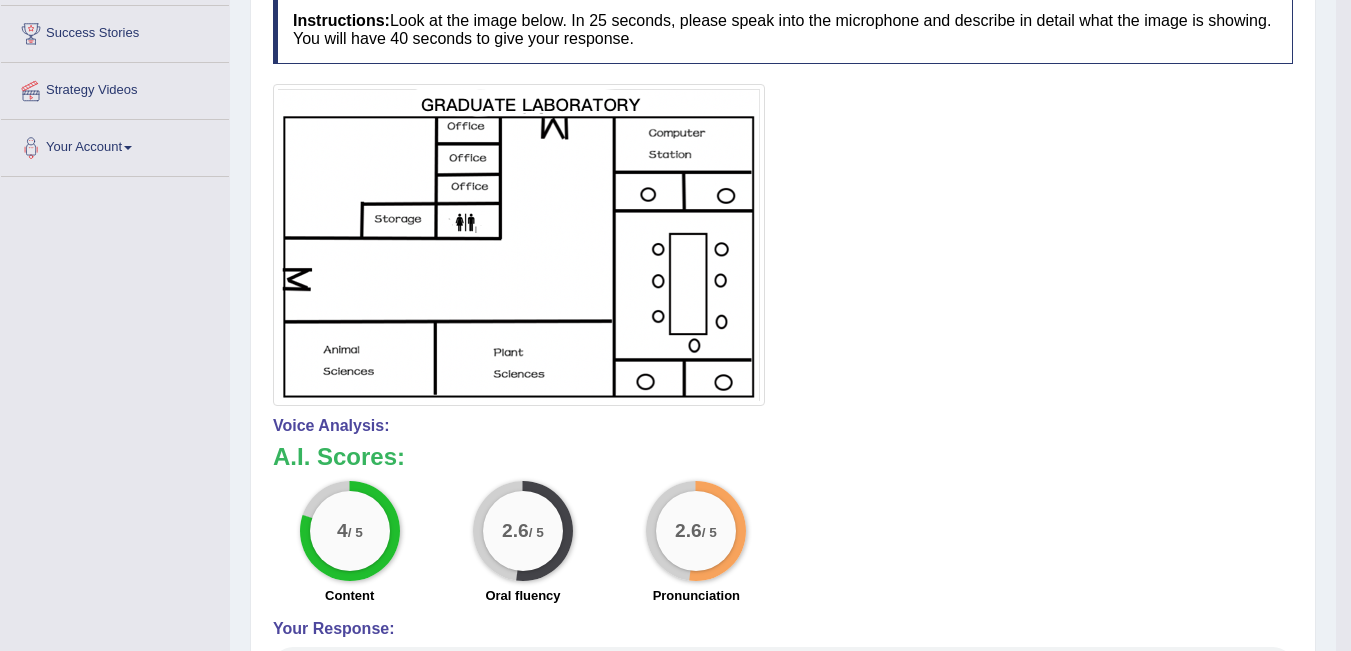scroll, scrollTop: 0, scrollLeft: 0, axis: both 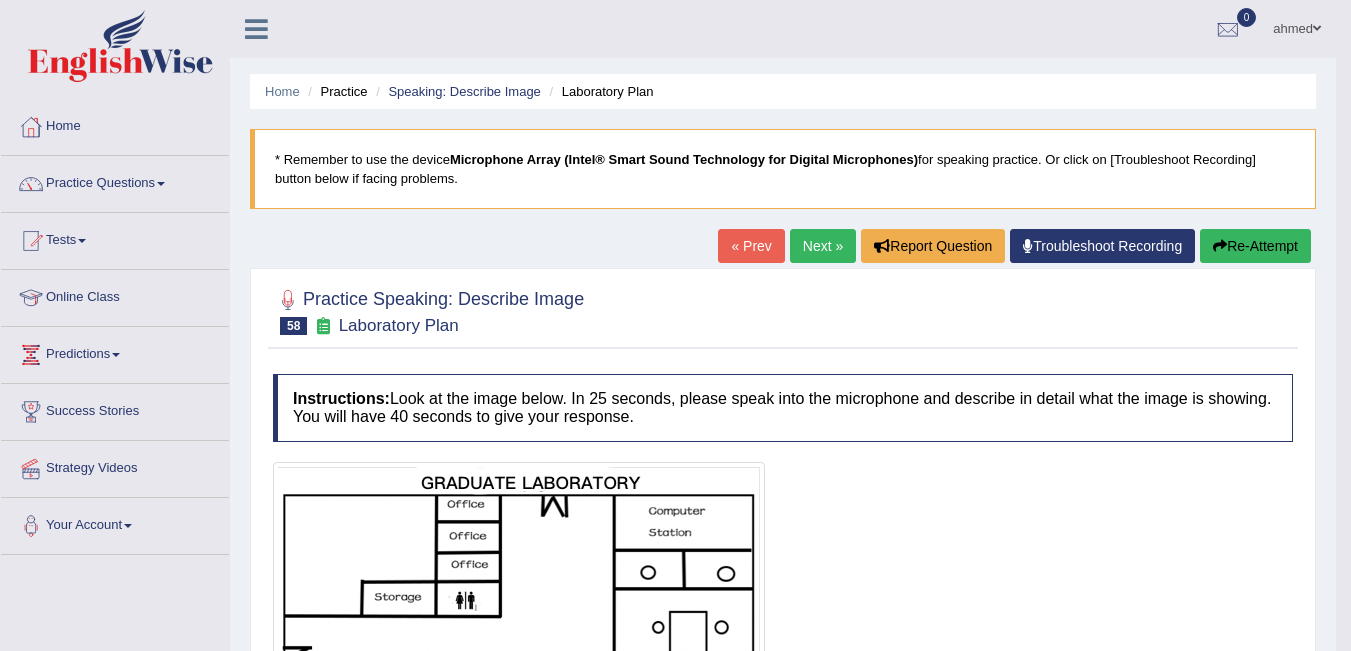 click on "Next »" at bounding box center [823, 246] 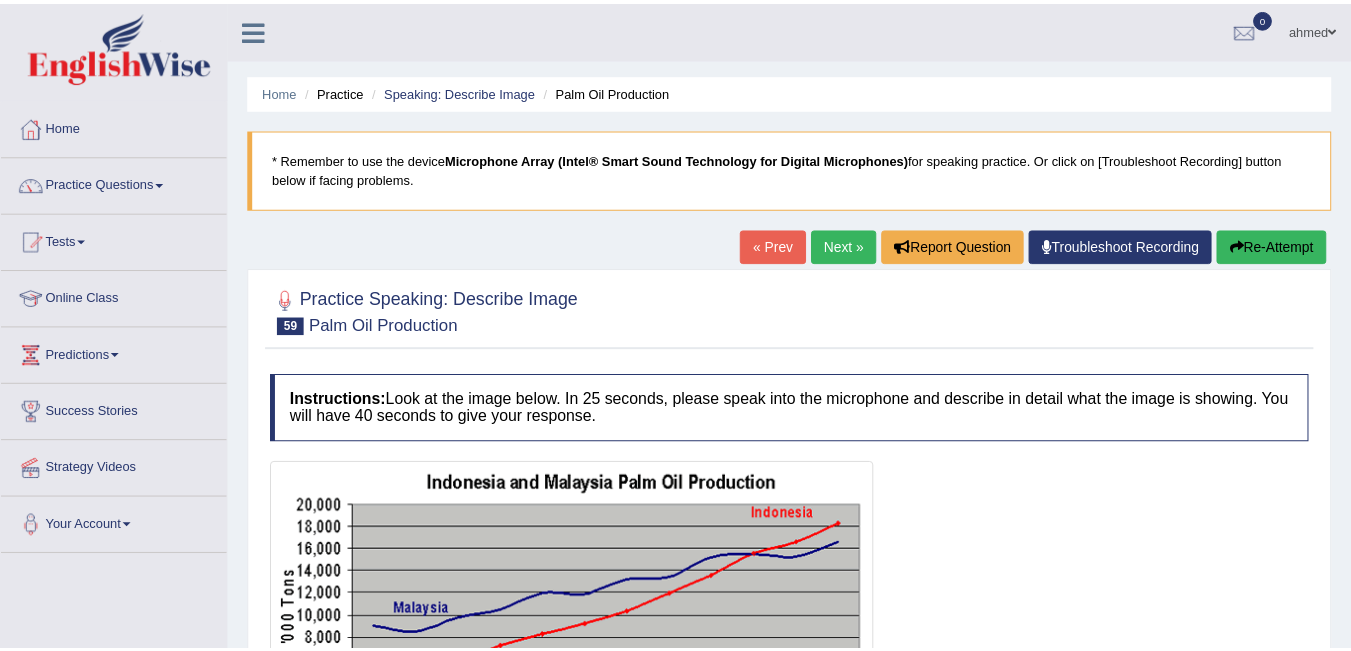 scroll, scrollTop: 0, scrollLeft: 0, axis: both 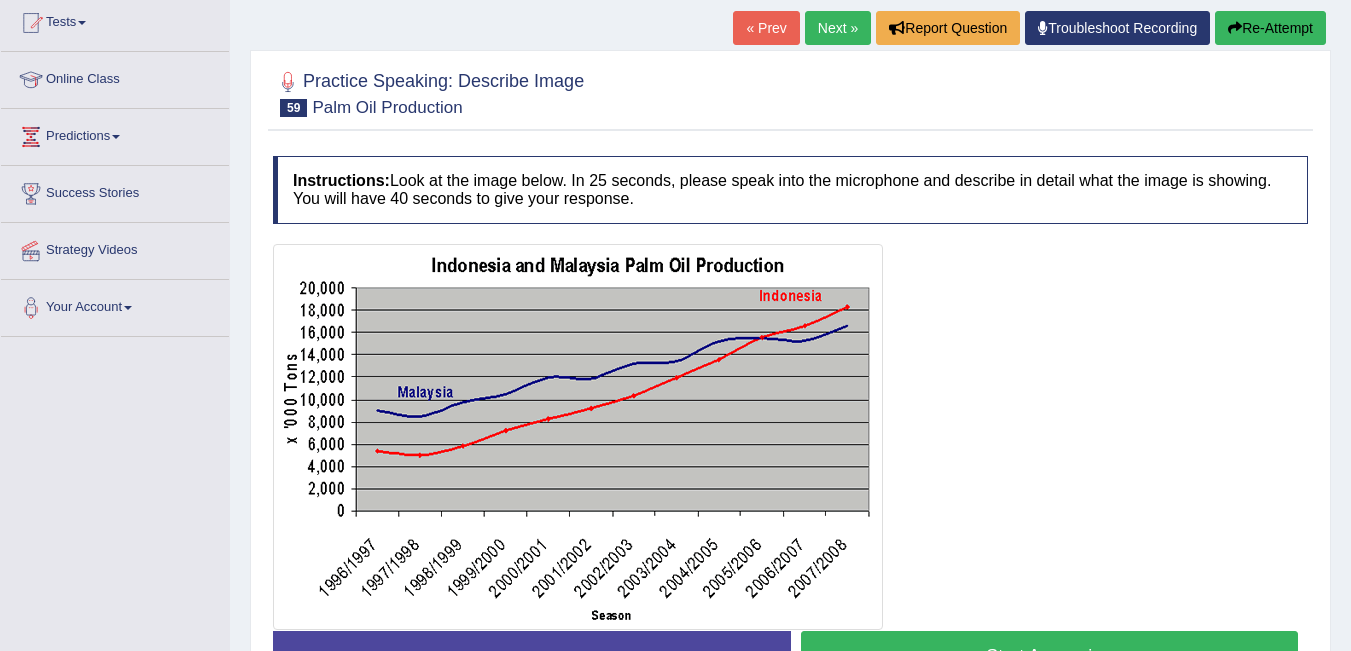 click on "Start Answering" at bounding box center (1050, 656) 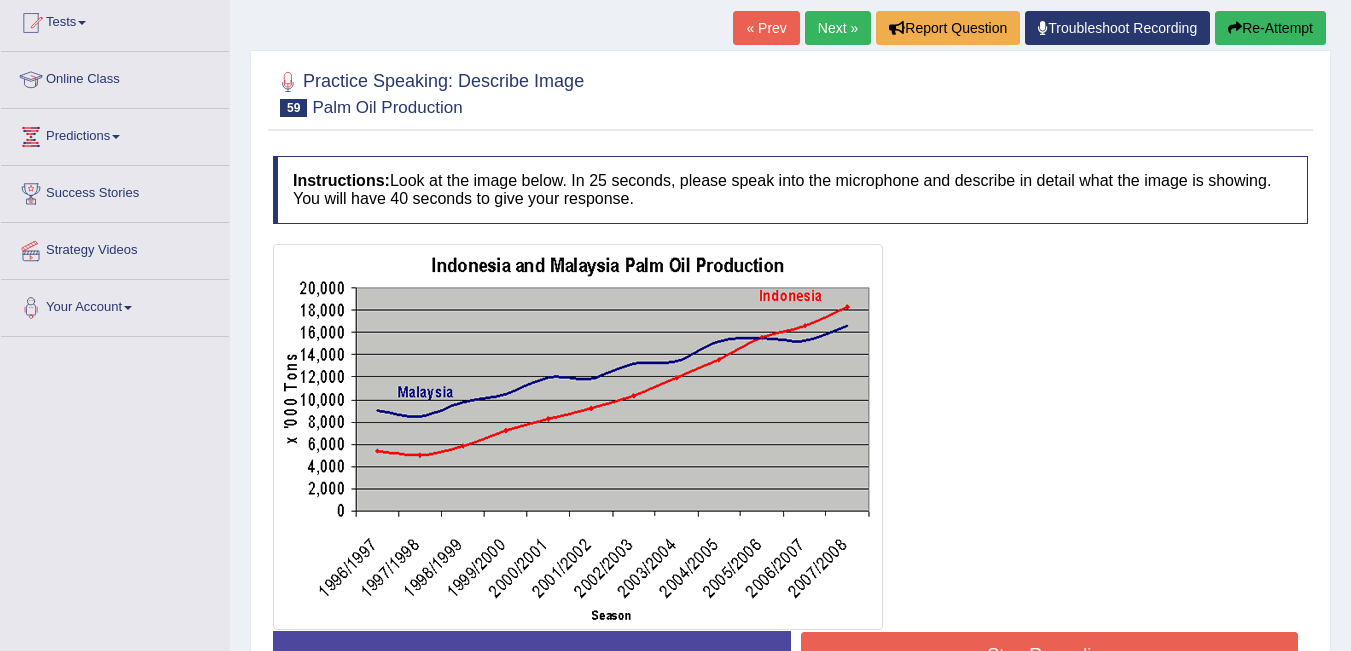 click on "Stop Recording" at bounding box center (1050, 655) 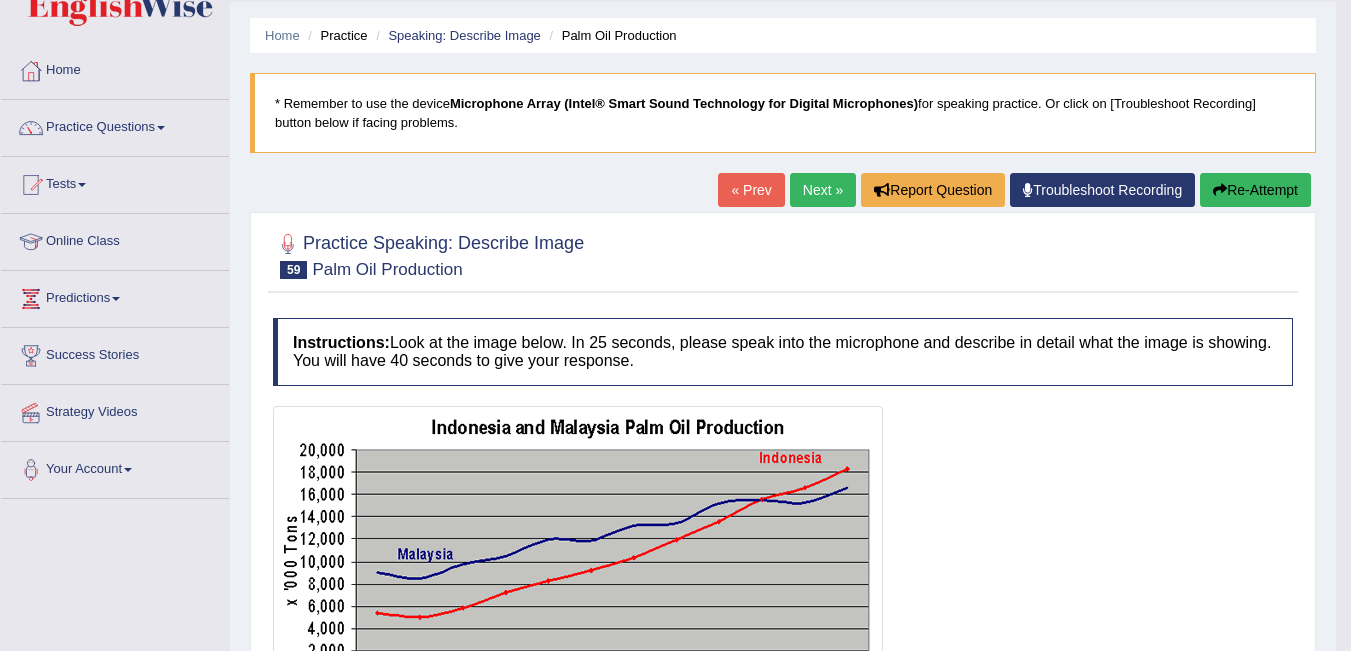 scroll, scrollTop: 0, scrollLeft: 0, axis: both 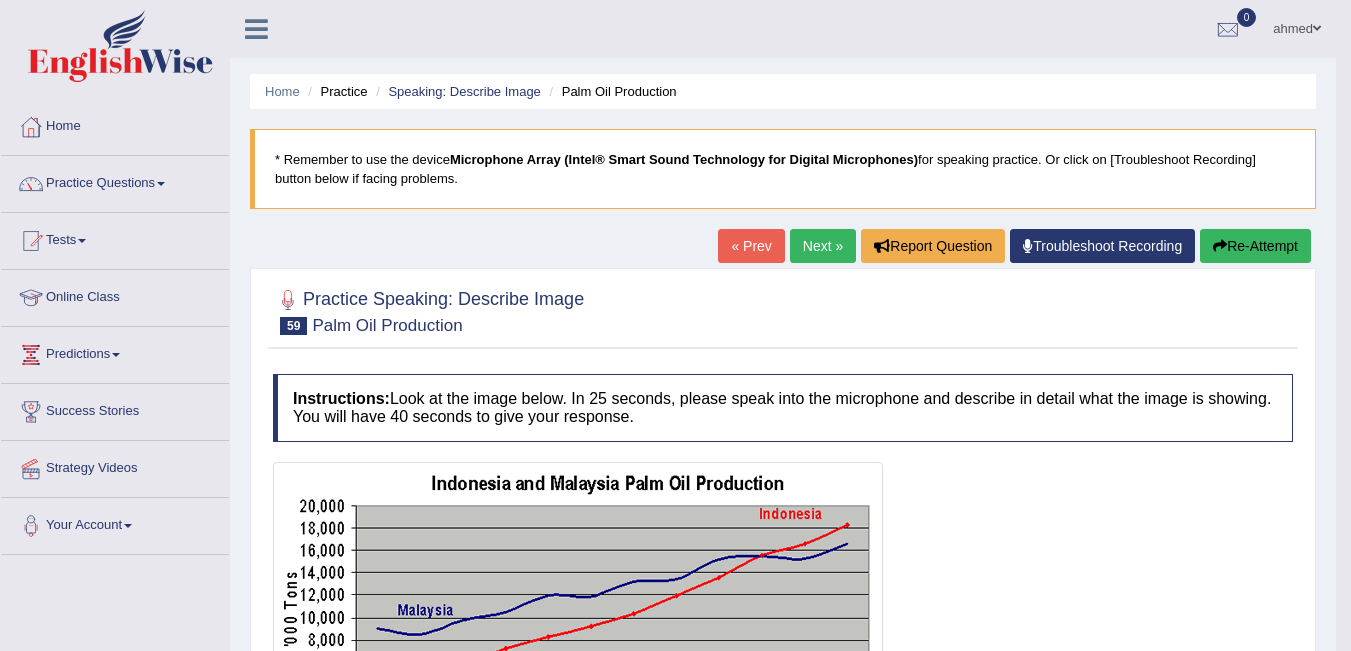 click on "Next »" at bounding box center [823, 246] 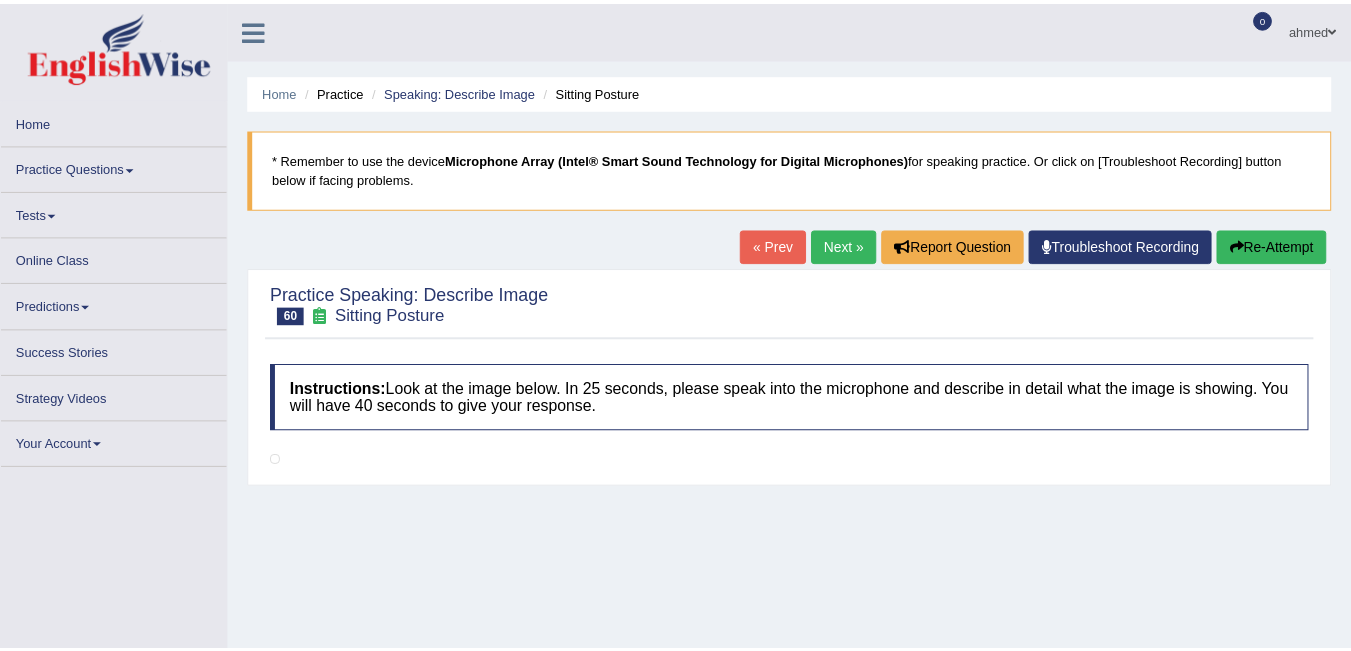 scroll, scrollTop: 0, scrollLeft: 0, axis: both 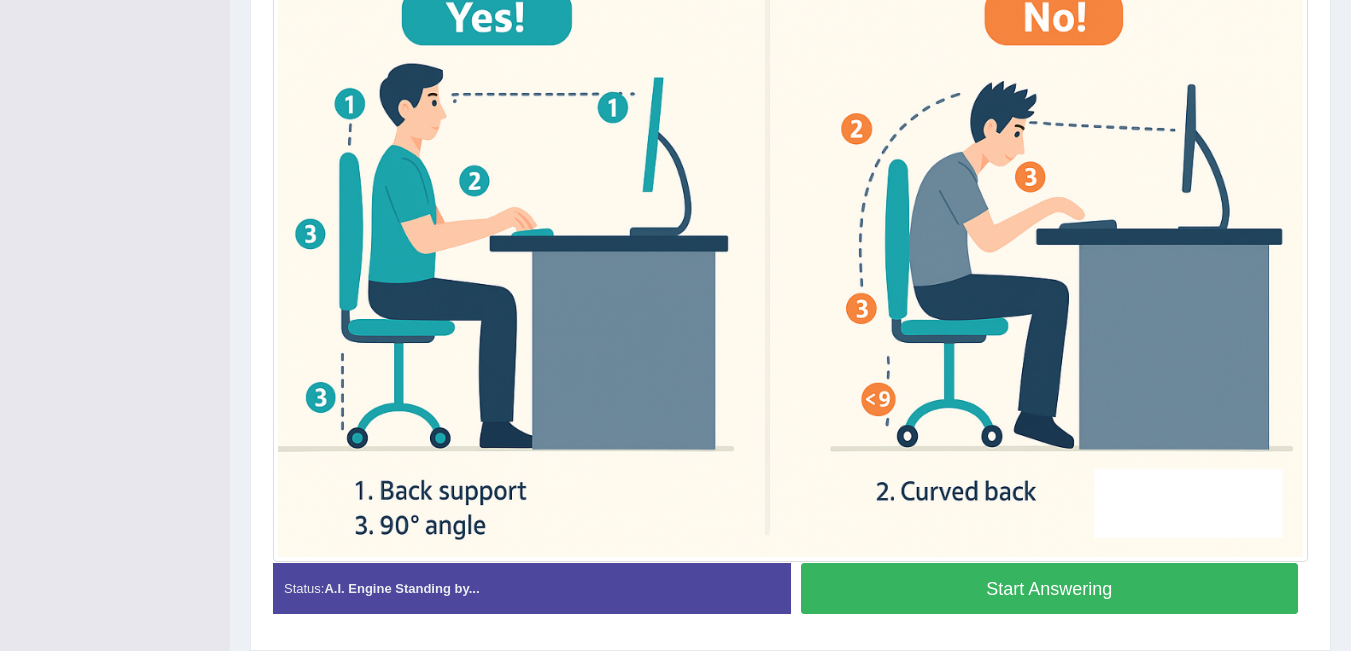 click on "Start Answering" at bounding box center (1050, 588) 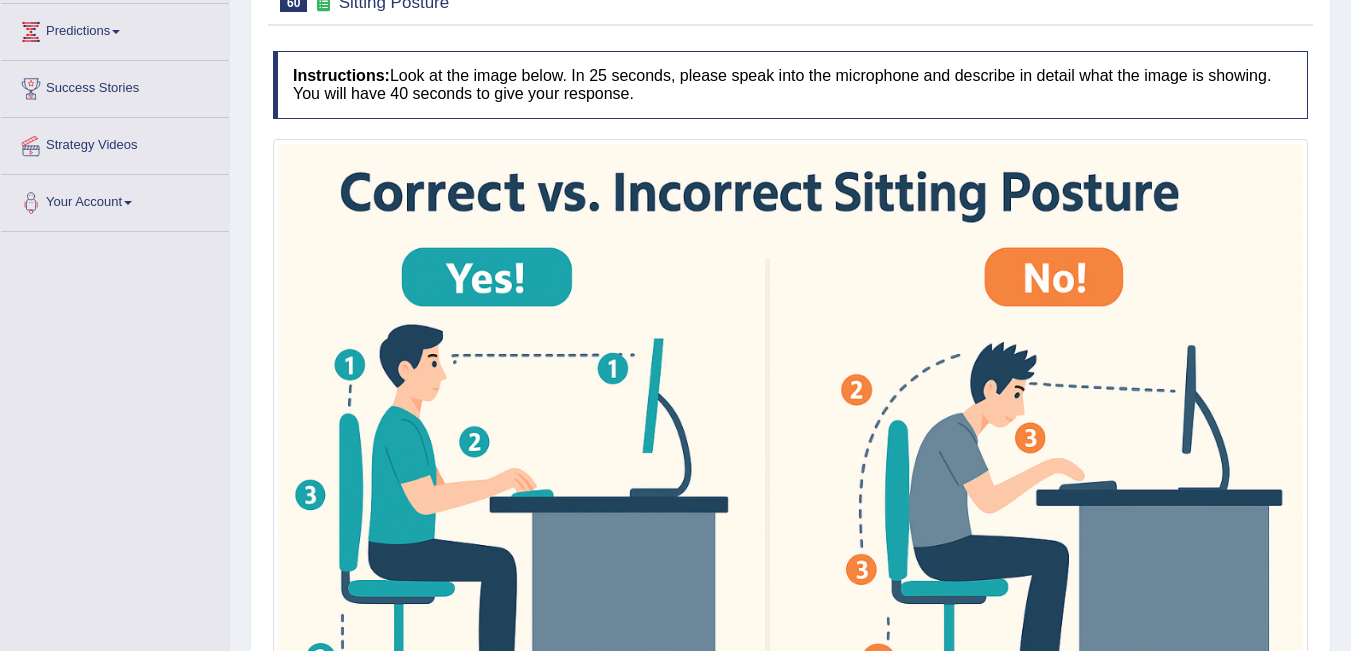 scroll, scrollTop: 321, scrollLeft: 0, axis: vertical 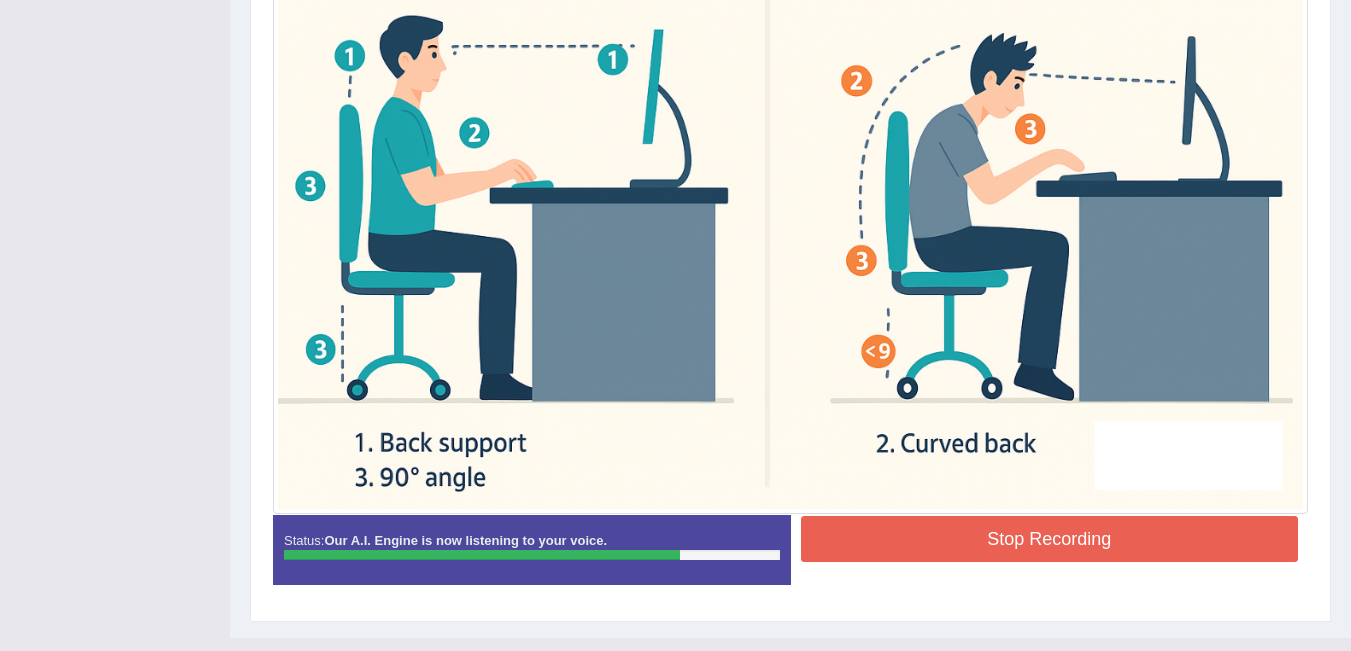 click on "Stop Recording" at bounding box center [1050, 539] 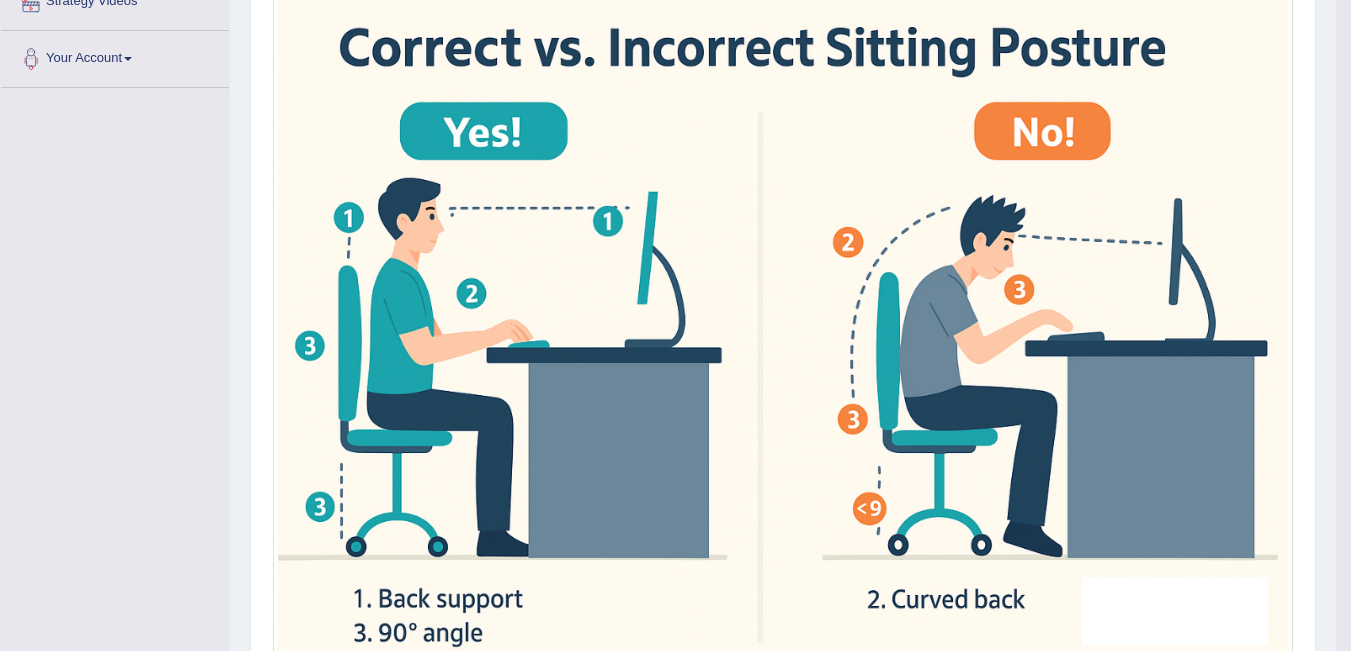 scroll, scrollTop: 361, scrollLeft: 0, axis: vertical 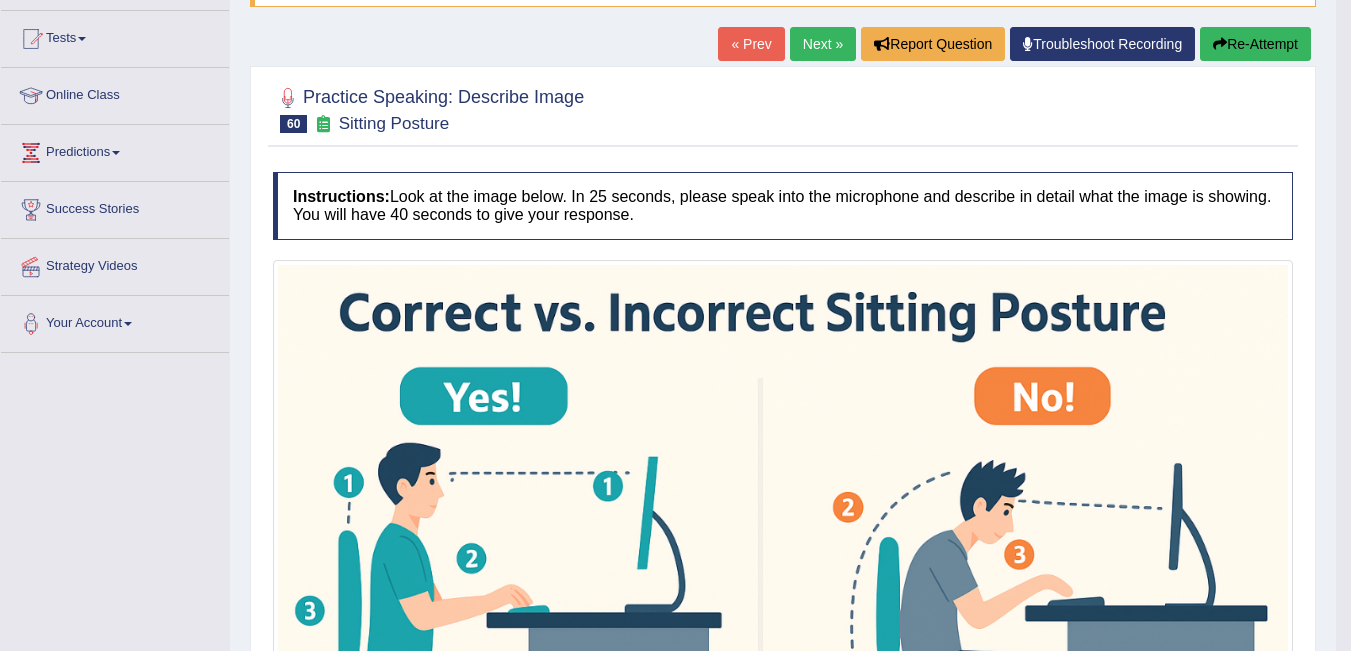 click on "Next »" at bounding box center (823, 44) 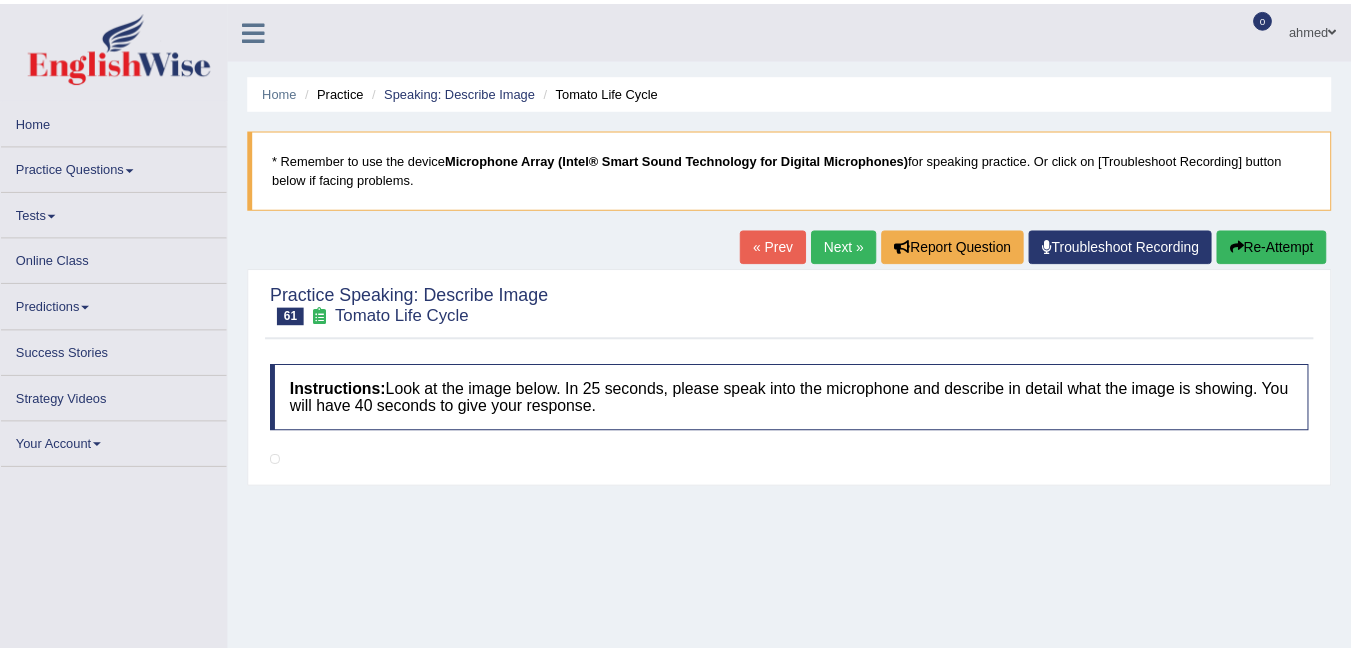scroll, scrollTop: 0, scrollLeft: 0, axis: both 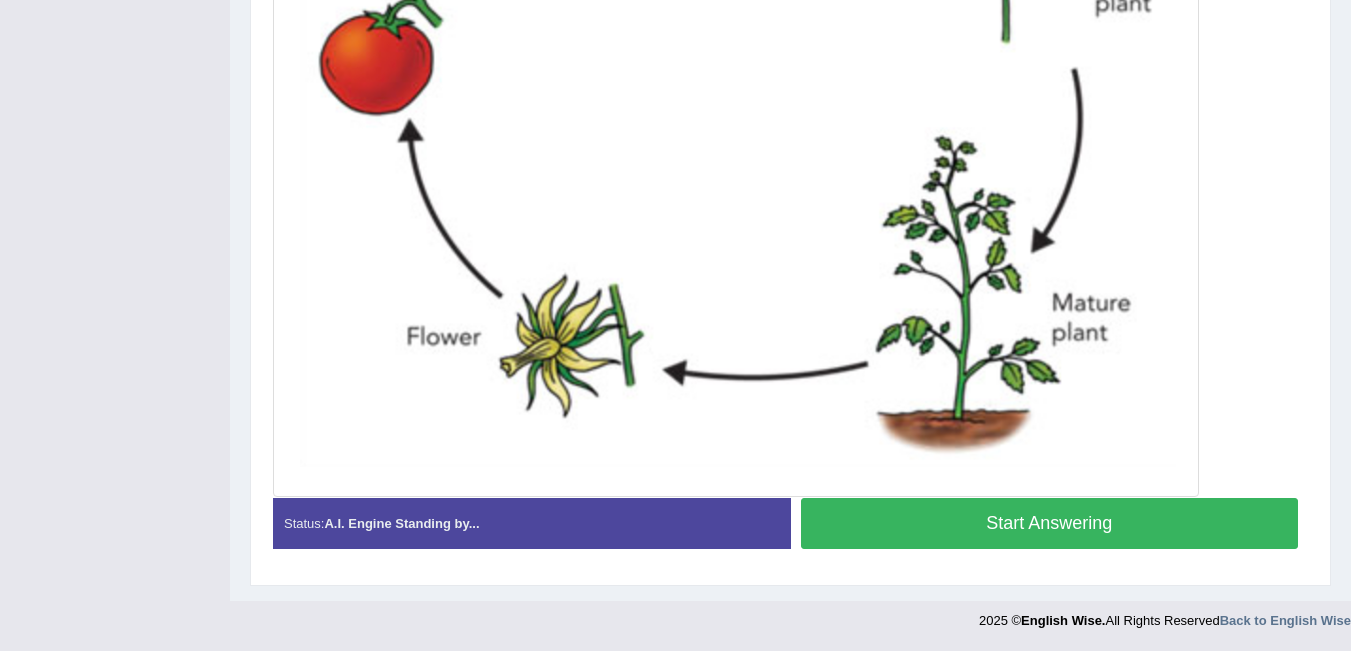 click on "Start Answering" at bounding box center [1050, 523] 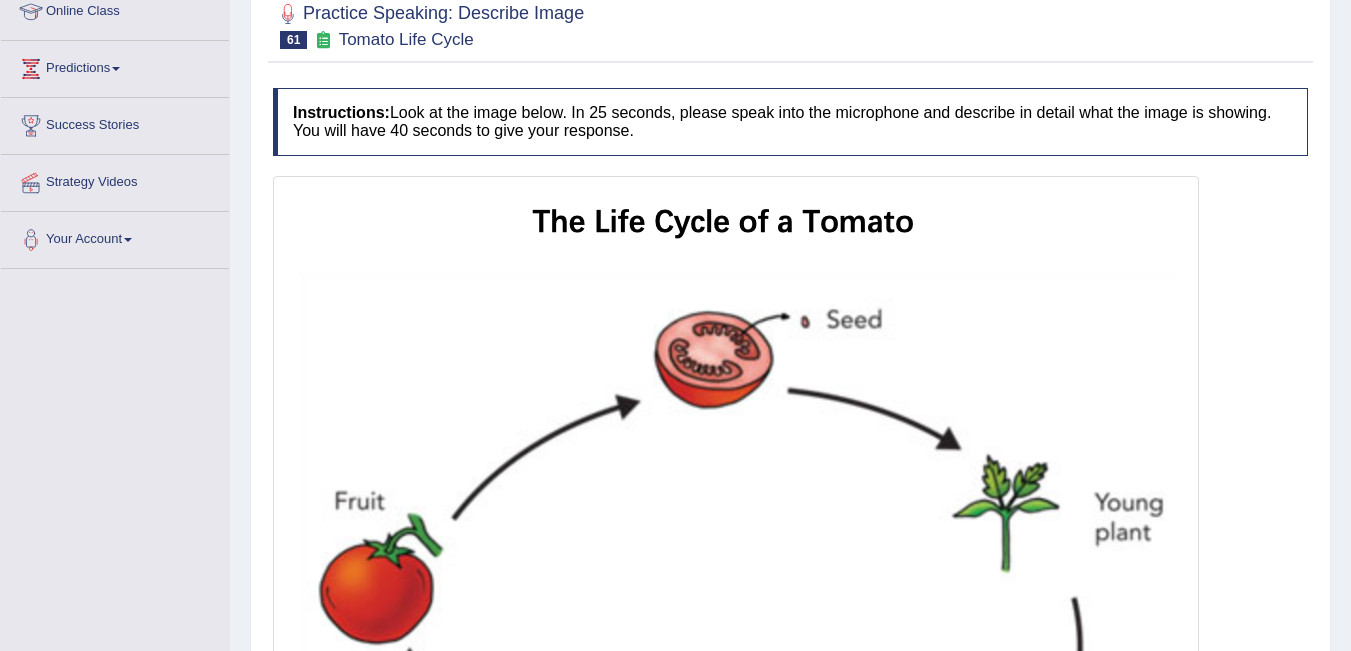 scroll, scrollTop: 281, scrollLeft: 0, axis: vertical 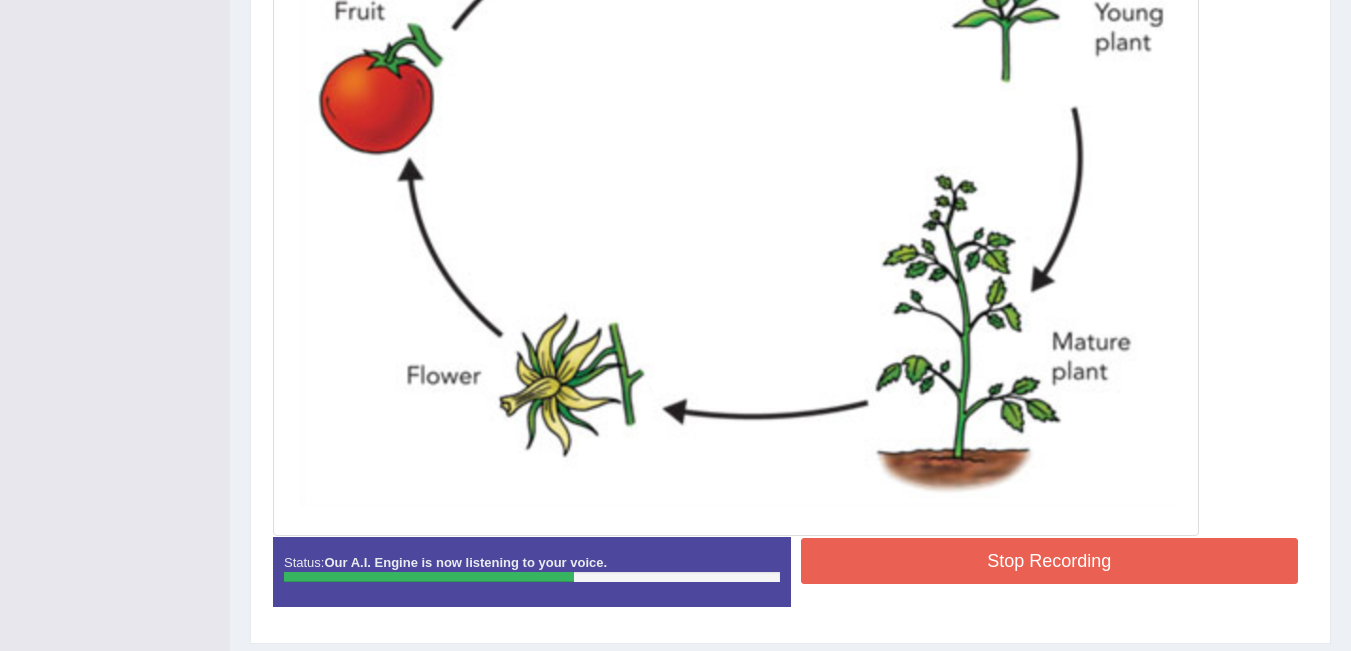 click on "Stop Recording" at bounding box center (1050, 561) 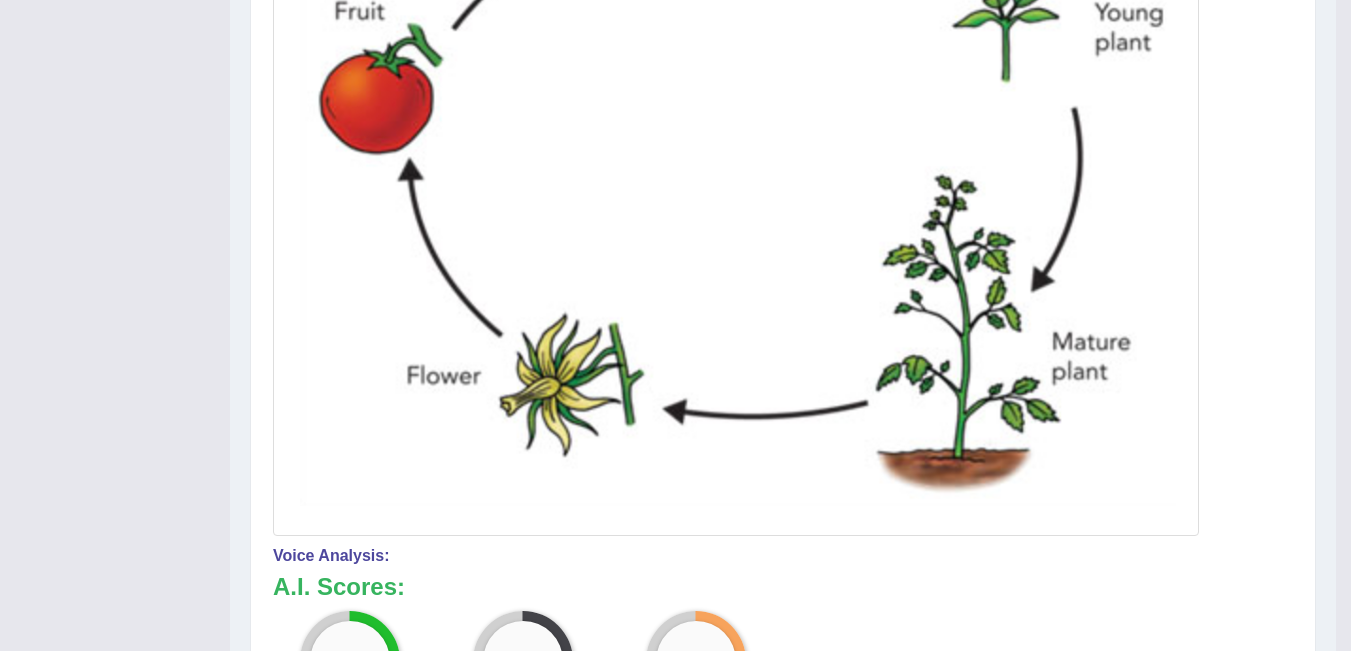 drag, startPoint x: 1360, startPoint y: 329, endPoint x: 1357, endPoint y: 419, distance: 90.04999 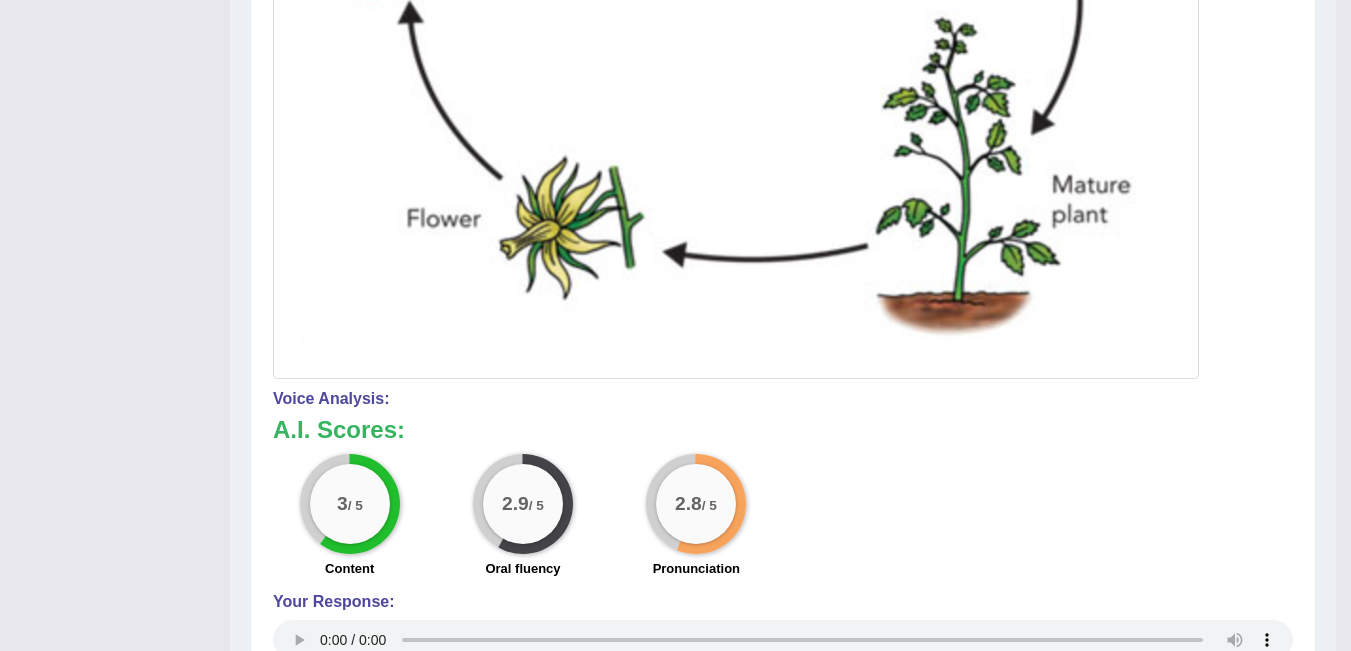 scroll, scrollTop: 134, scrollLeft: 0, axis: vertical 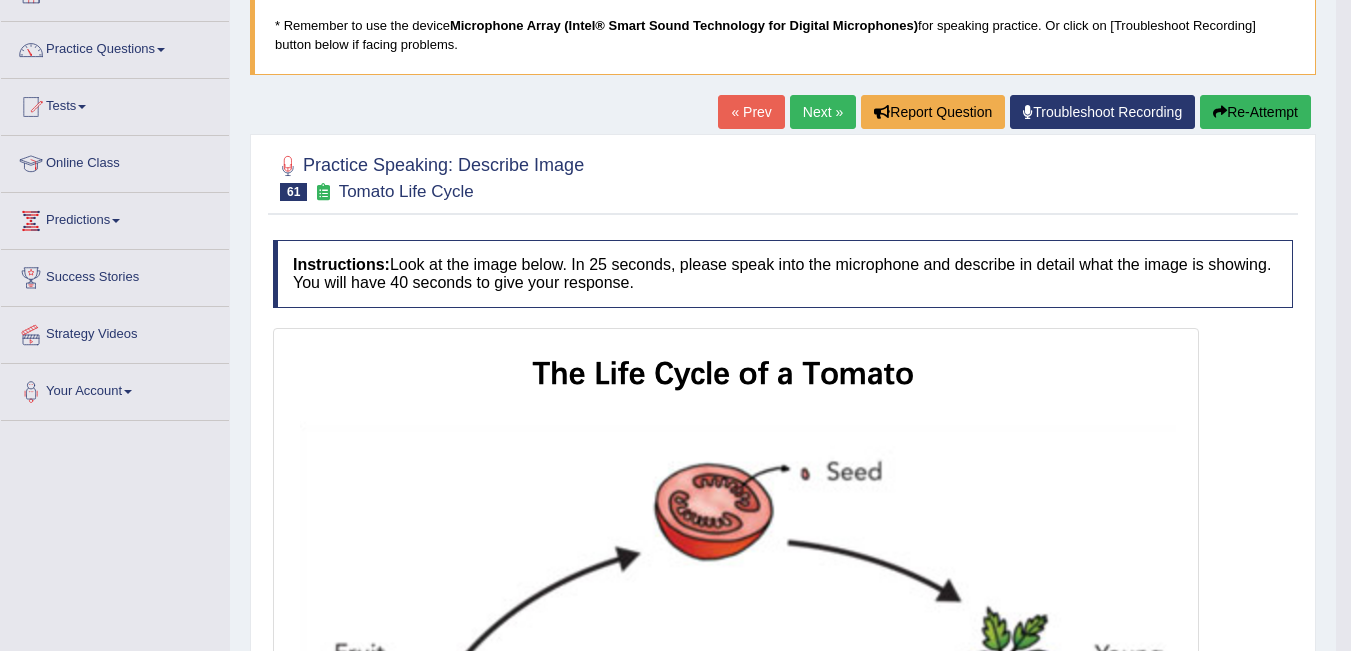 click on "Next »" at bounding box center (823, 112) 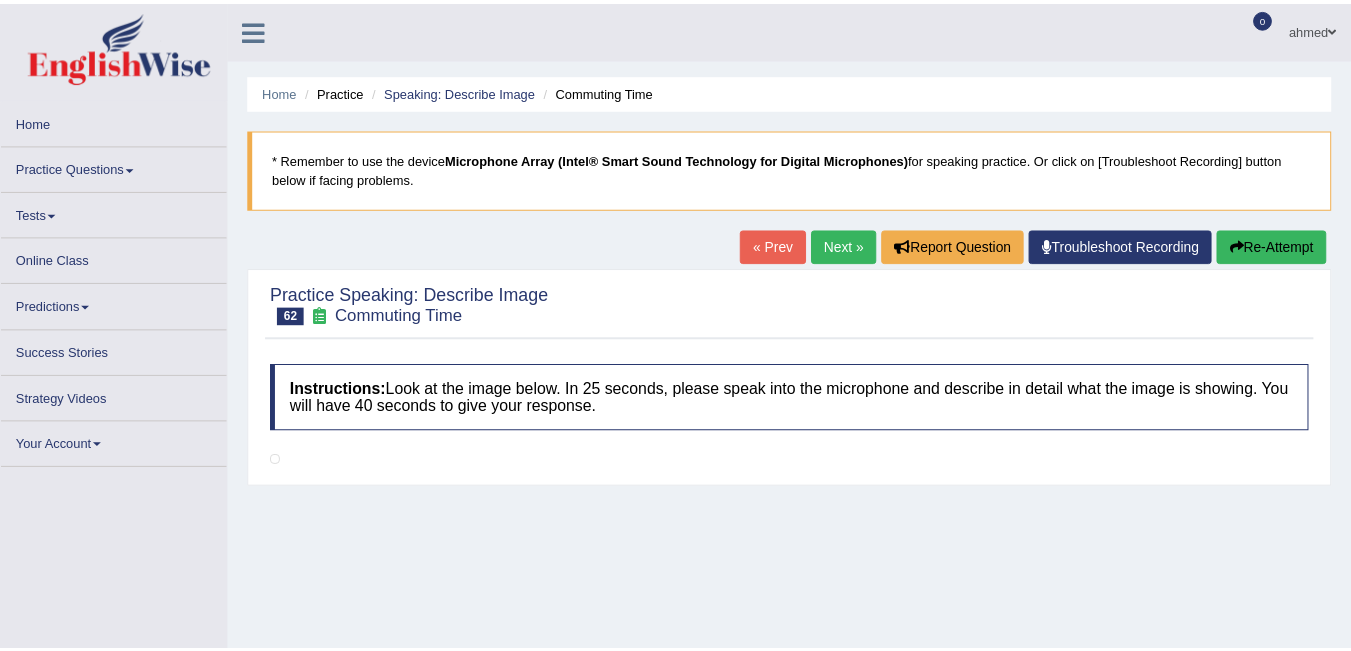 scroll, scrollTop: 0, scrollLeft: 0, axis: both 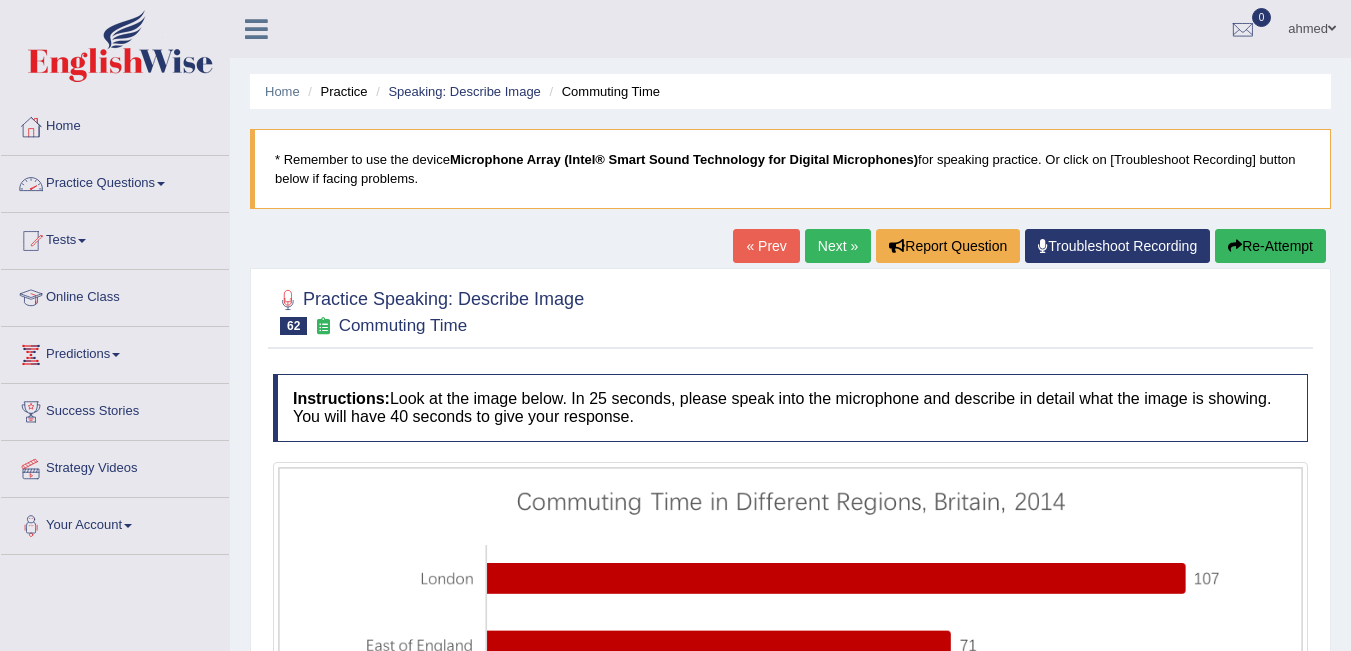 click on "Practice Questions" at bounding box center (115, 181) 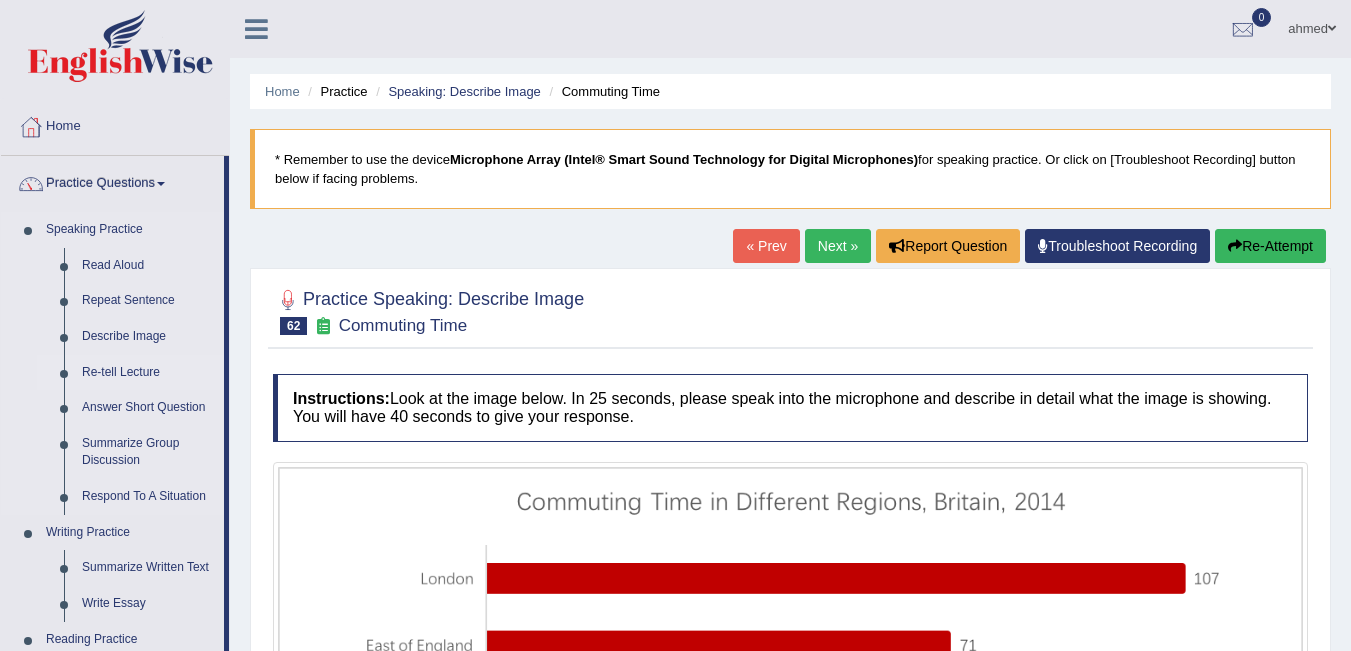 click on "Re-tell Lecture" at bounding box center (148, 373) 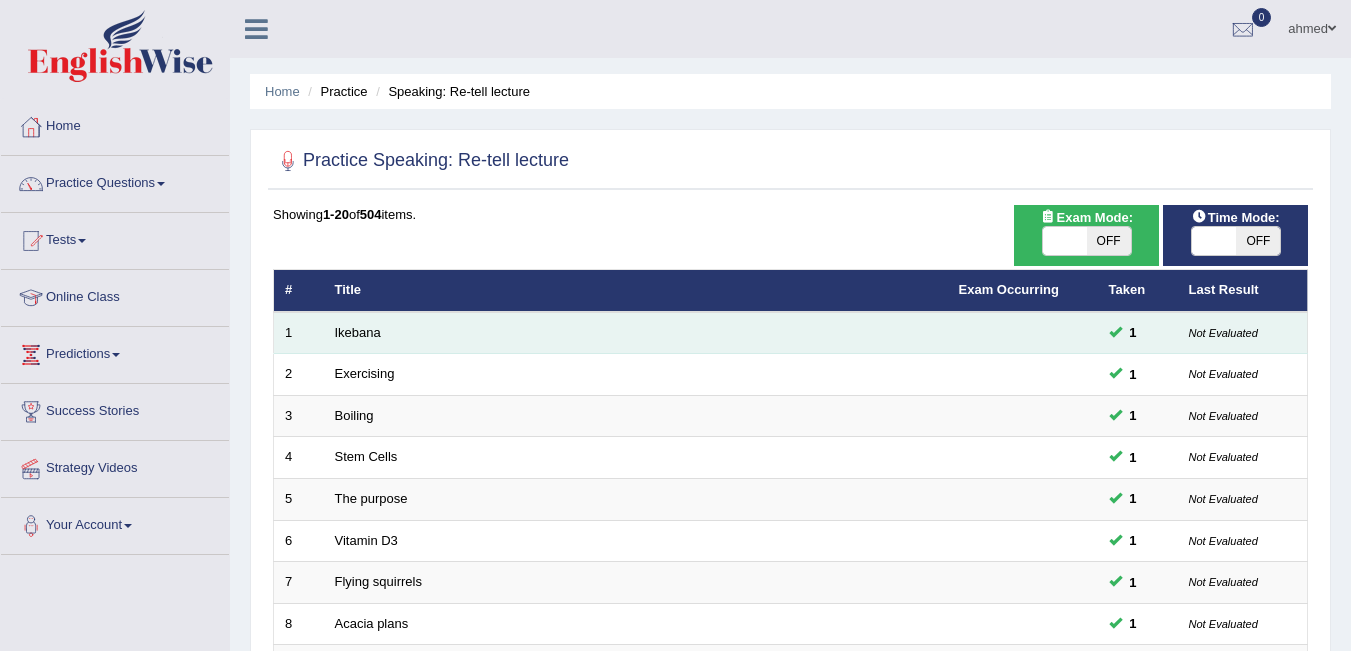 scroll, scrollTop: 0, scrollLeft: 0, axis: both 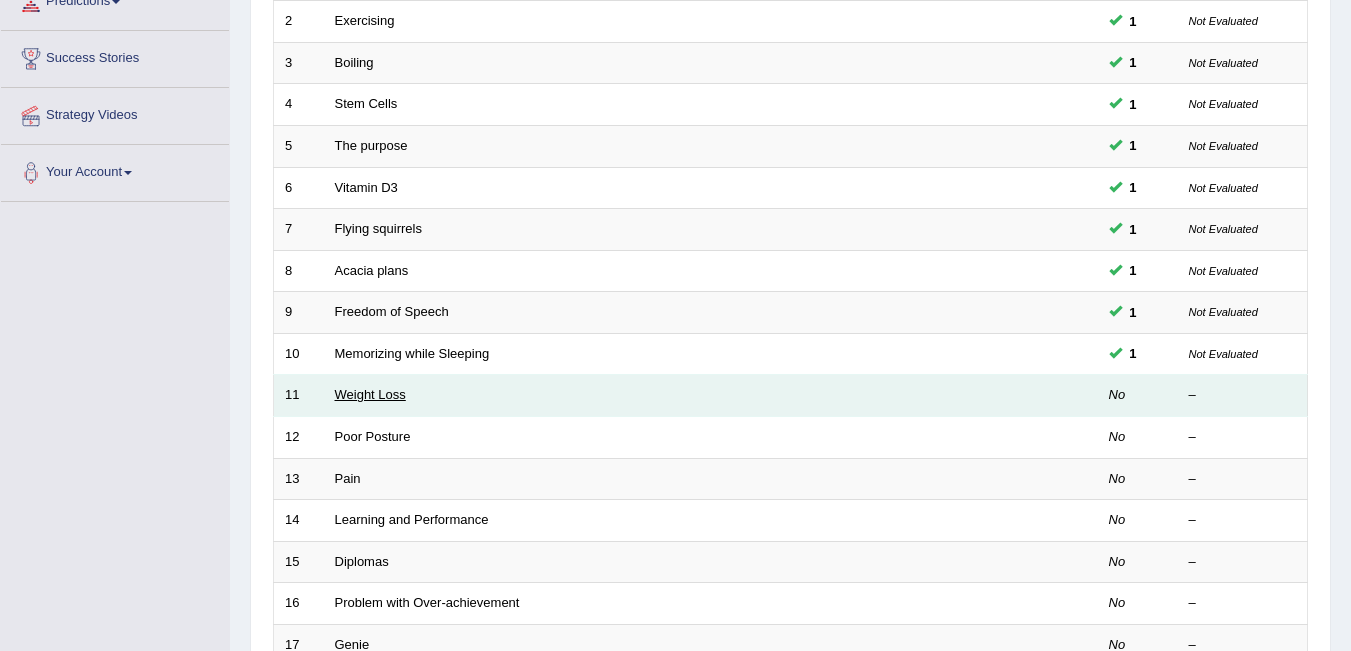 click on "Weight Loss" at bounding box center (370, 394) 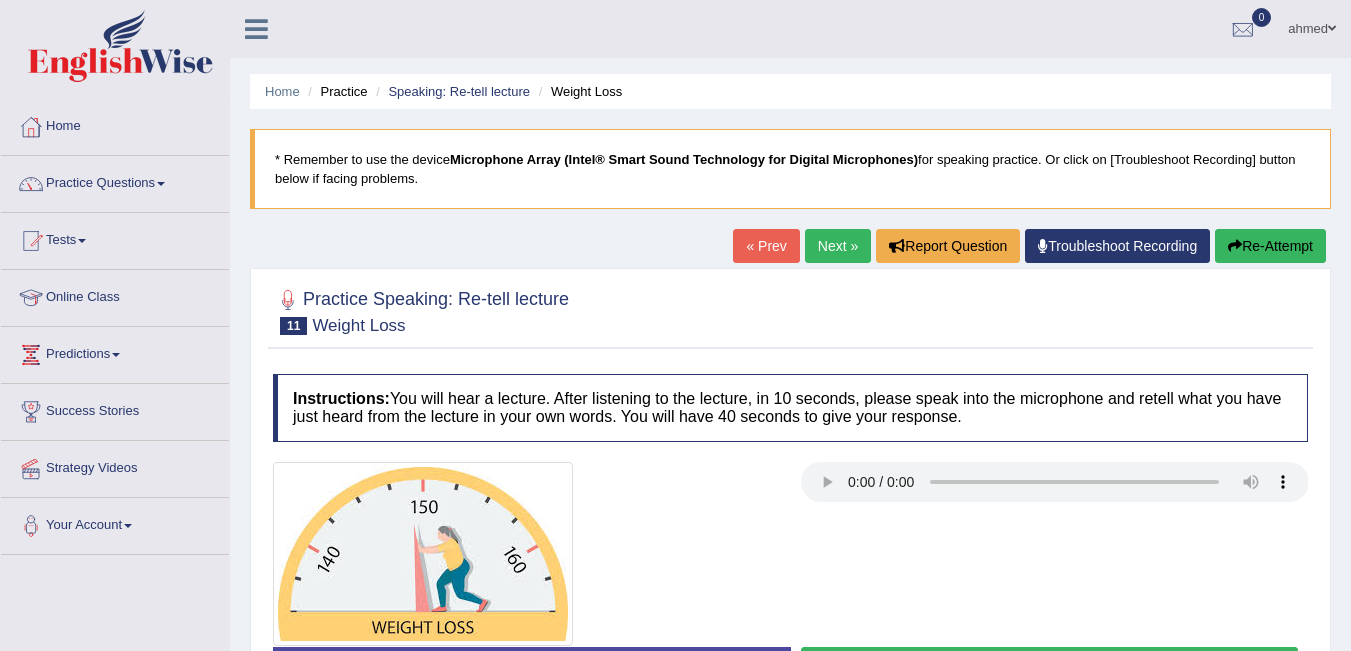 scroll, scrollTop: 0, scrollLeft: 0, axis: both 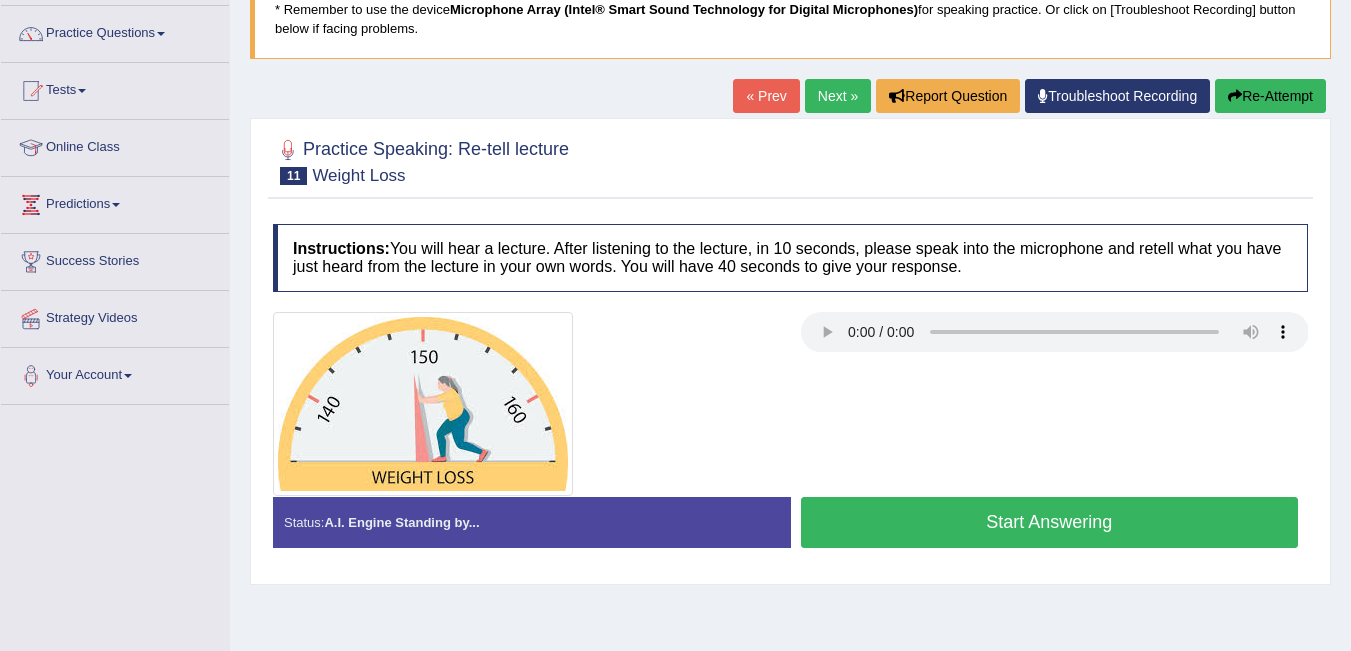 click on "Start Answering" at bounding box center (1050, 522) 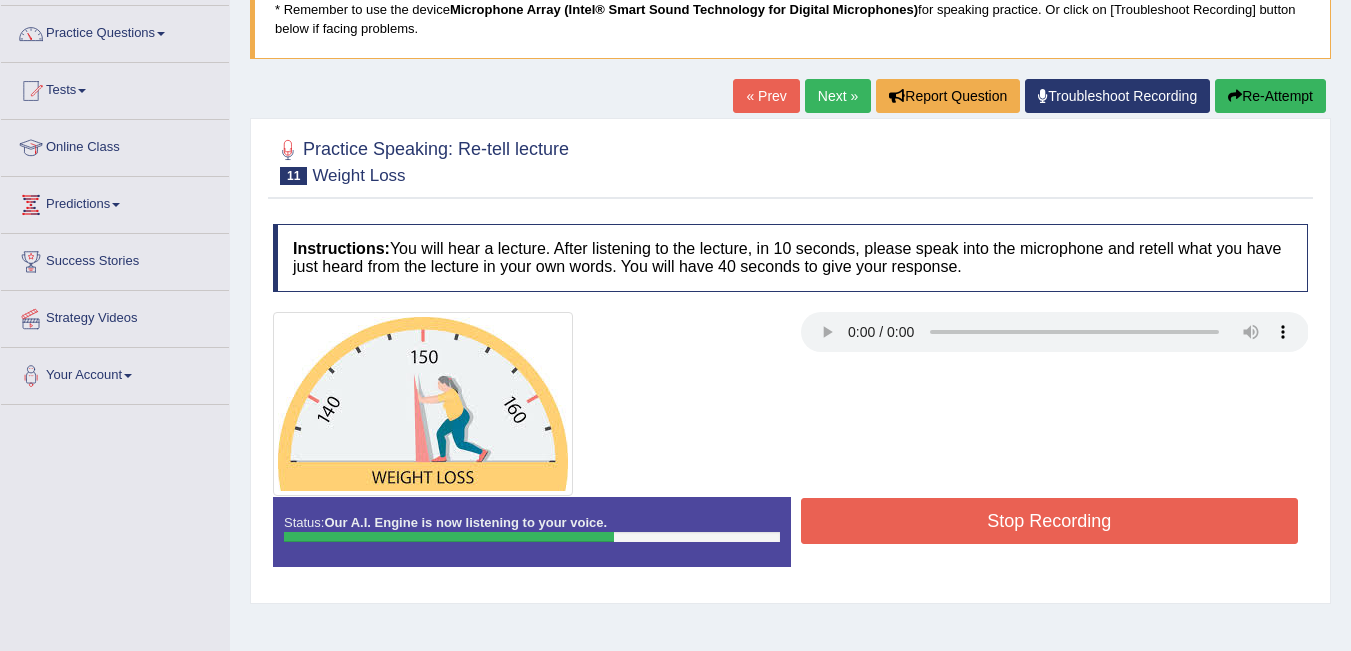 click on "Stop Recording" at bounding box center (1050, 521) 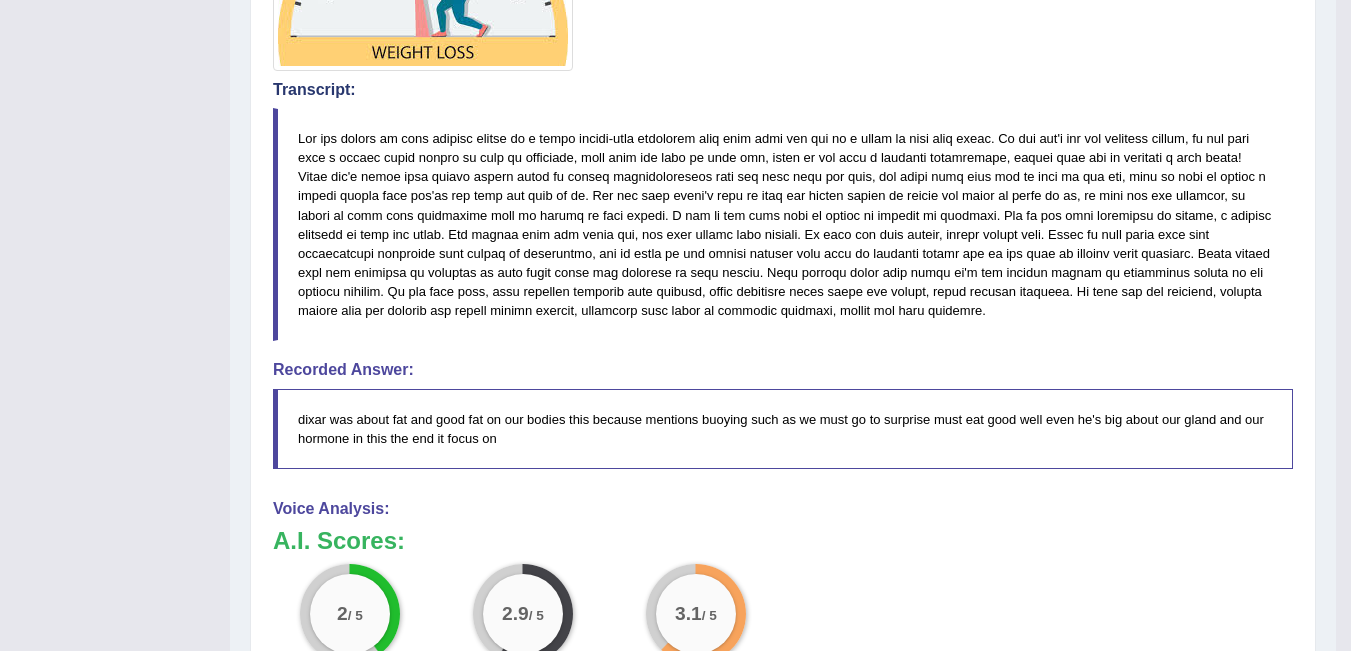 scroll, scrollTop: 118, scrollLeft: 0, axis: vertical 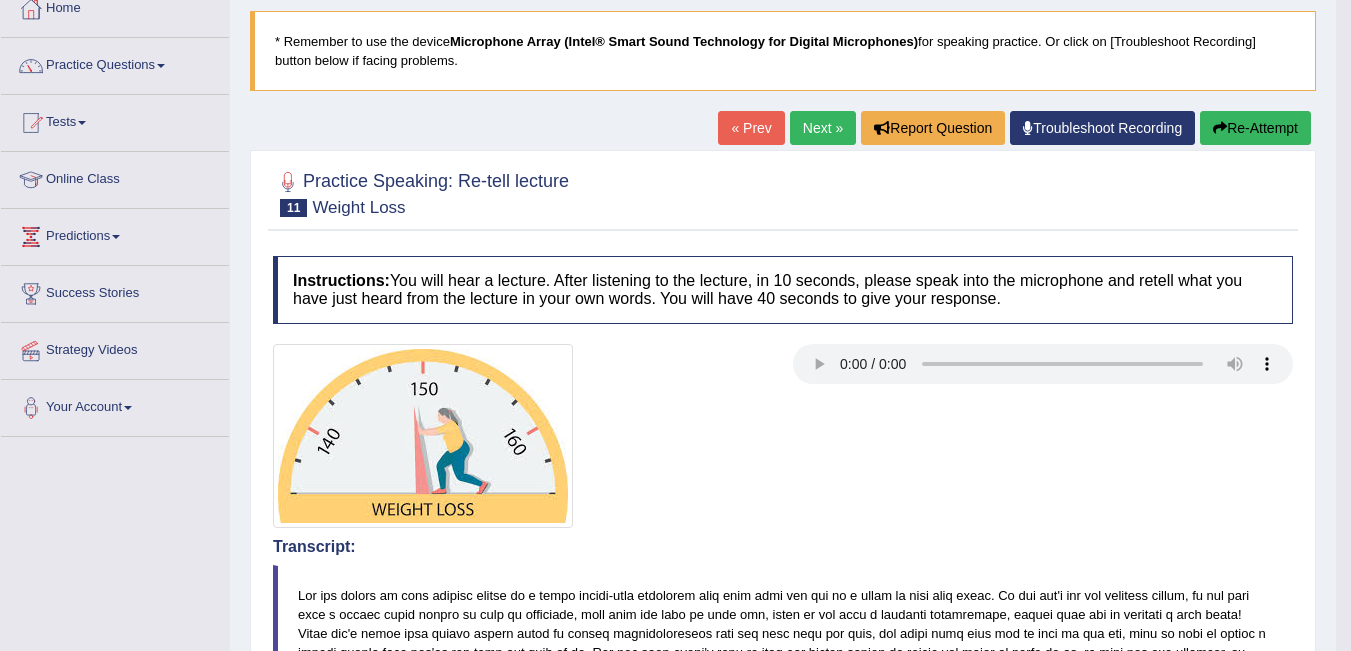 click on "Next »" at bounding box center (823, 128) 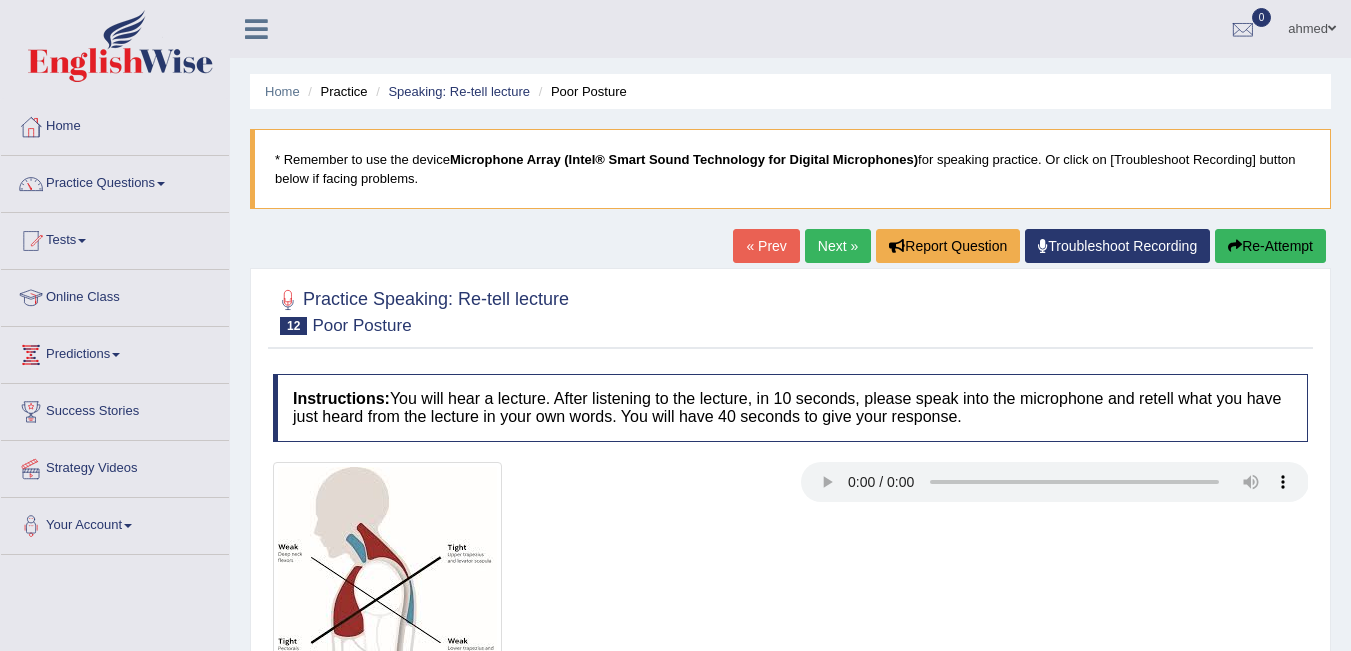 scroll, scrollTop: 0, scrollLeft: 0, axis: both 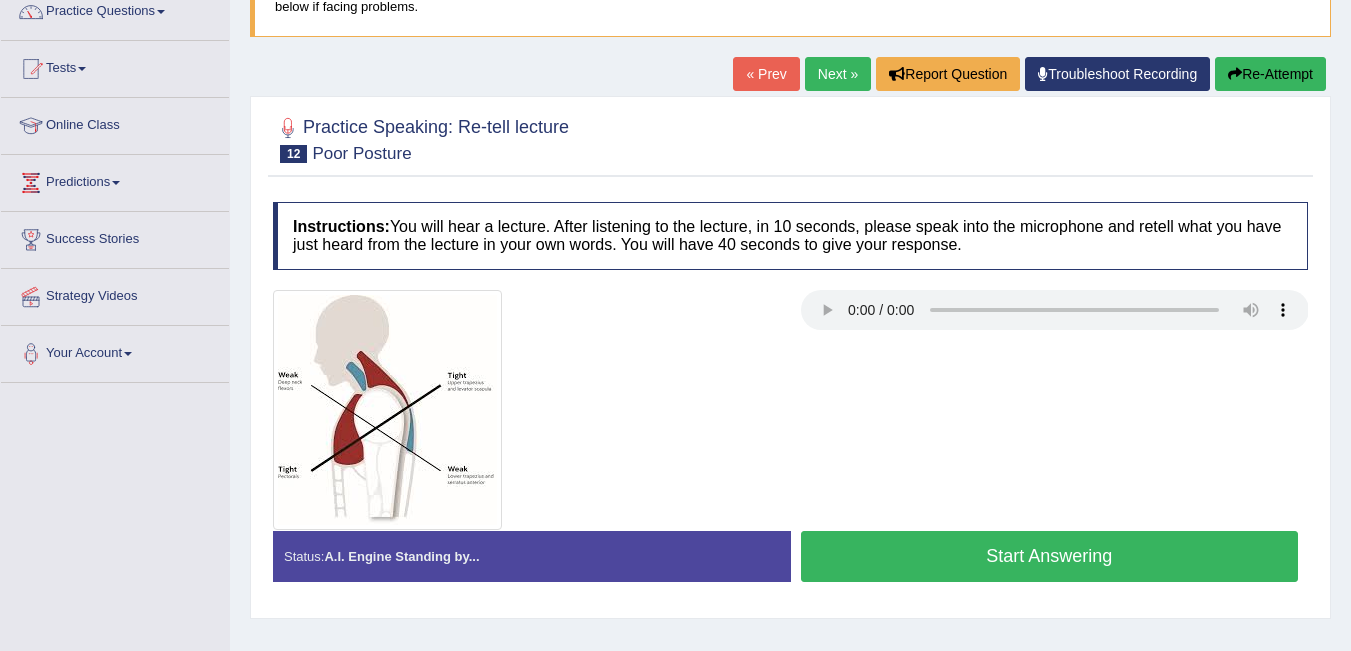 click on "Start Answering" at bounding box center [1050, 556] 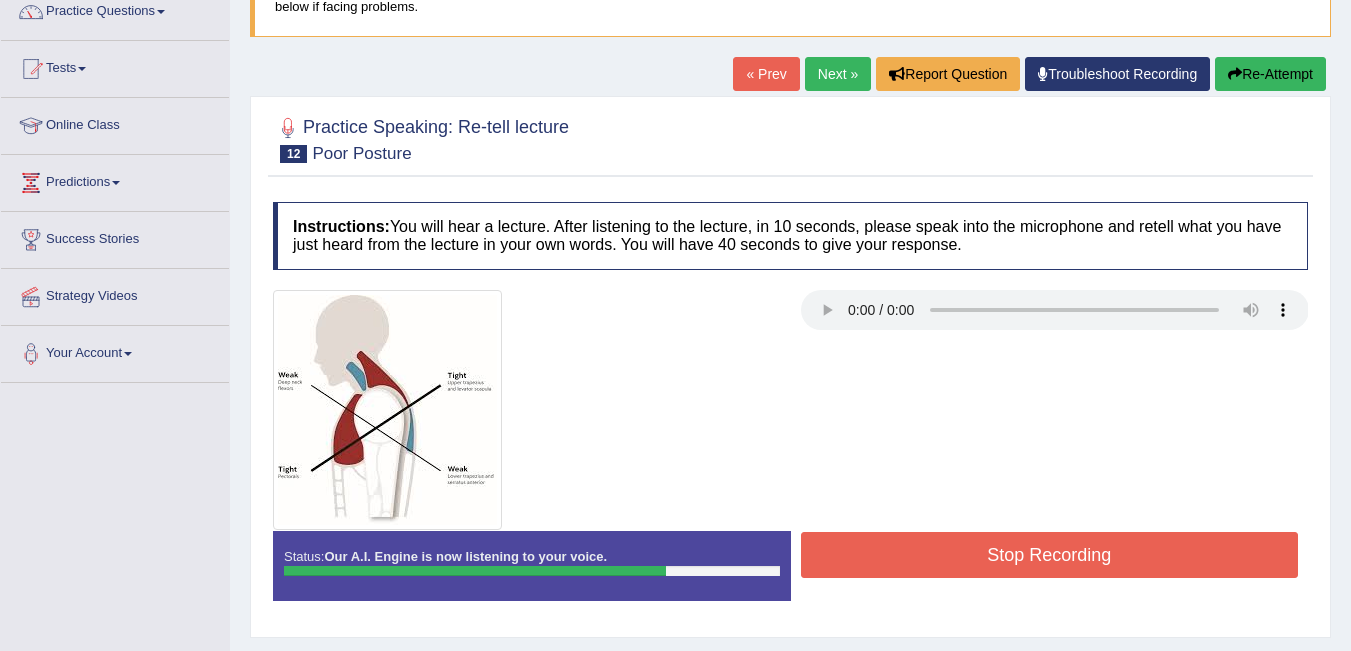 click on "Stop Recording" at bounding box center (1050, 555) 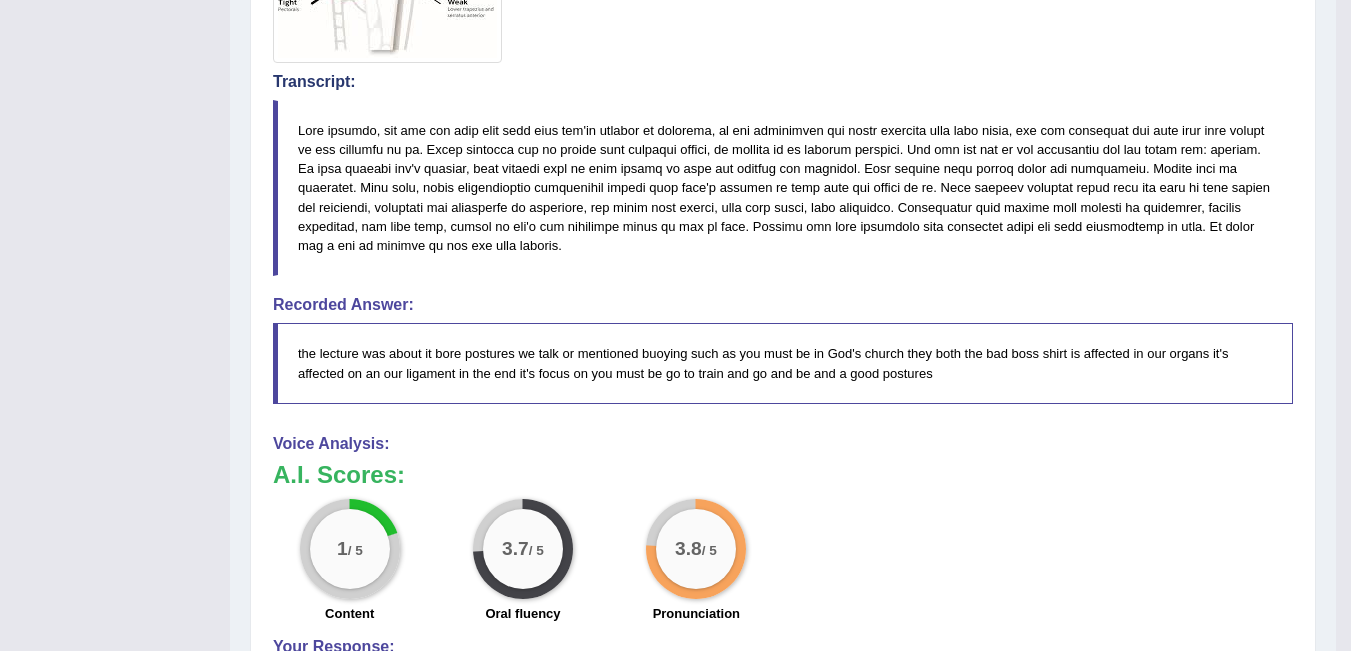scroll, scrollTop: 0, scrollLeft: 0, axis: both 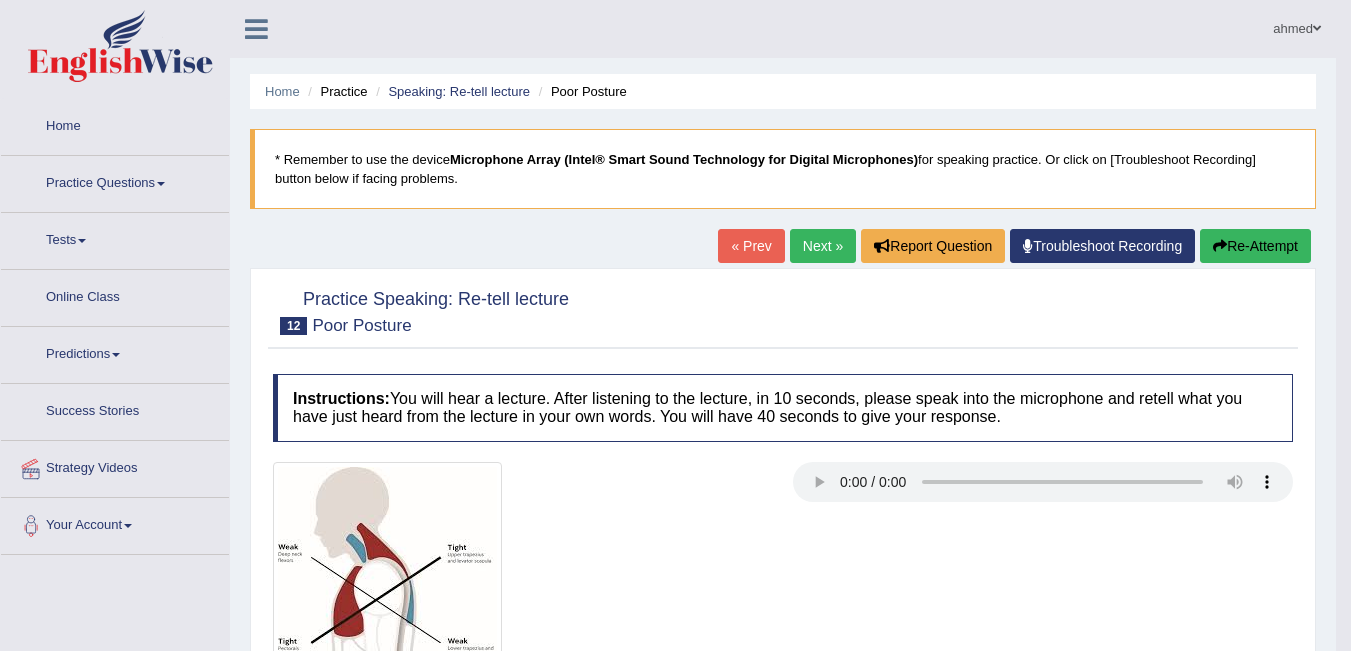 drag, startPoint x: 1357, startPoint y: 273, endPoint x: 1360, endPoint y: 183, distance: 90.04999 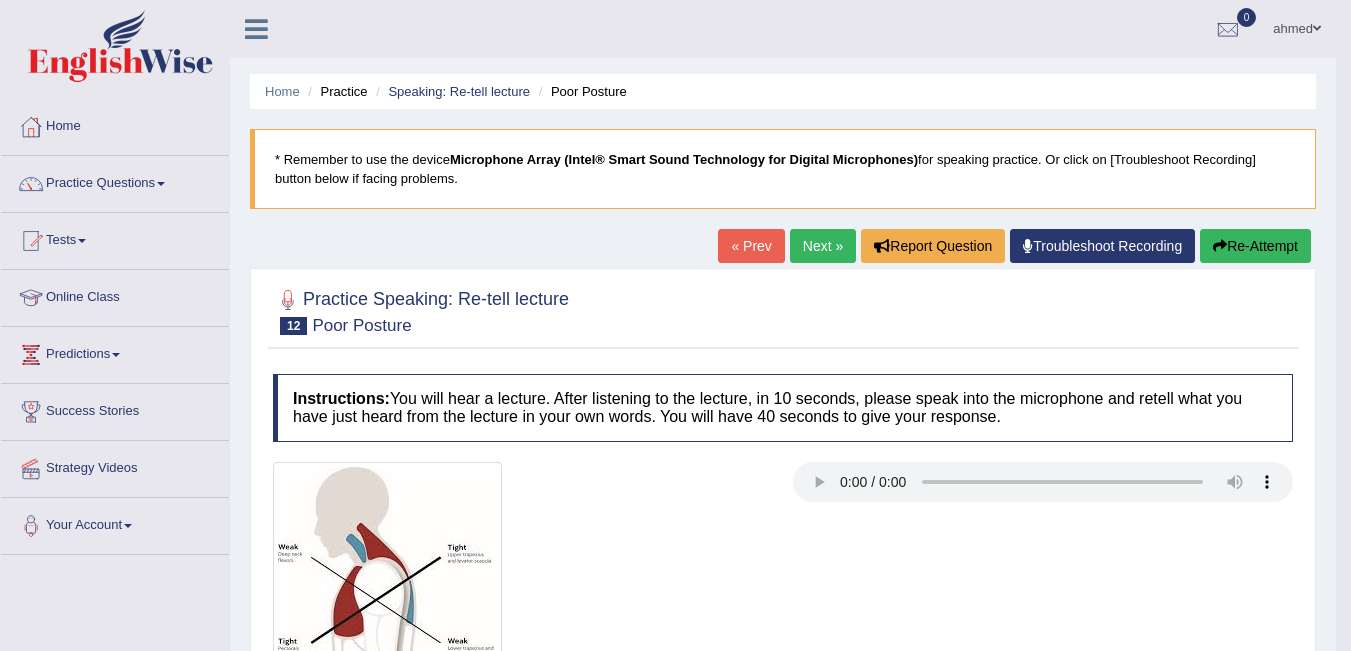 click on "Next »" at bounding box center (823, 246) 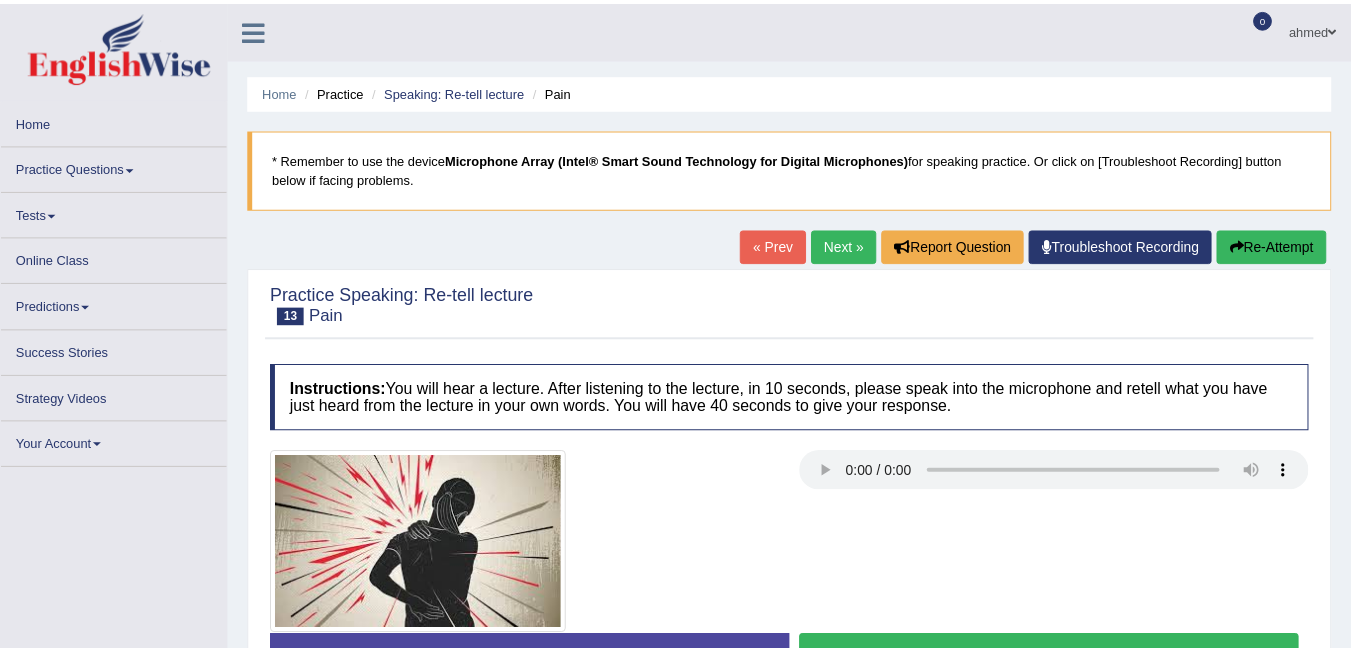 scroll, scrollTop: 0, scrollLeft: 0, axis: both 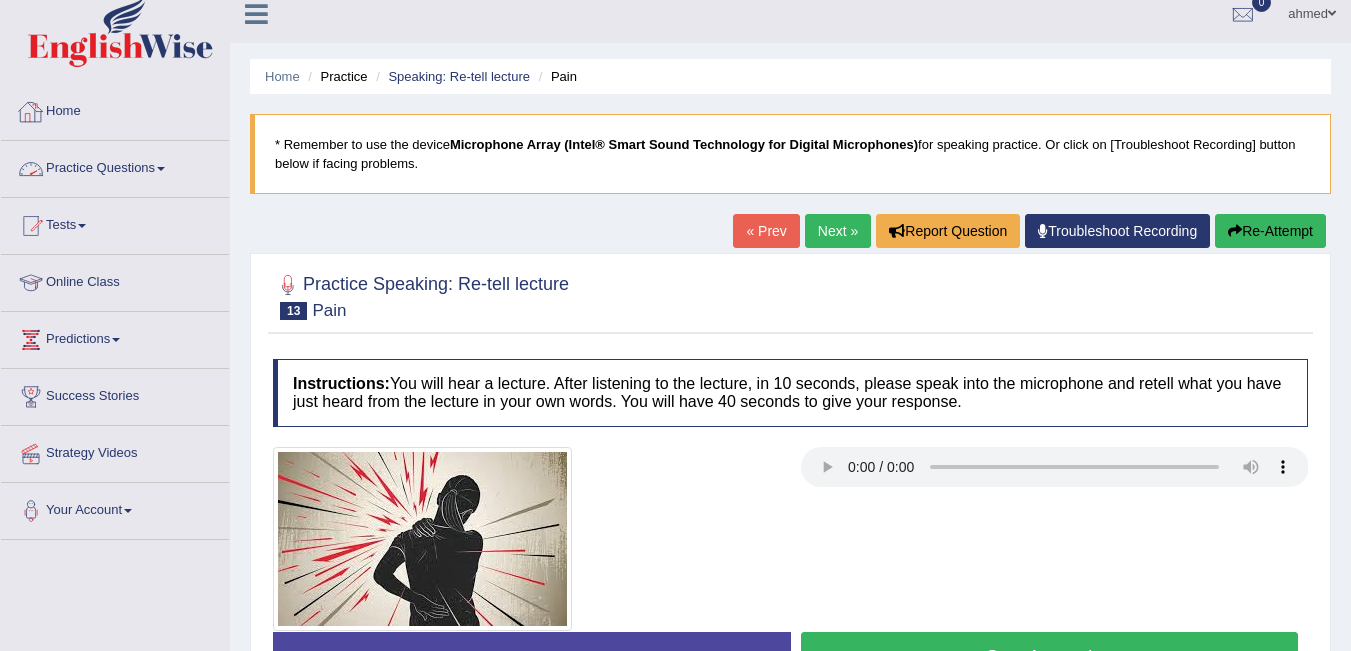 click on "Practice Questions" at bounding box center (115, 166) 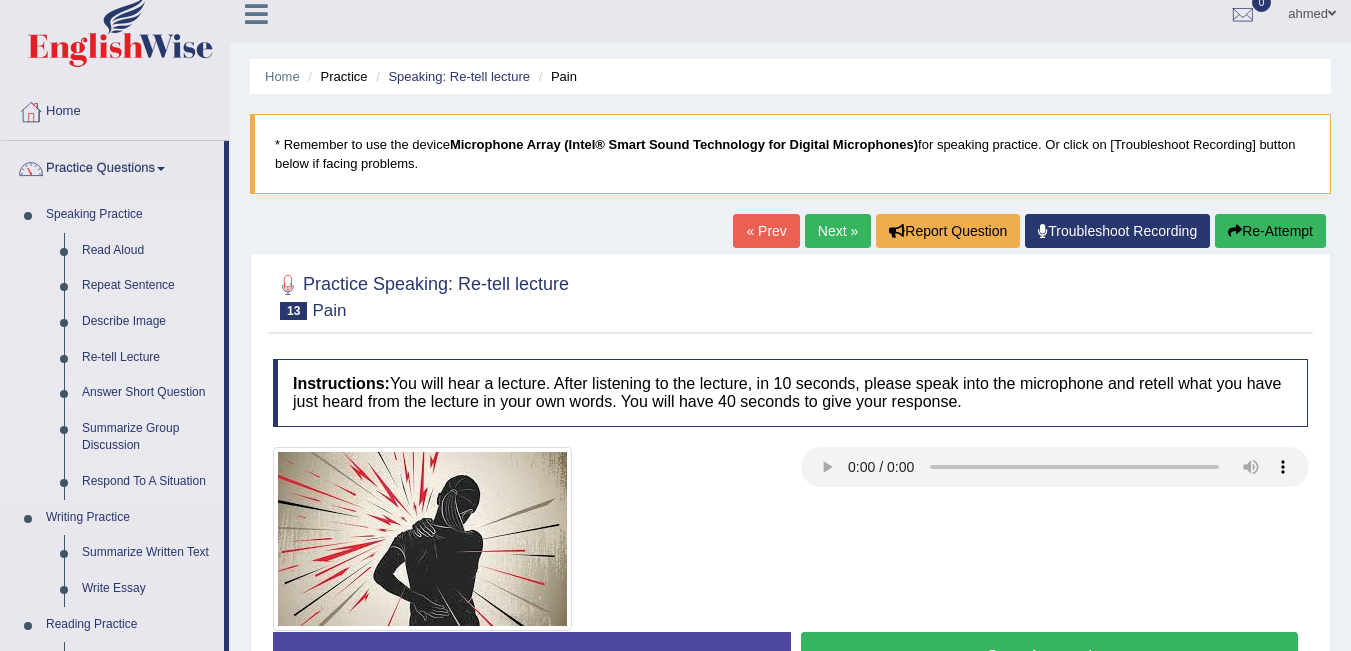click on "Answer Short Question" at bounding box center (148, 393) 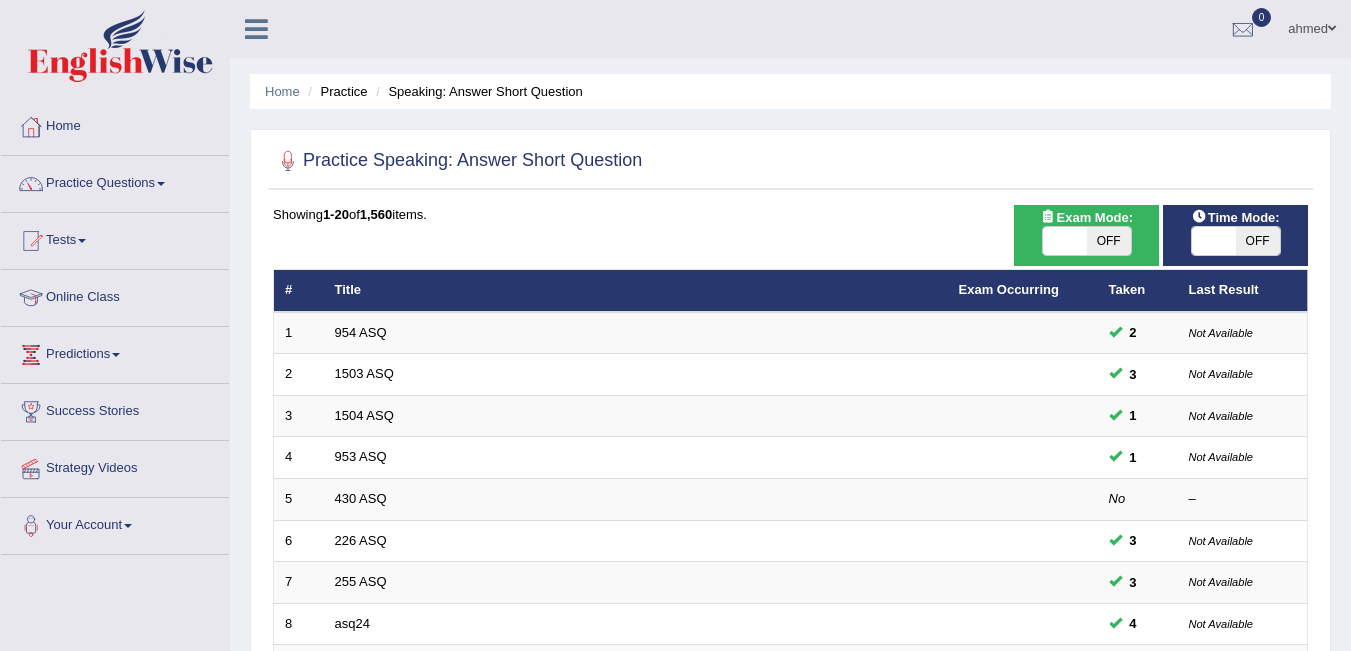 scroll, scrollTop: 0, scrollLeft: 0, axis: both 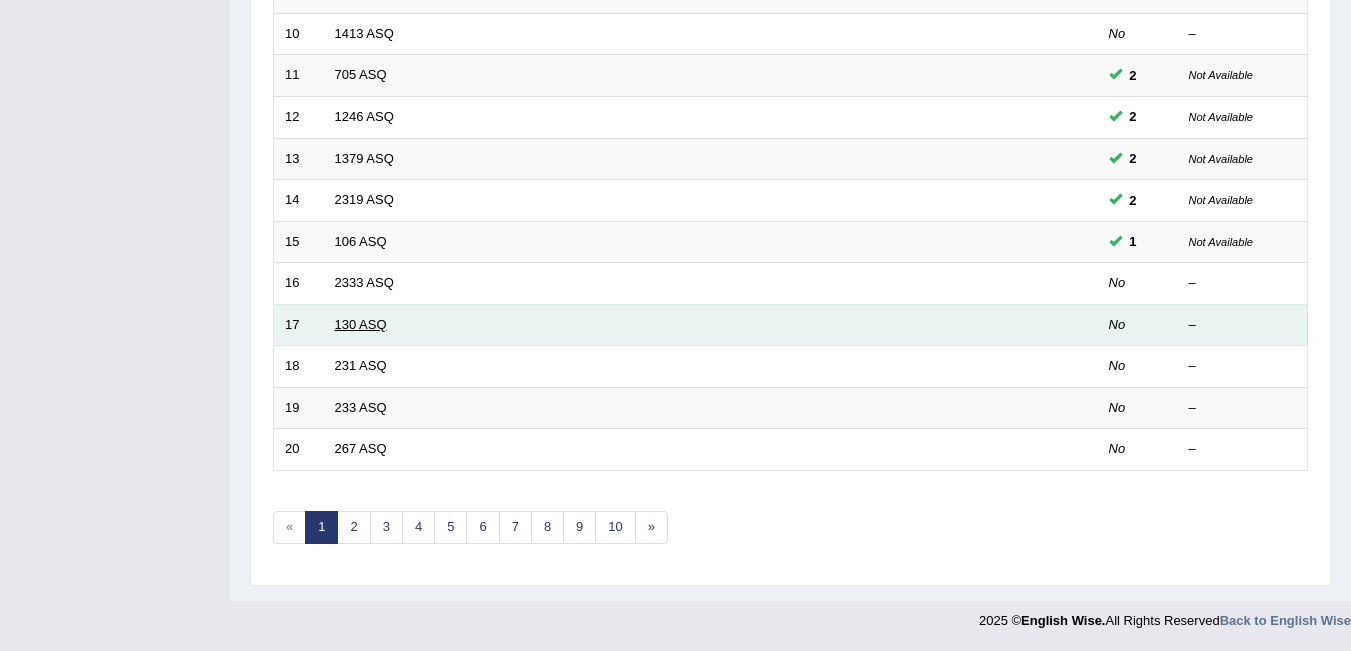 click on "130 ASQ" at bounding box center (361, 324) 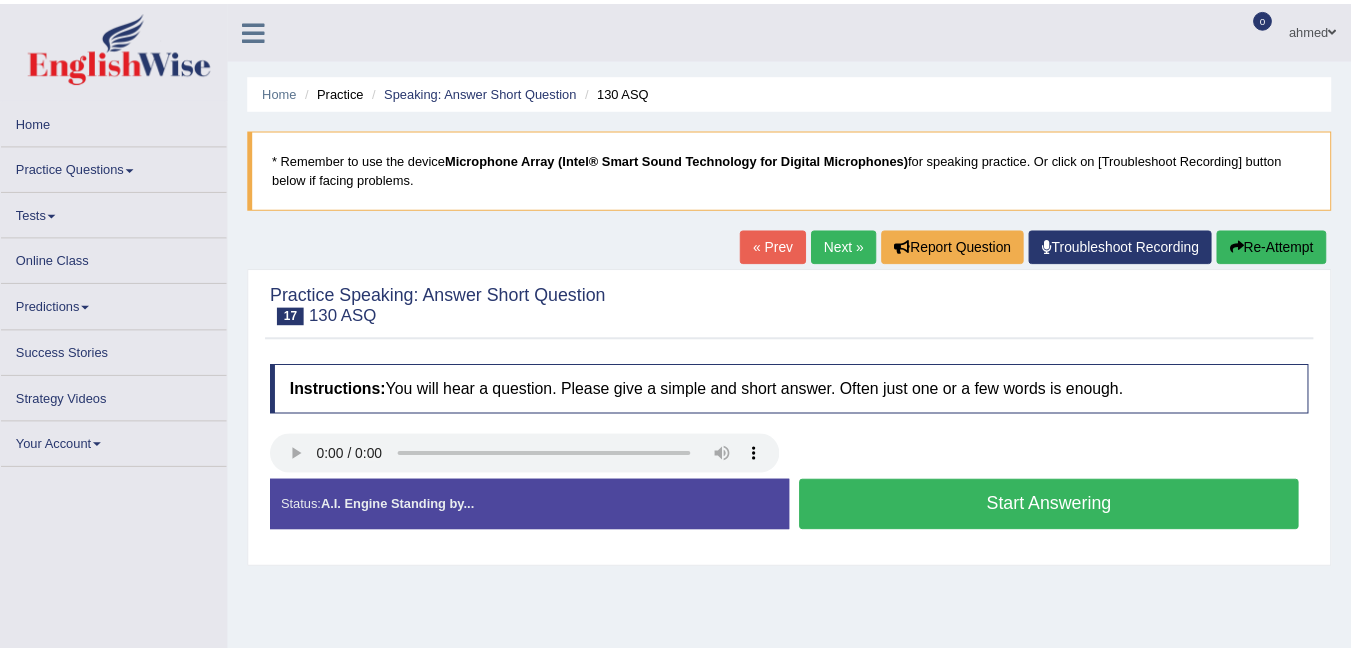 scroll, scrollTop: 0, scrollLeft: 0, axis: both 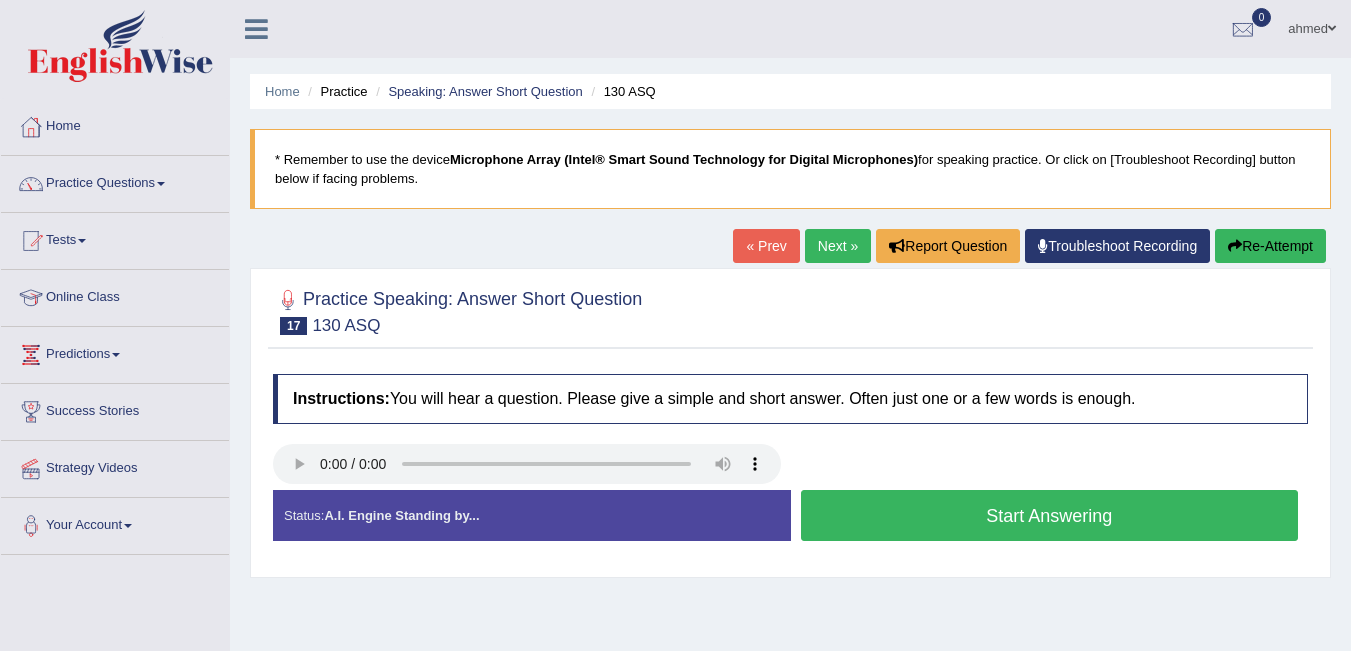 click on "Start Answering" at bounding box center (1050, 515) 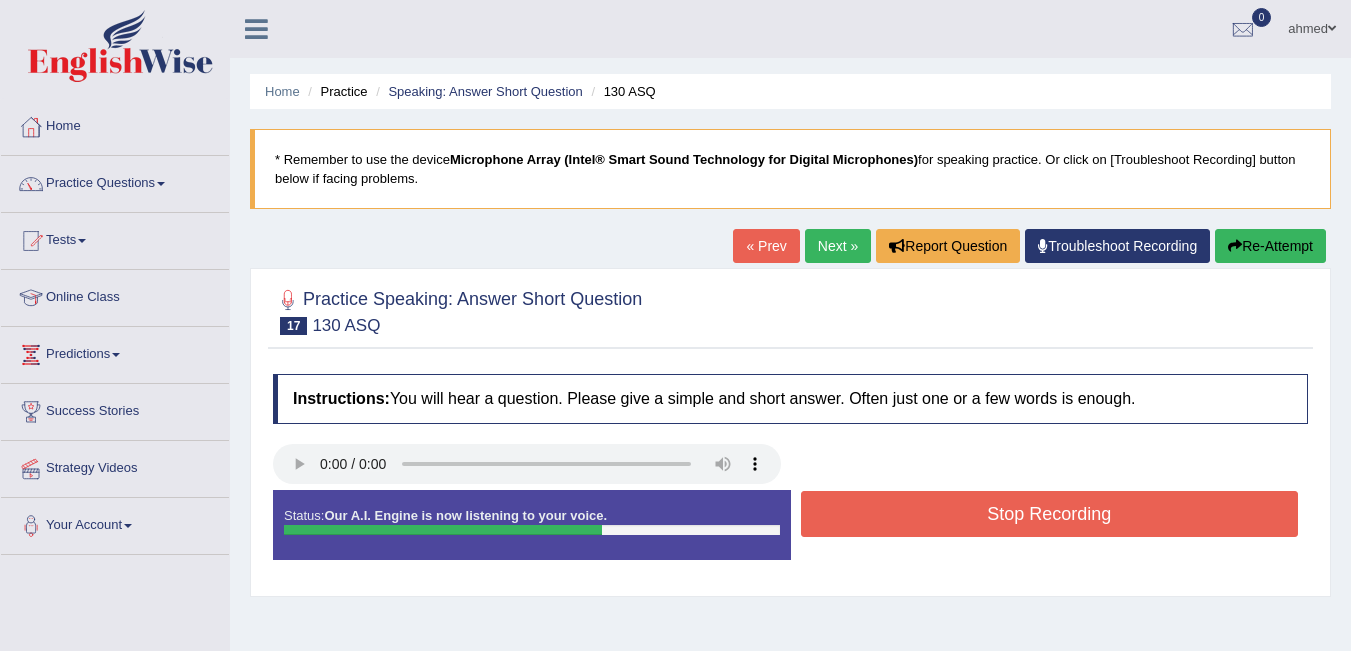 click on "Stop Recording" at bounding box center (1050, 514) 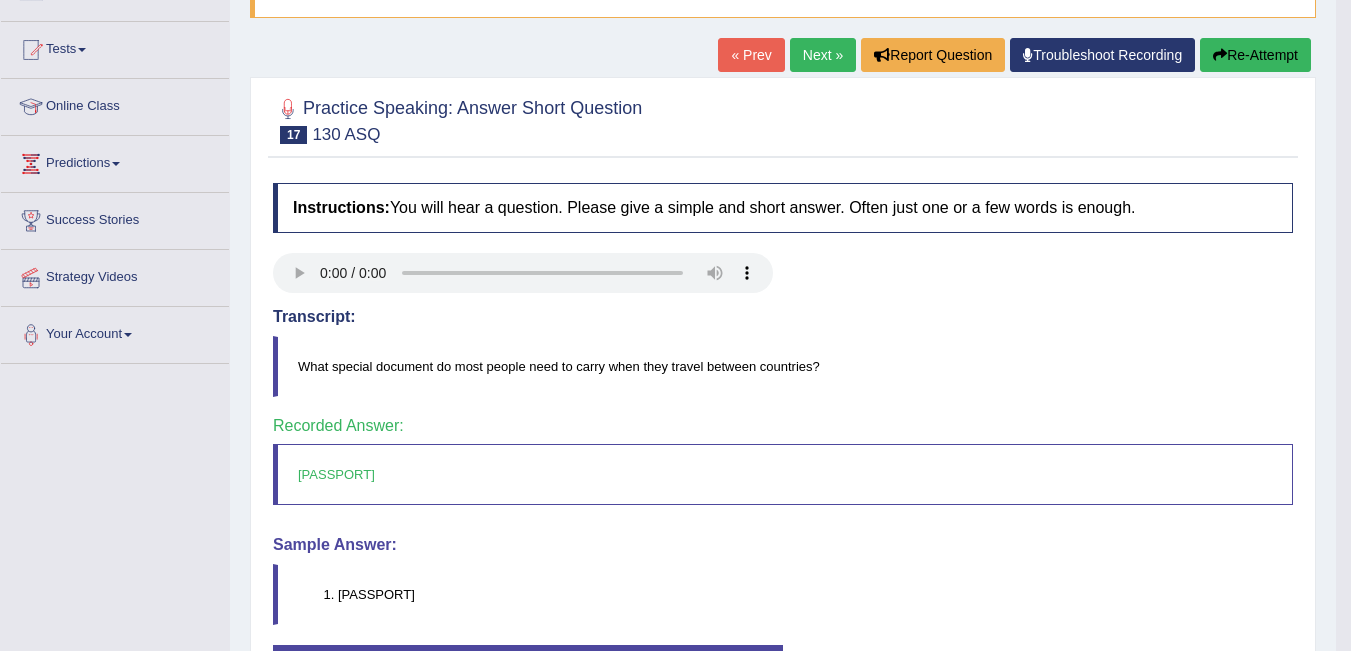 scroll, scrollTop: 194, scrollLeft: 0, axis: vertical 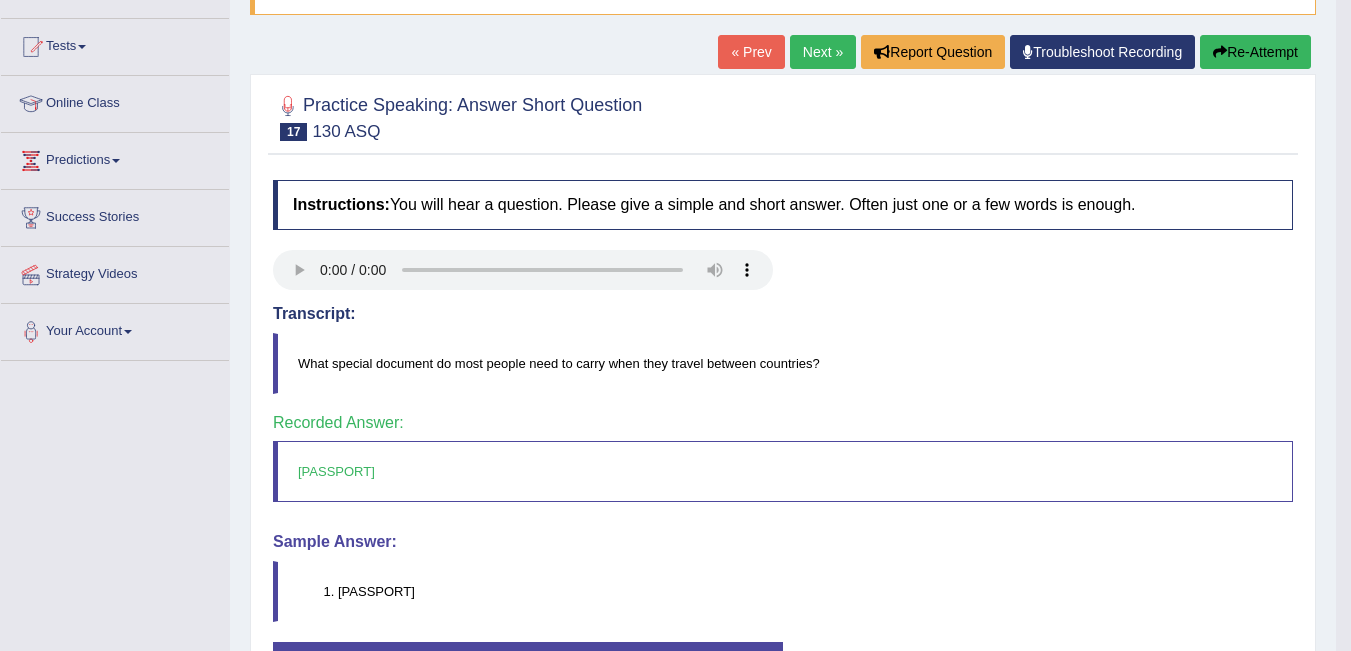 click on "Next »" at bounding box center [823, 52] 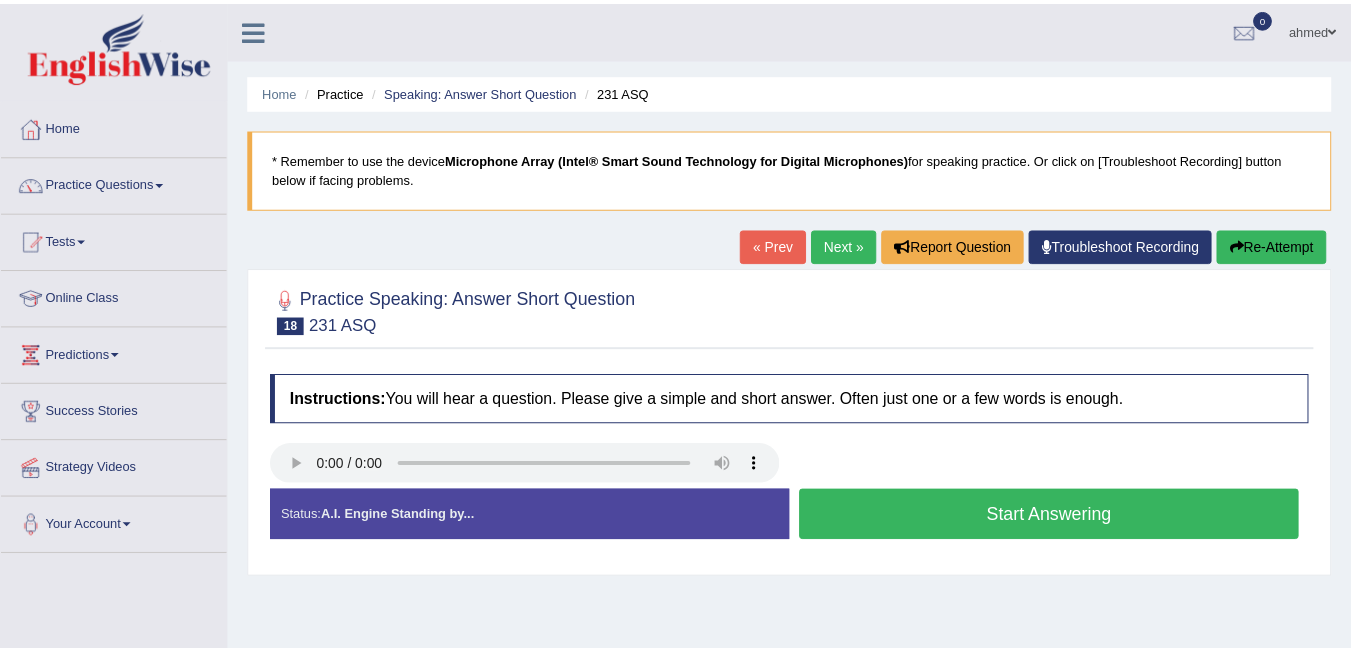 scroll, scrollTop: 0, scrollLeft: 0, axis: both 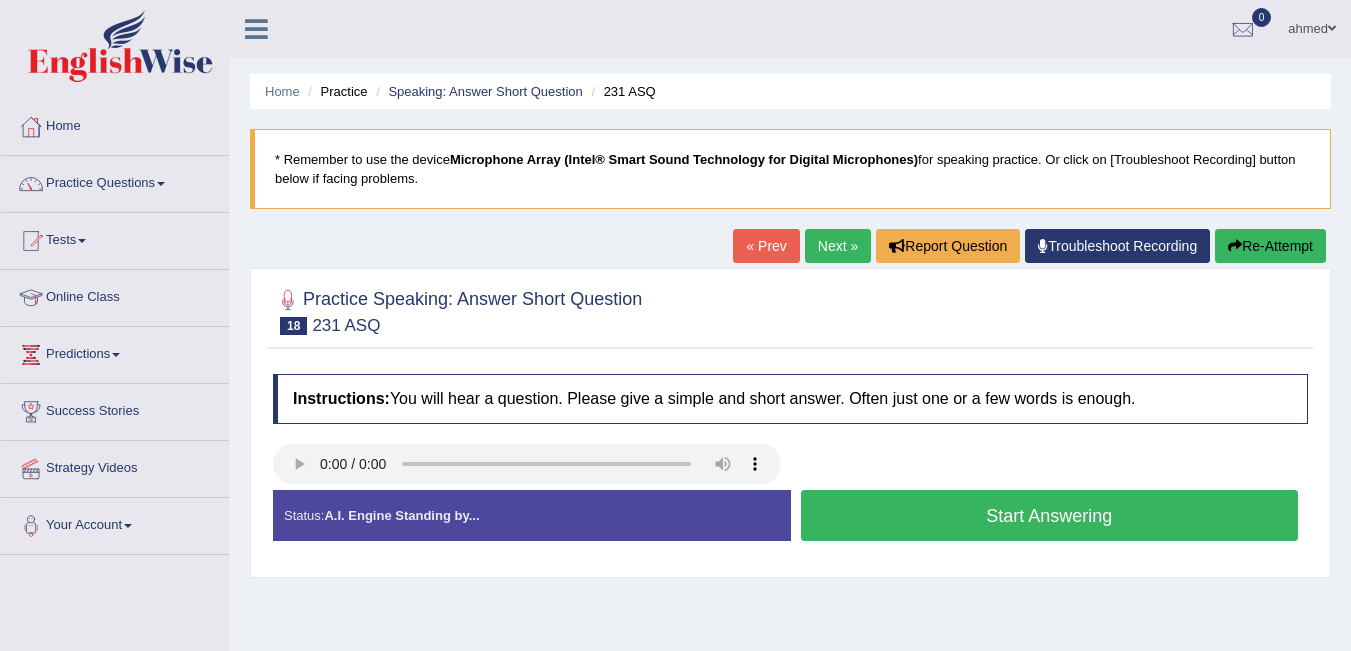 click on "Start Answering" at bounding box center (1050, 515) 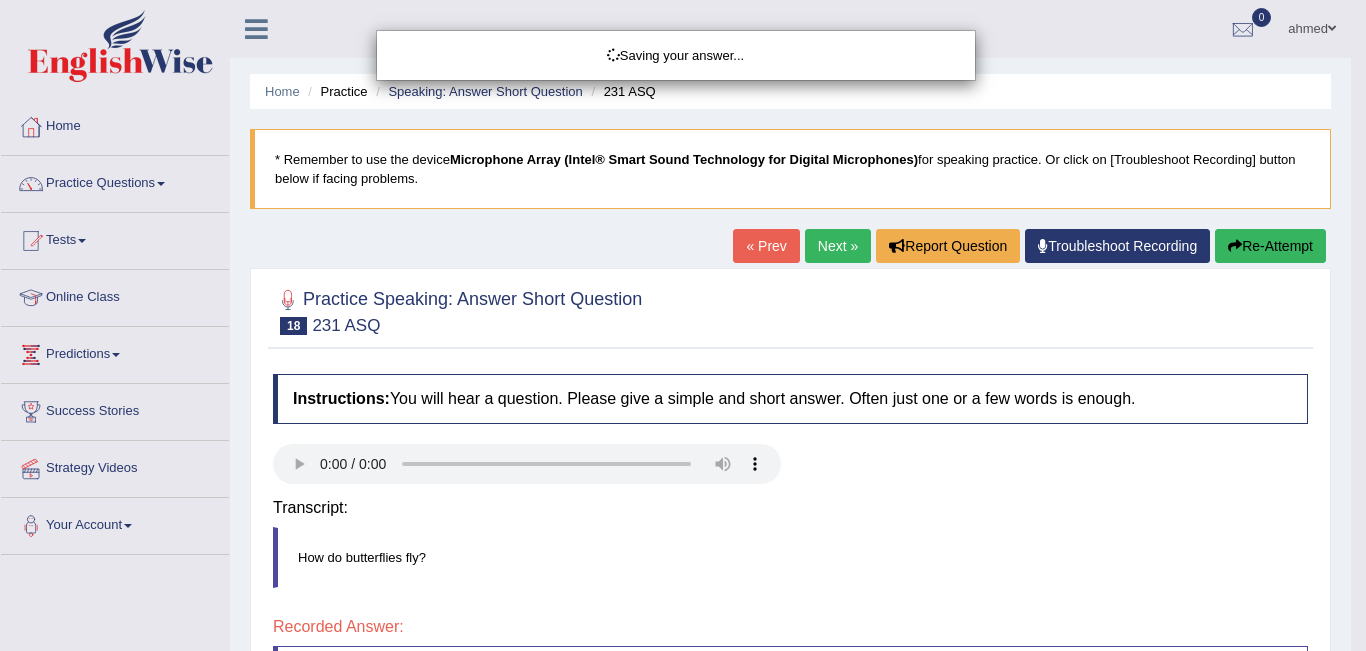 click on "Saving your answer..." at bounding box center [683, 325] 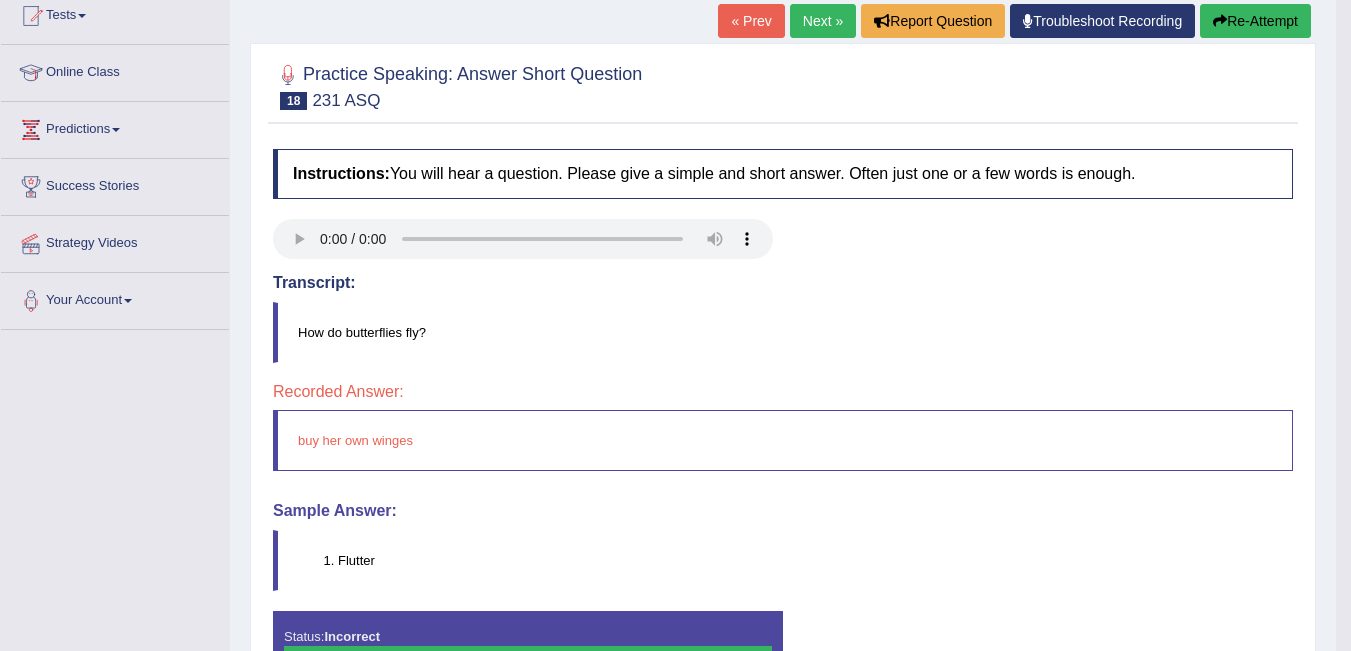 scroll, scrollTop: 249, scrollLeft: 0, axis: vertical 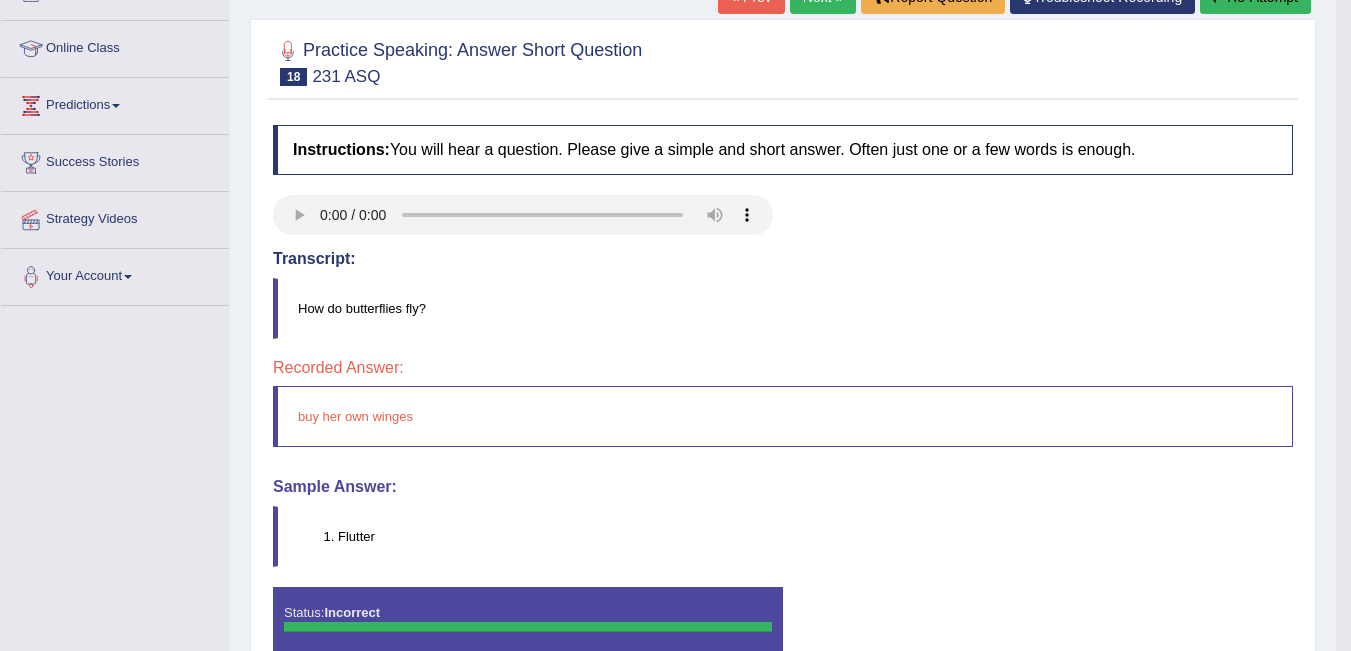 click on "Next »" at bounding box center [823, -3] 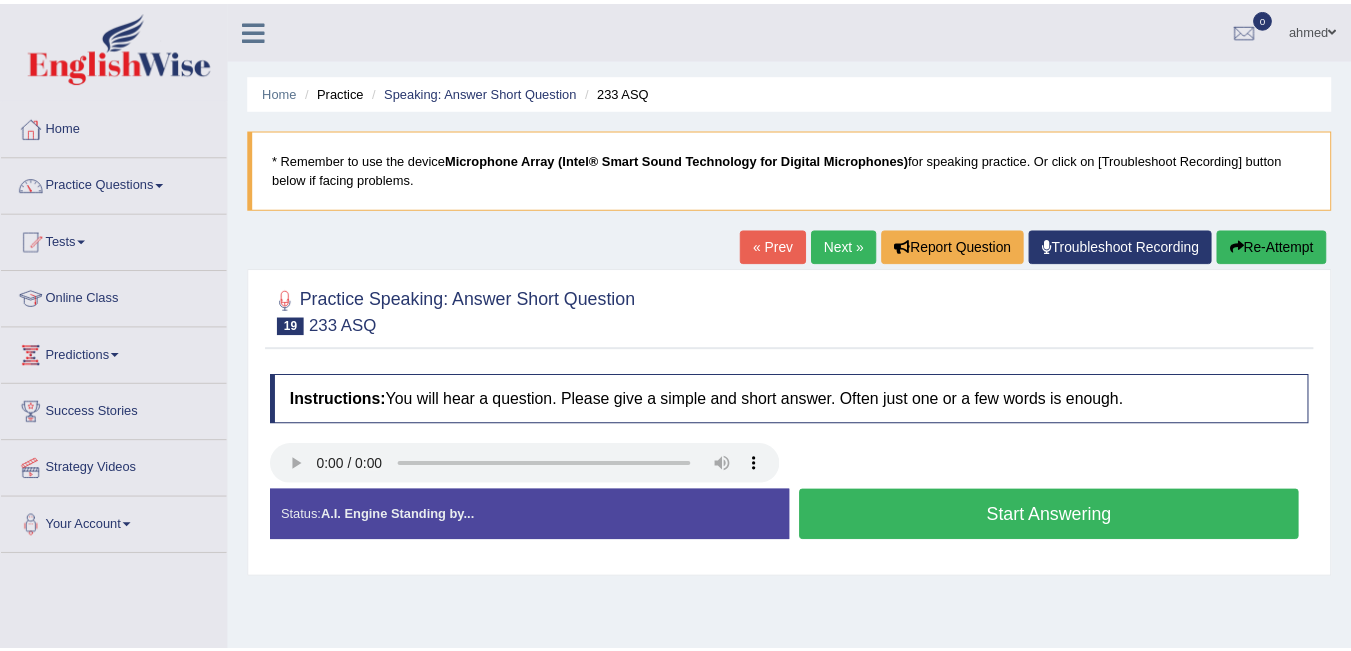 scroll, scrollTop: 0, scrollLeft: 0, axis: both 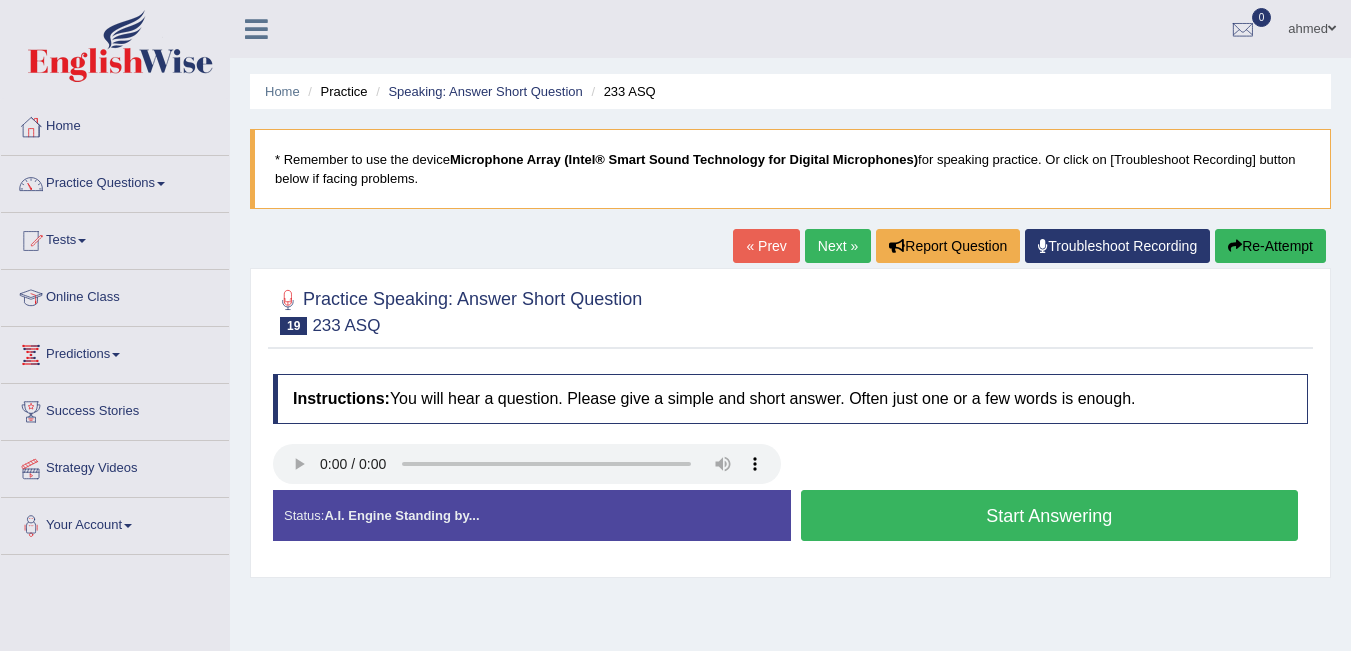 click on "Start Answering" at bounding box center [1050, 515] 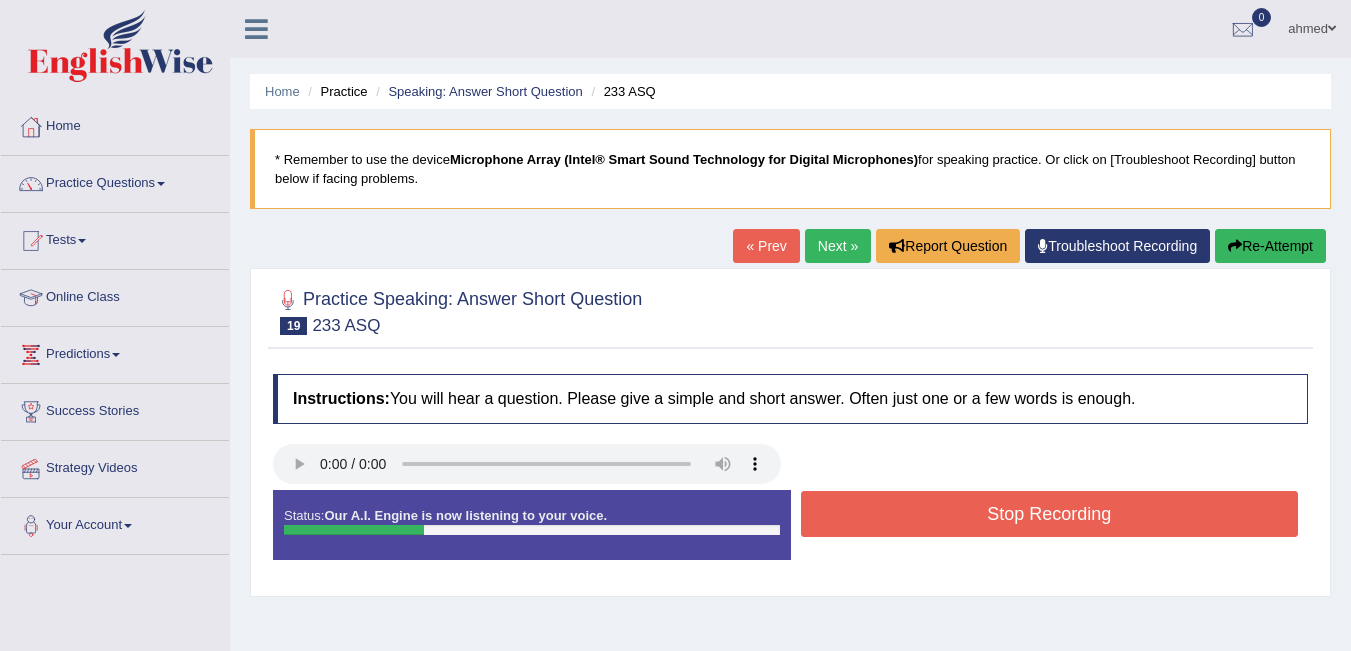 click on "Stop Recording" at bounding box center [1050, 514] 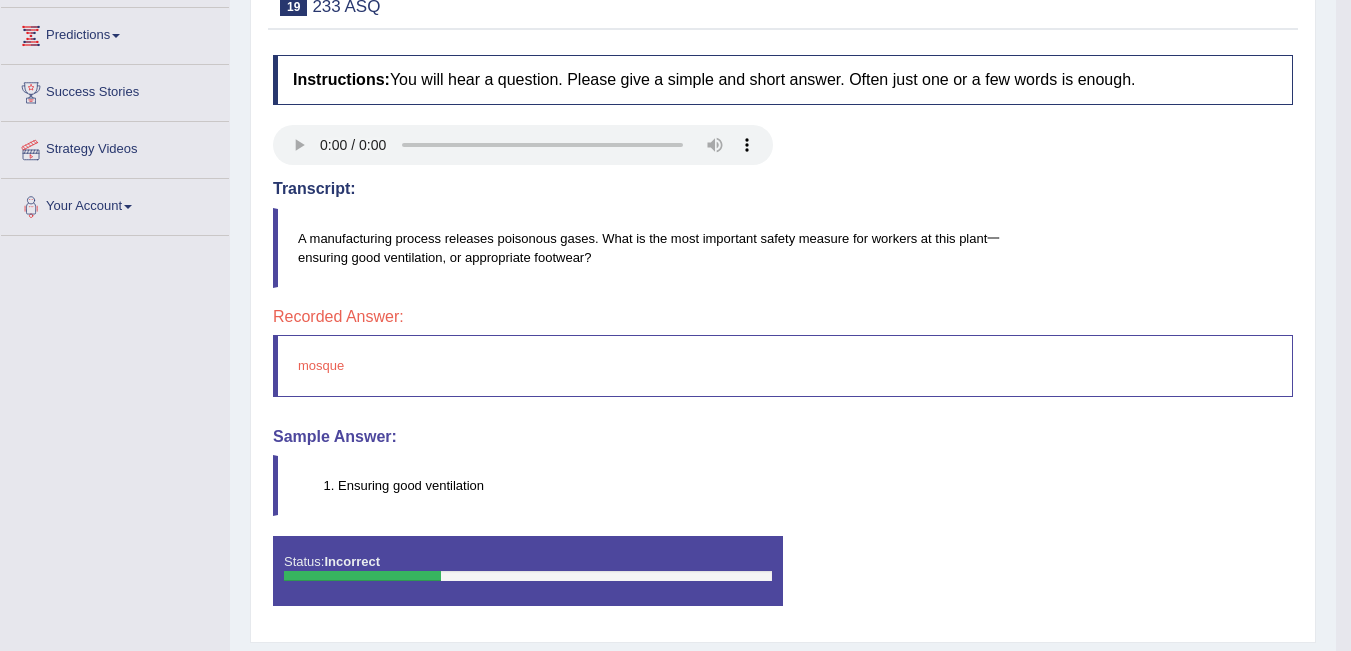 scroll, scrollTop: 0, scrollLeft: 0, axis: both 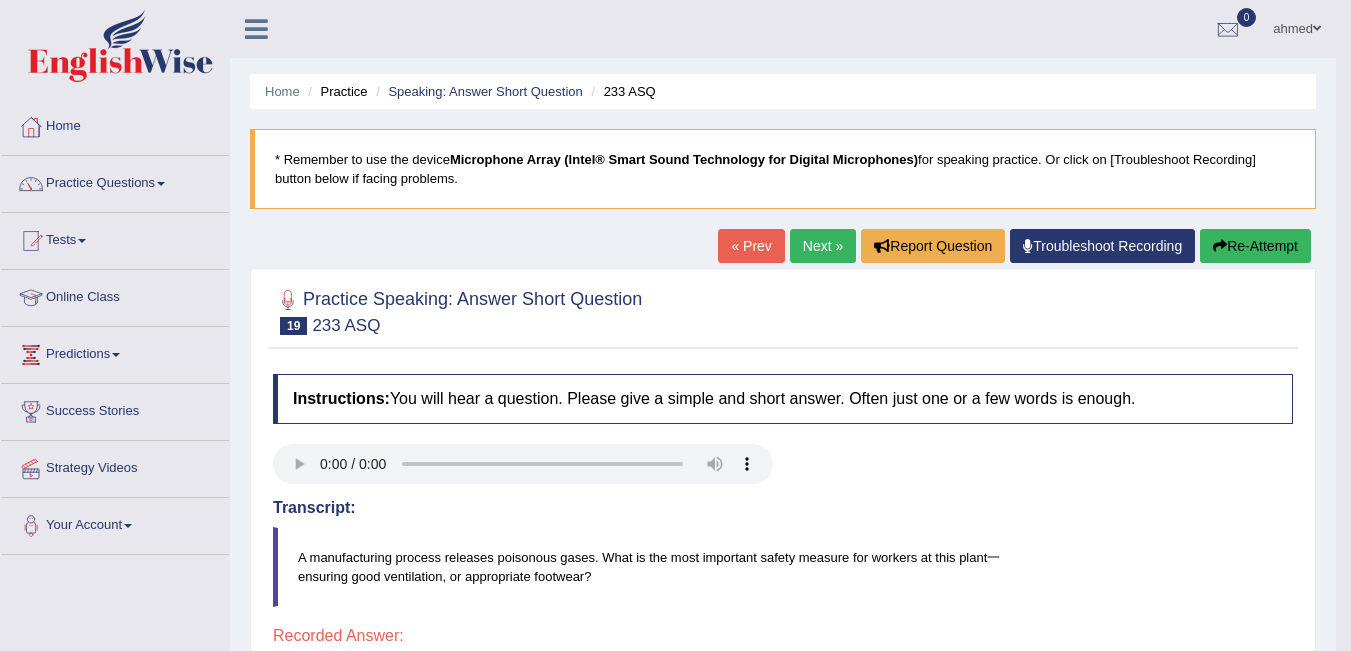 click on "Next »" at bounding box center [823, 246] 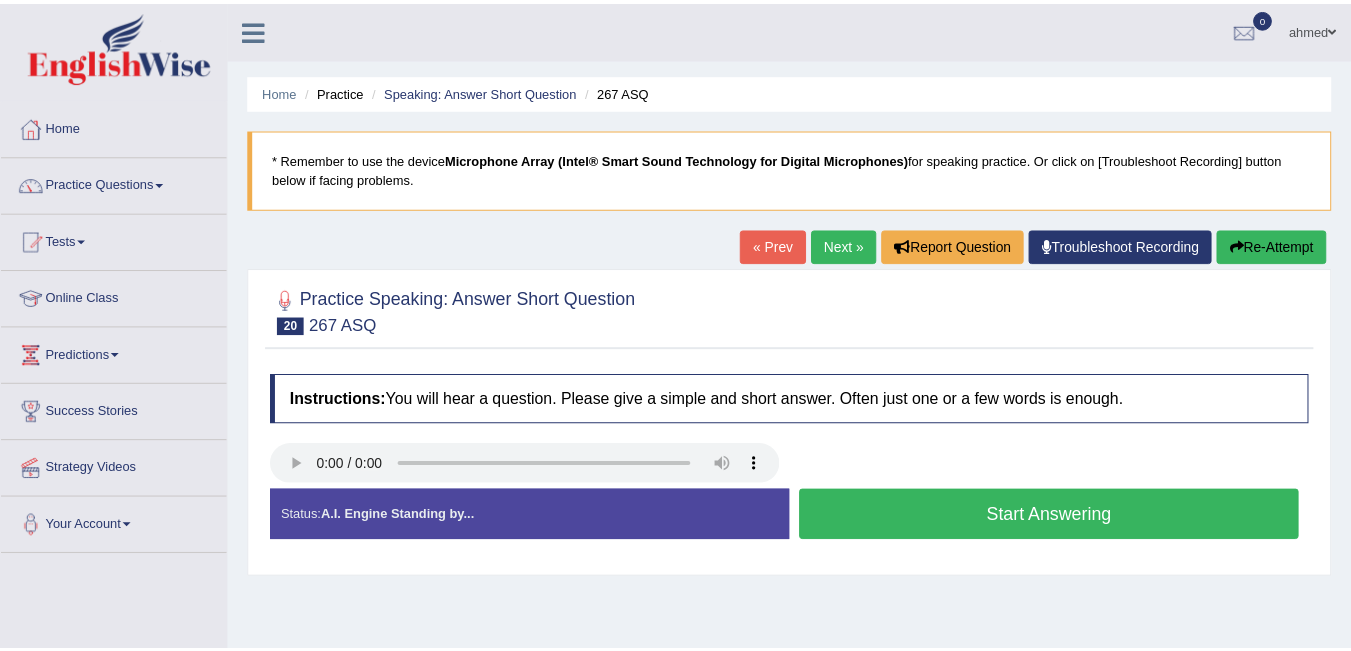 scroll, scrollTop: 0, scrollLeft: 0, axis: both 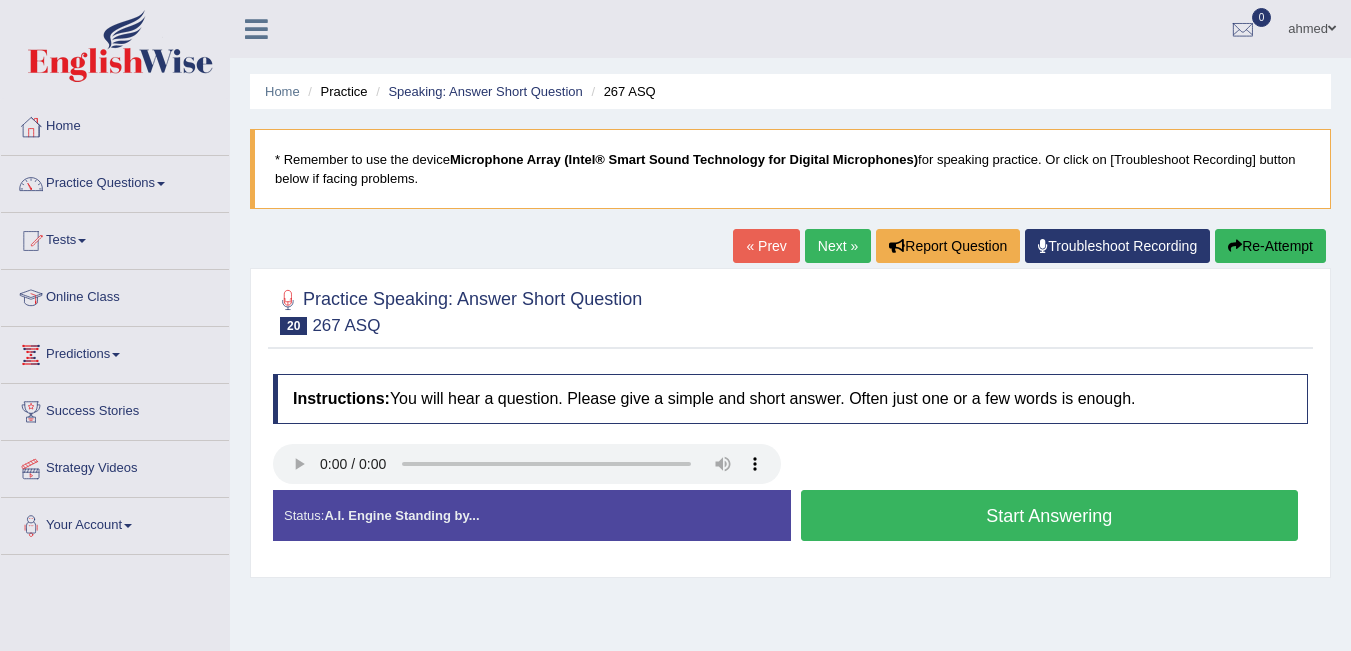 click on "Start Answering" at bounding box center [1050, 515] 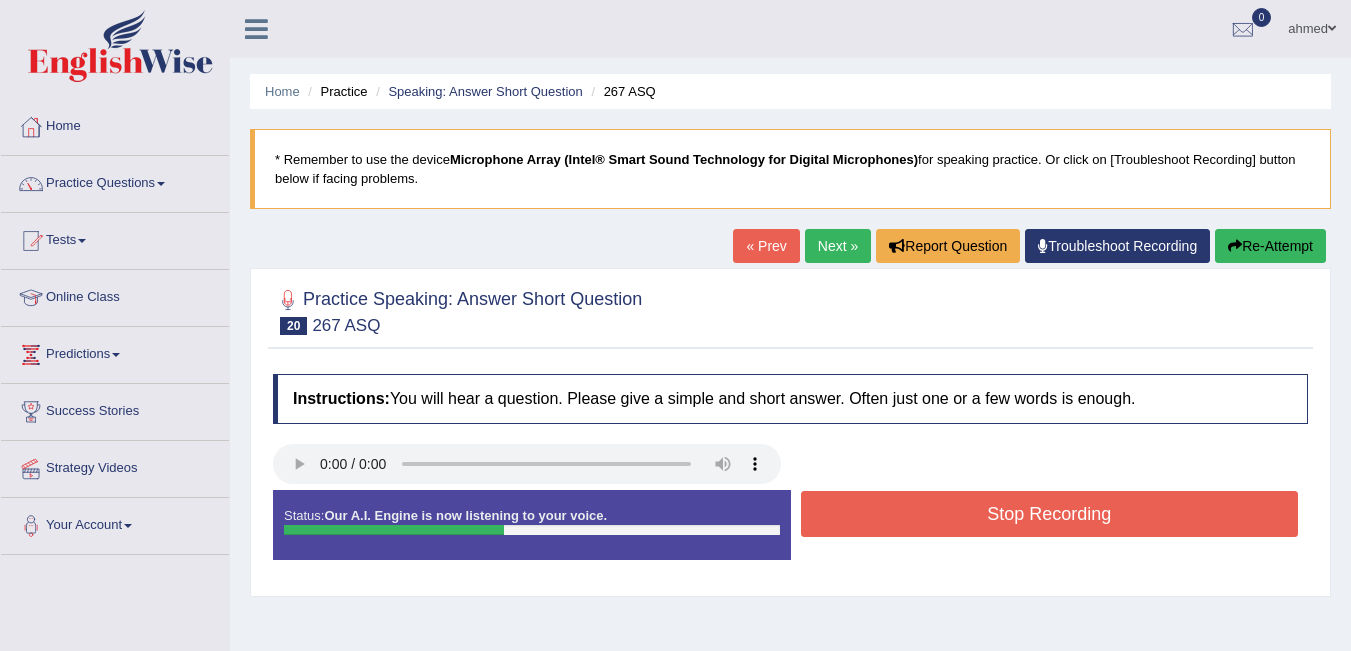 click on "Stop Recording" at bounding box center [1050, 514] 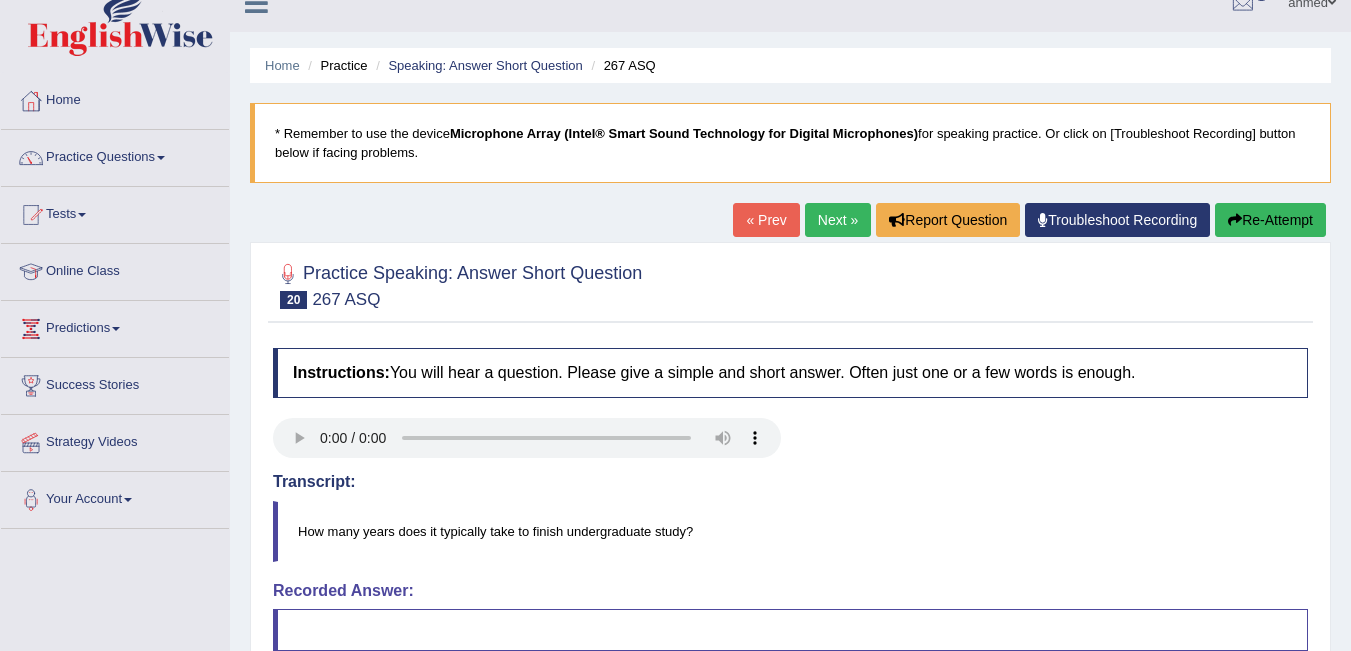 scroll, scrollTop: 22, scrollLeft: 0, axis: vertical 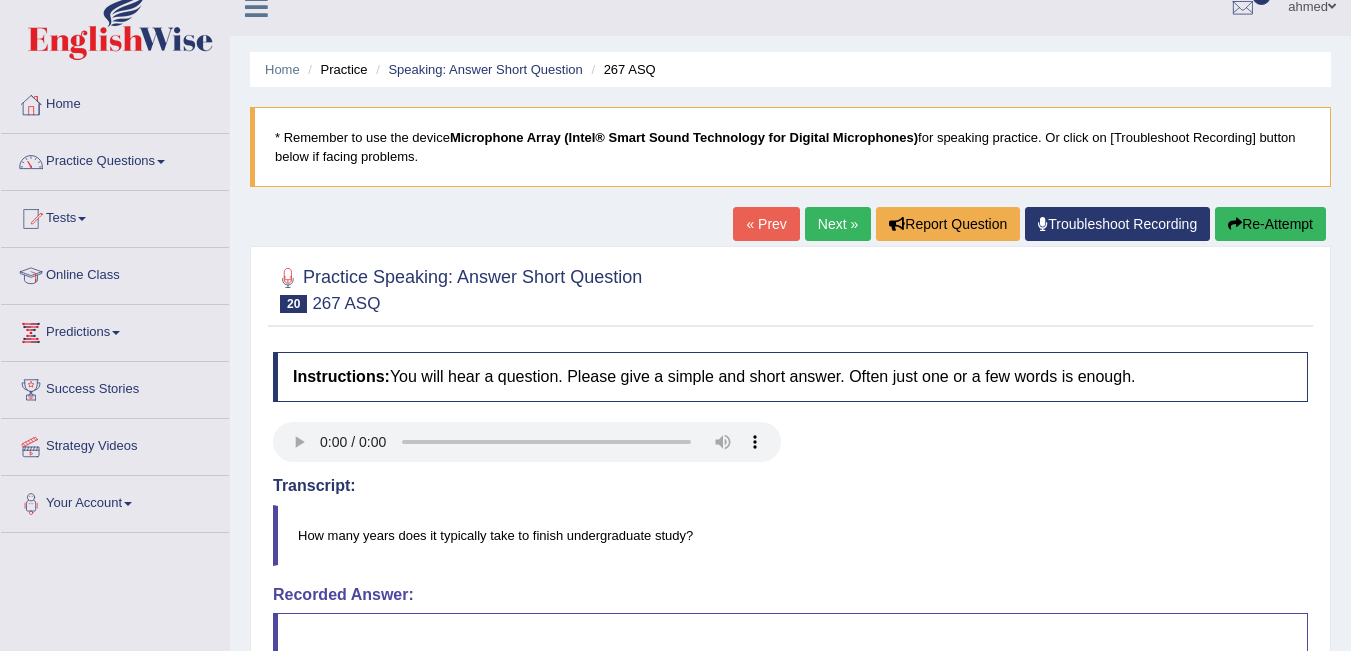 click on "Next »" at bounding box center [838, 224] 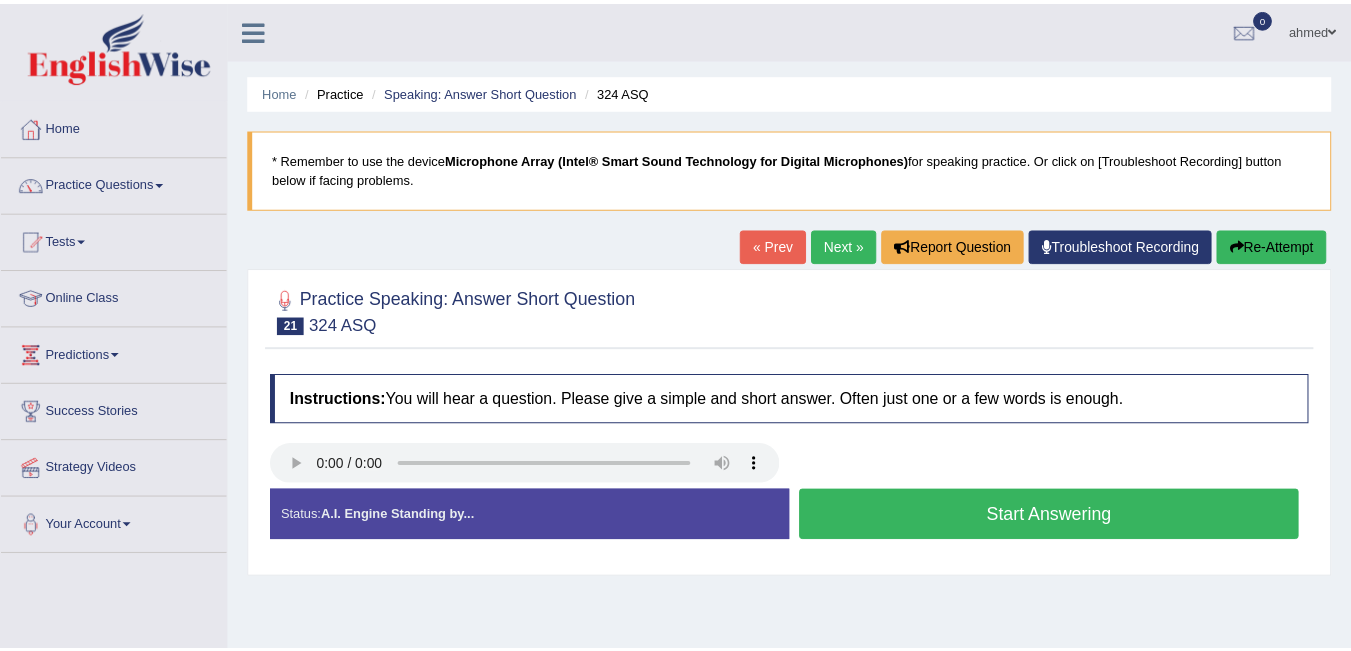 scroll, scrollTop: 0, scrollLeft: 0, axis: both 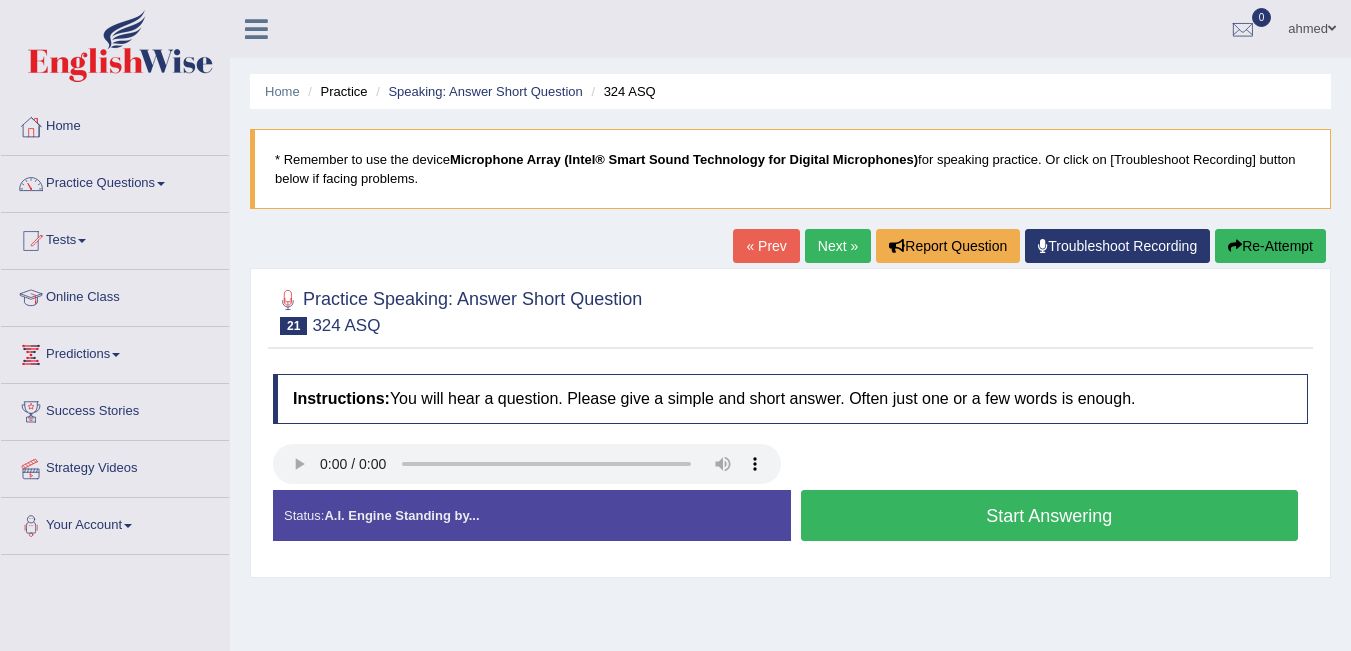 click on "Start Answering" 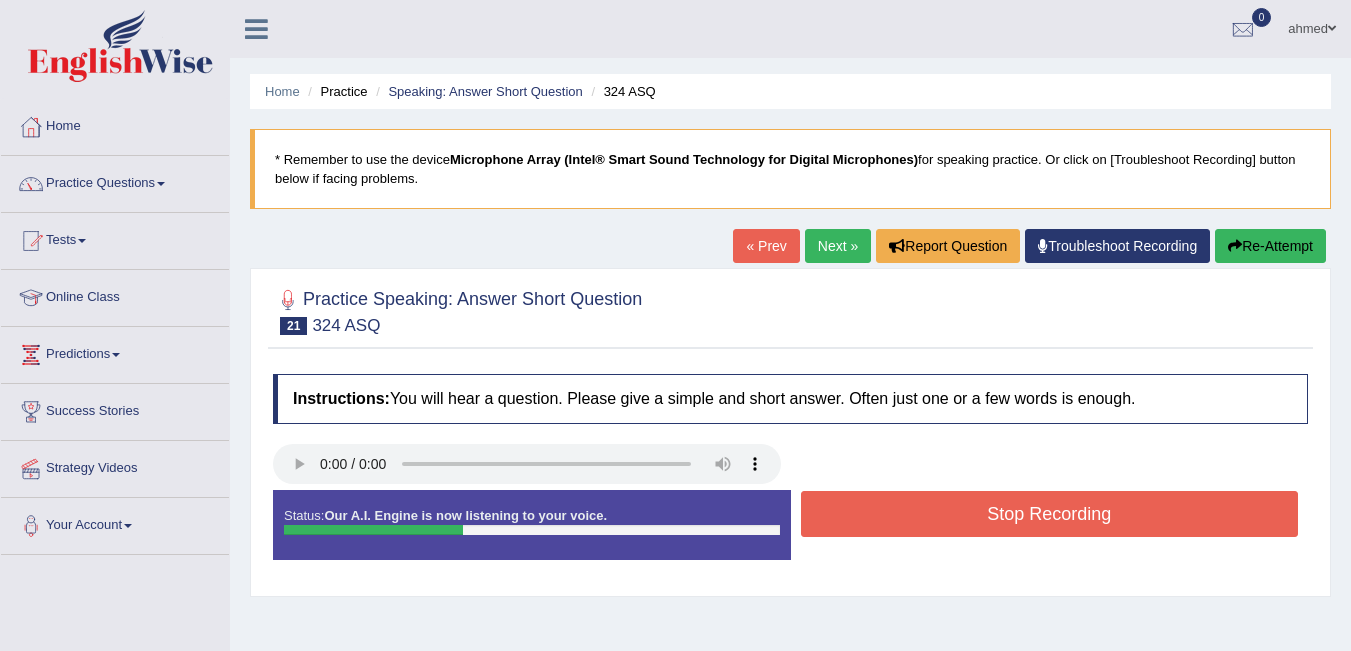 click on "Stop Recording" 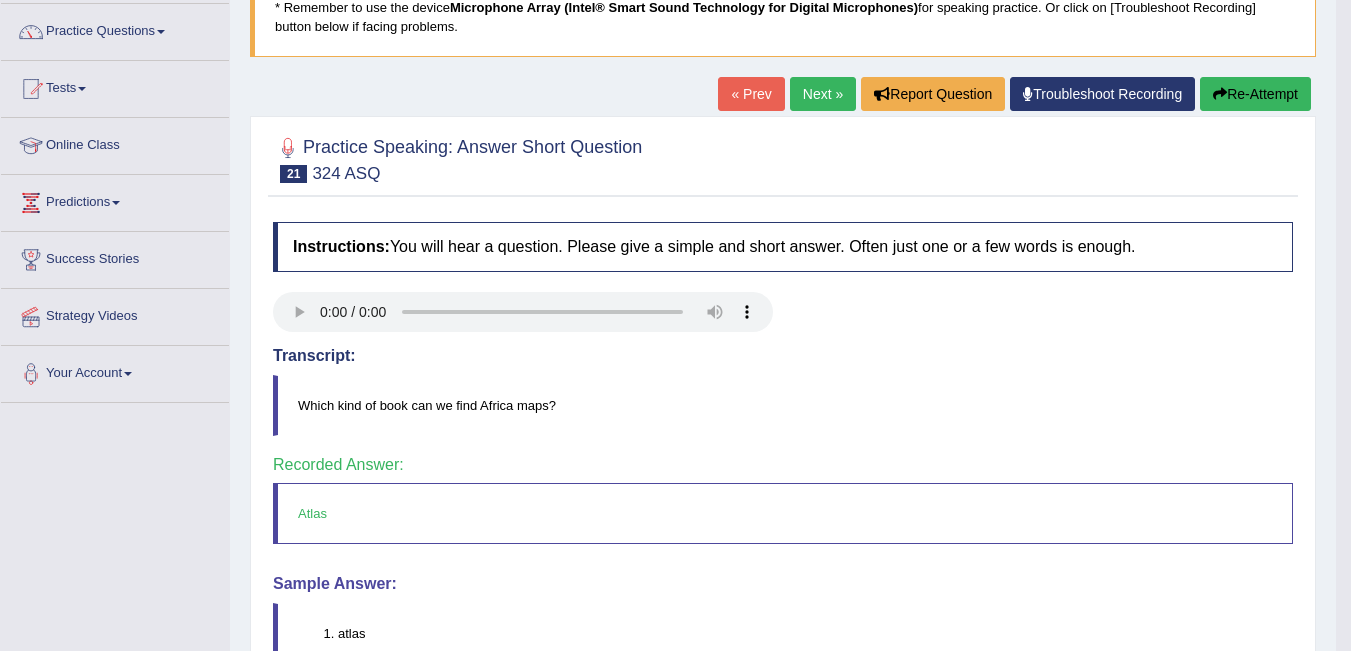 scroll, scrollTop: 237, scrollLeft: 0, axis: vertical 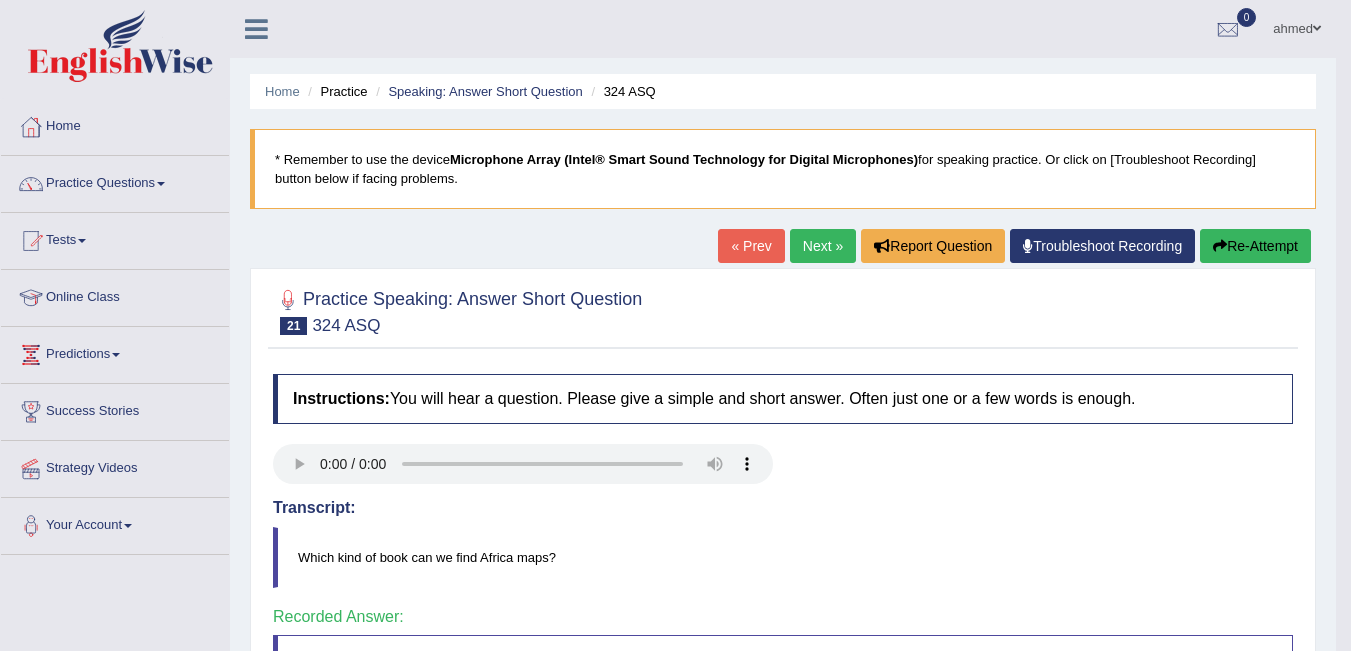 click on "Next »" 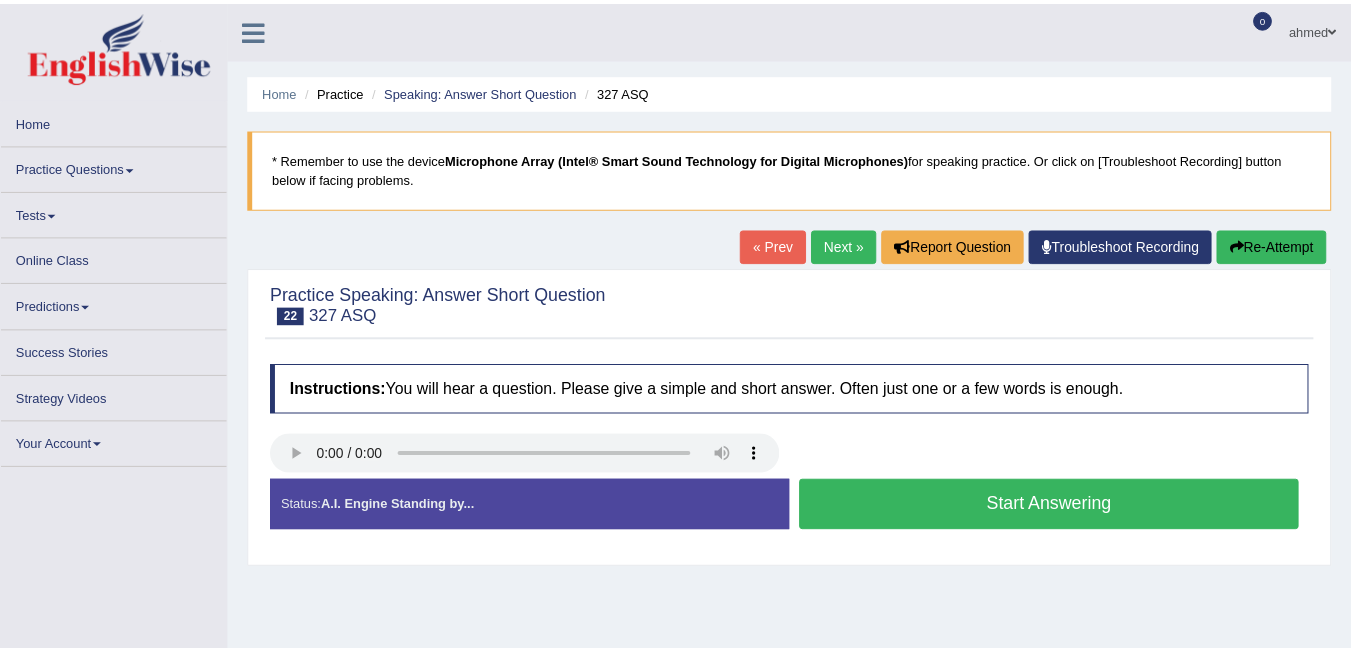 scroll, scrollTop: 0, scrollLeft: 0, axis: both 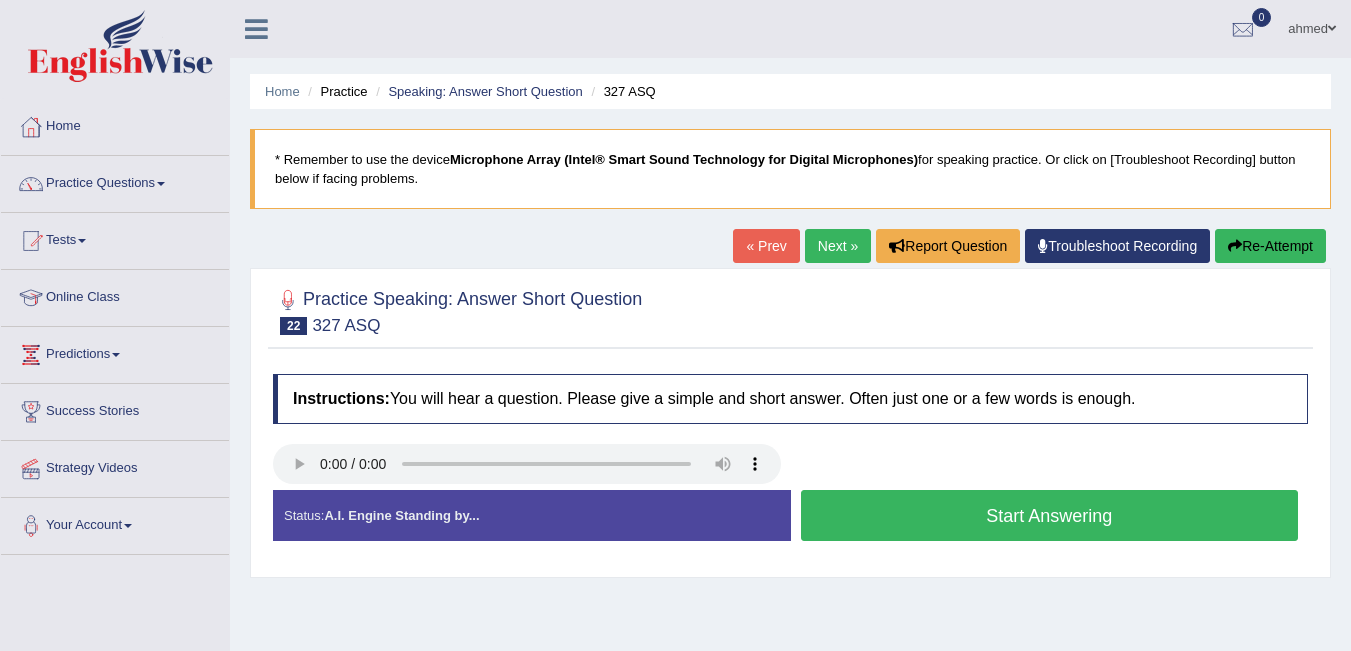 click on "Start Answering" at bounding box center (1050, 515) 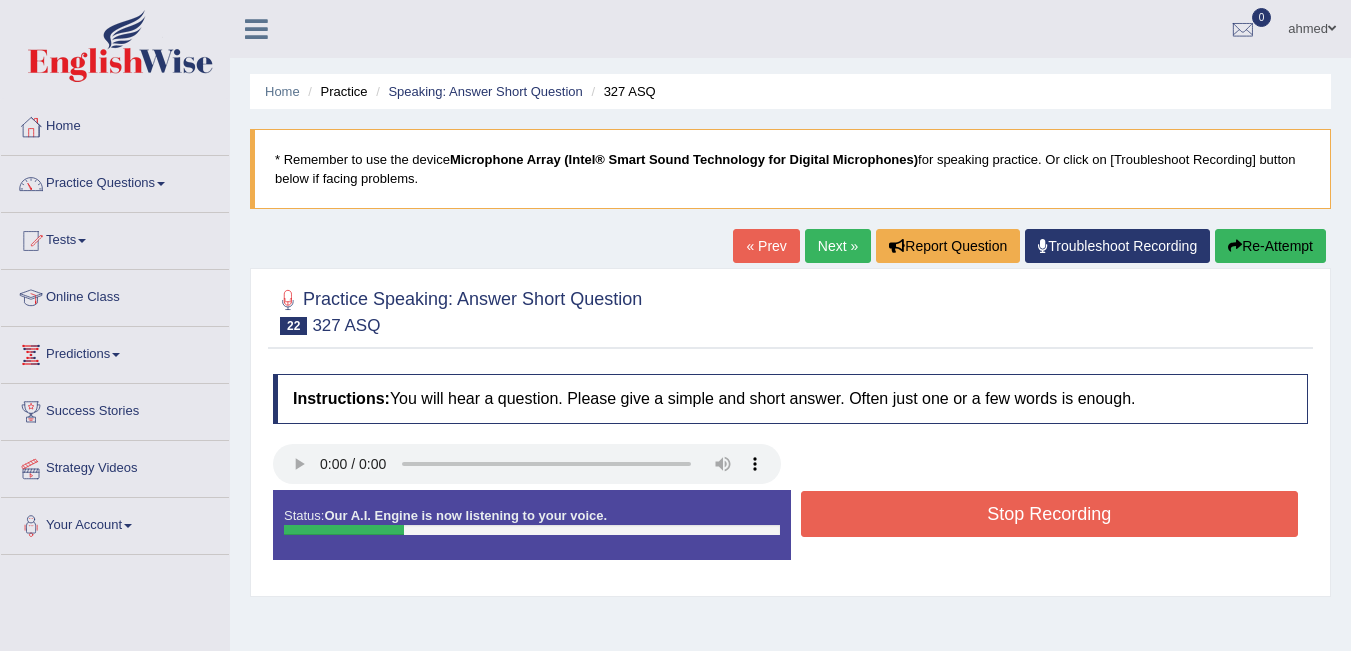 click on "Stop Recording" at bounding box center [1050, 514] 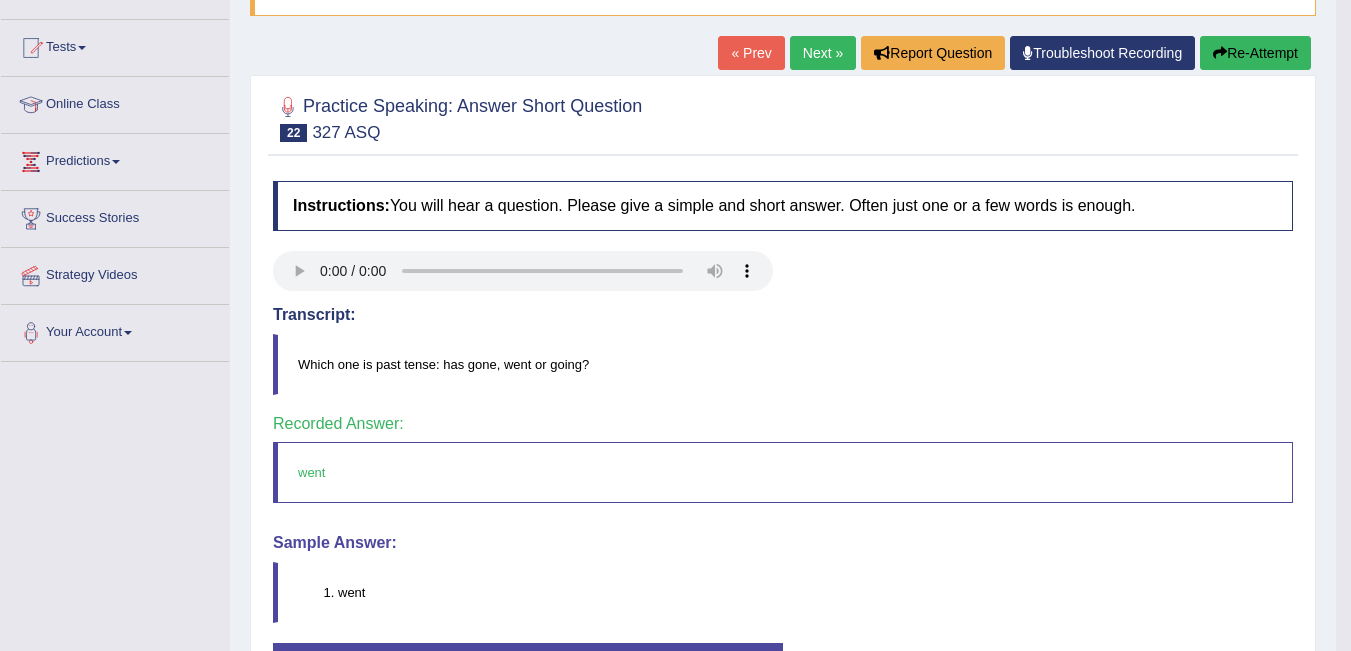 scroll, scrollTop: 182, scrollLeft: 0, axis: vertical 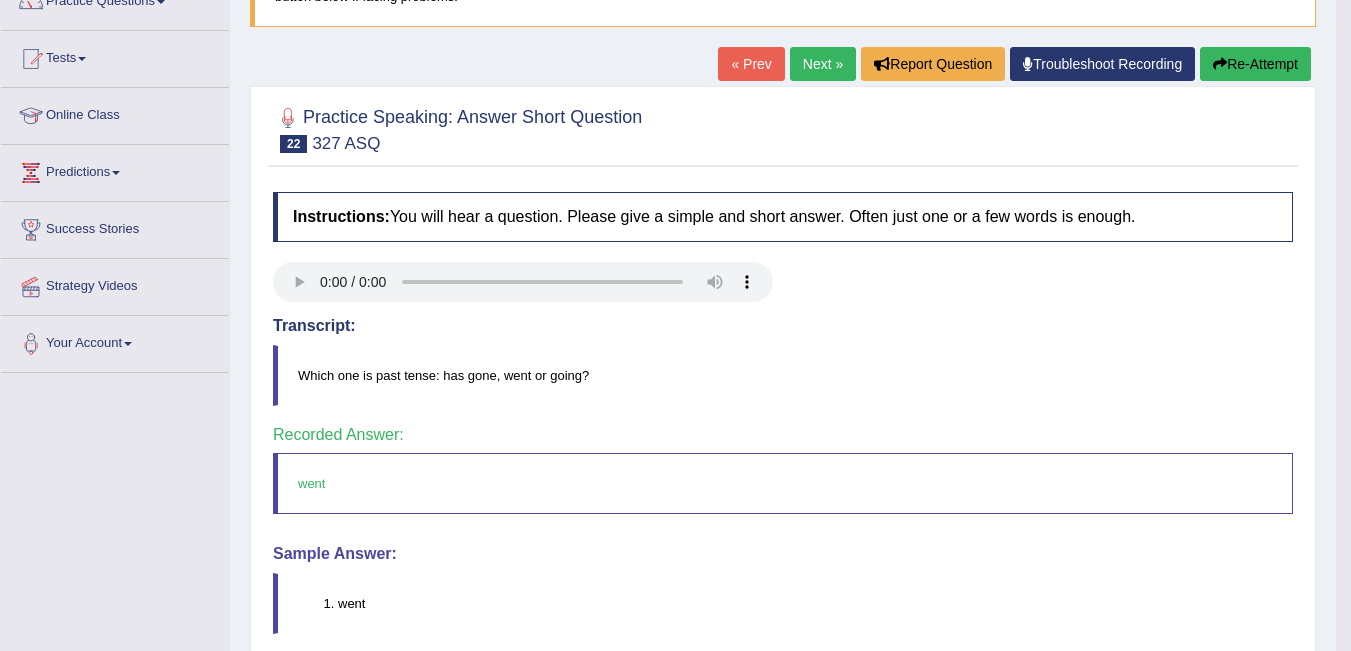 click on "Next »" at bounding box center (823, 64) 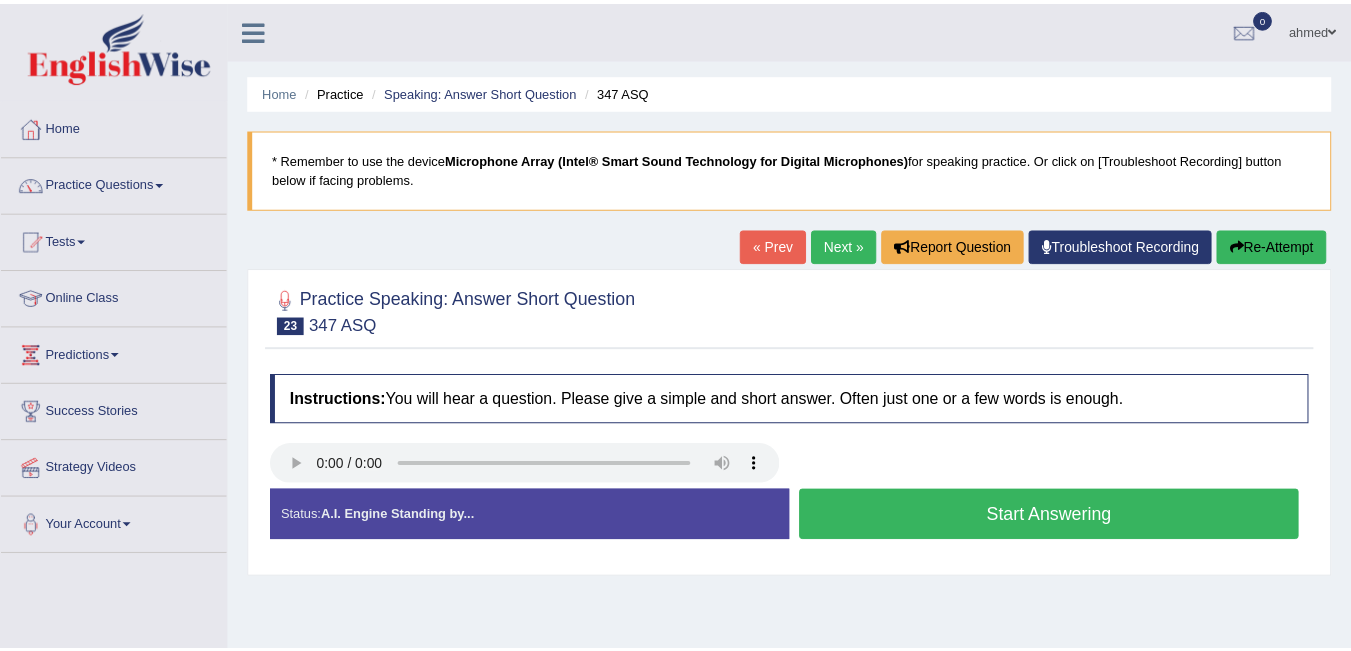 scroll, scrollTop: 0, scrollLeft: 0, axis: both 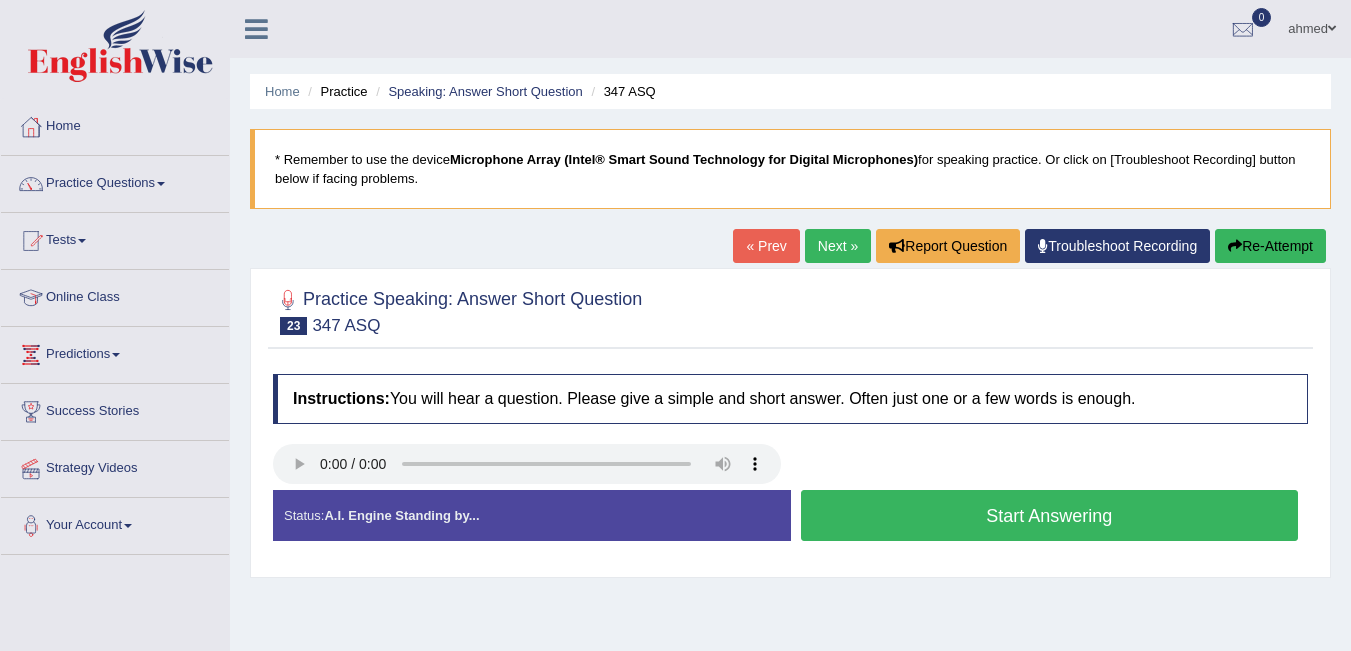 click on "Start Answering" at bounding box center [1050, 515] 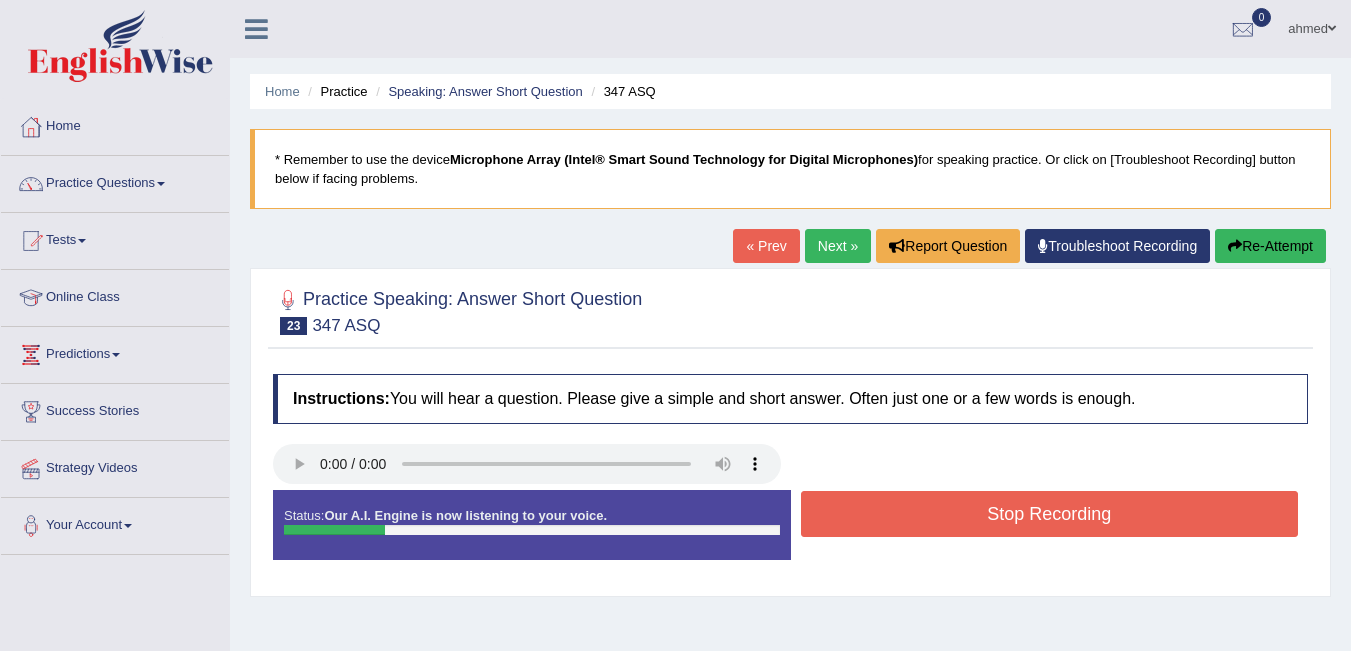 click on "Stop Recording" at bounding box center (1050, 514) 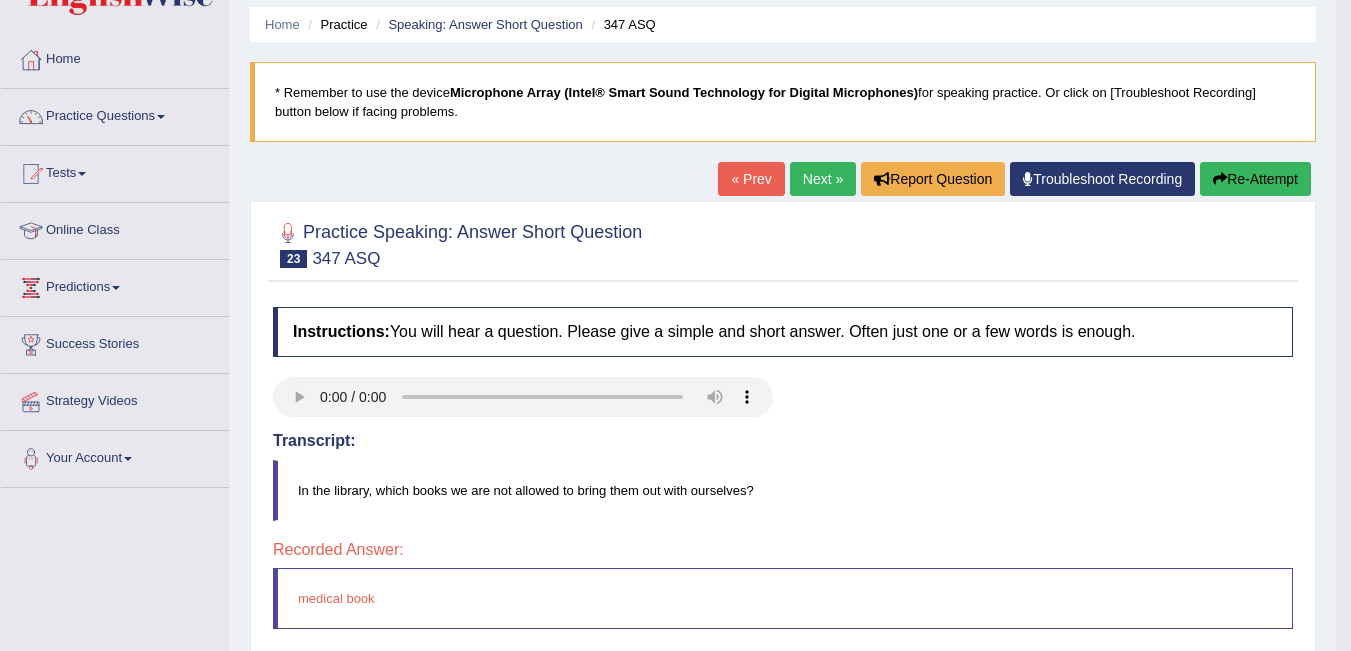 scroll, scrollTop: 51, scrollLeft: 0, axis: vertical 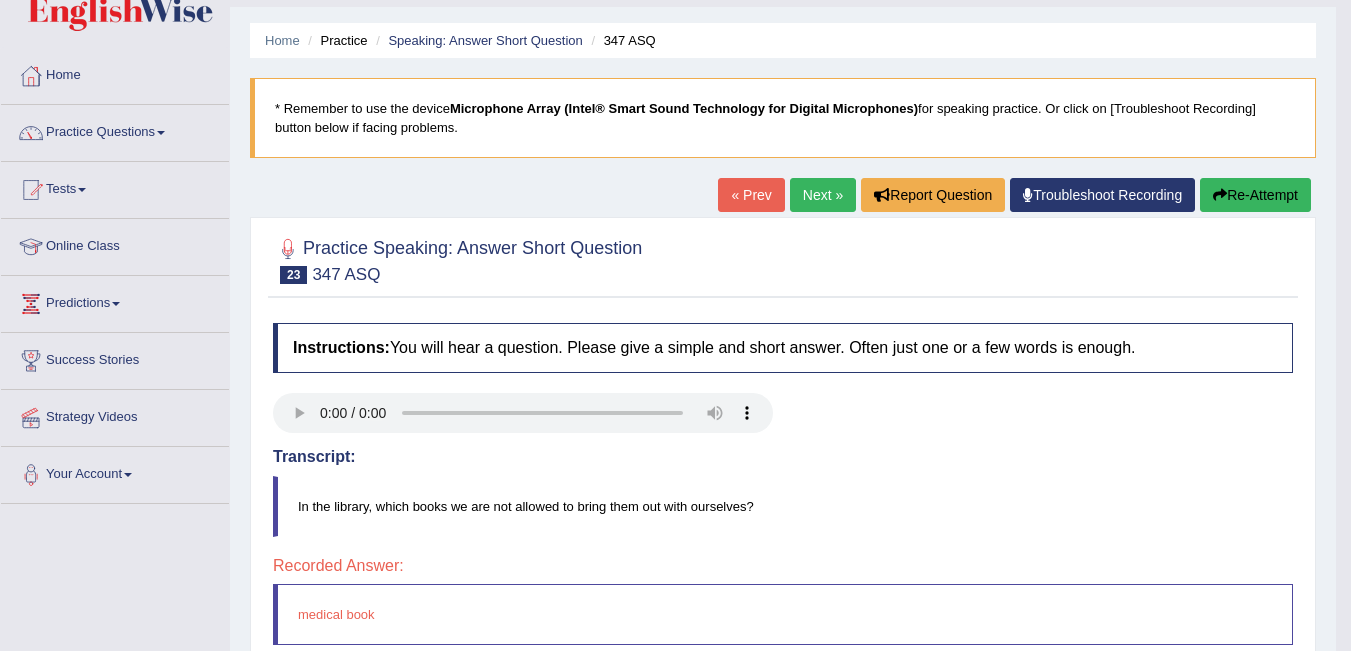 click on "Next »" at bounding box center [823, 195] 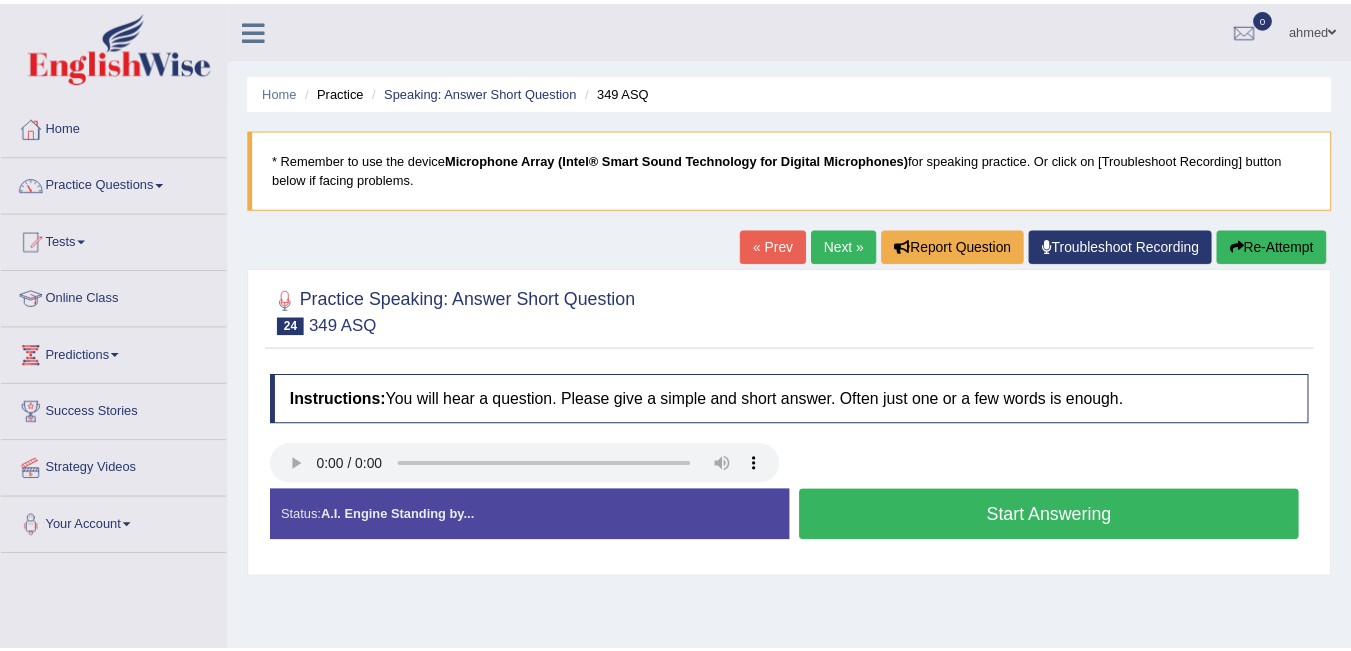 scroll, scrollTop: 0, scrollLeft: 0, axis: both 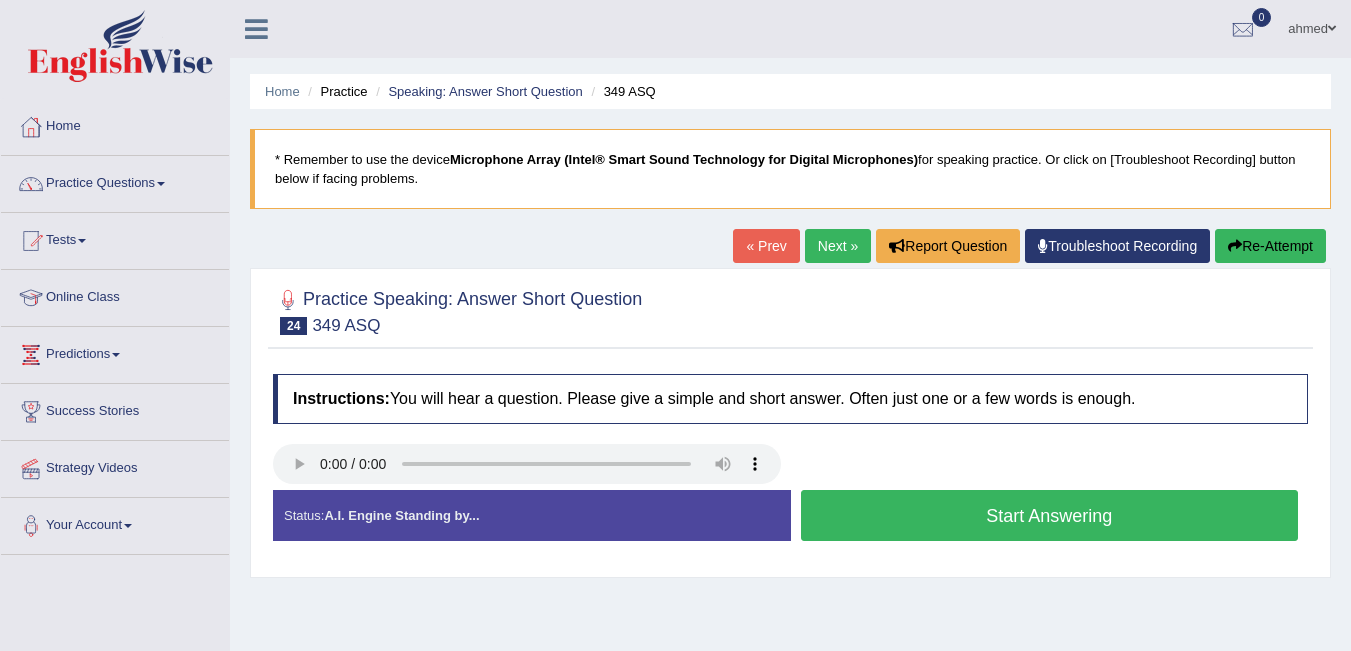 click on "Start Answering" at bounding box center (1050, 515) 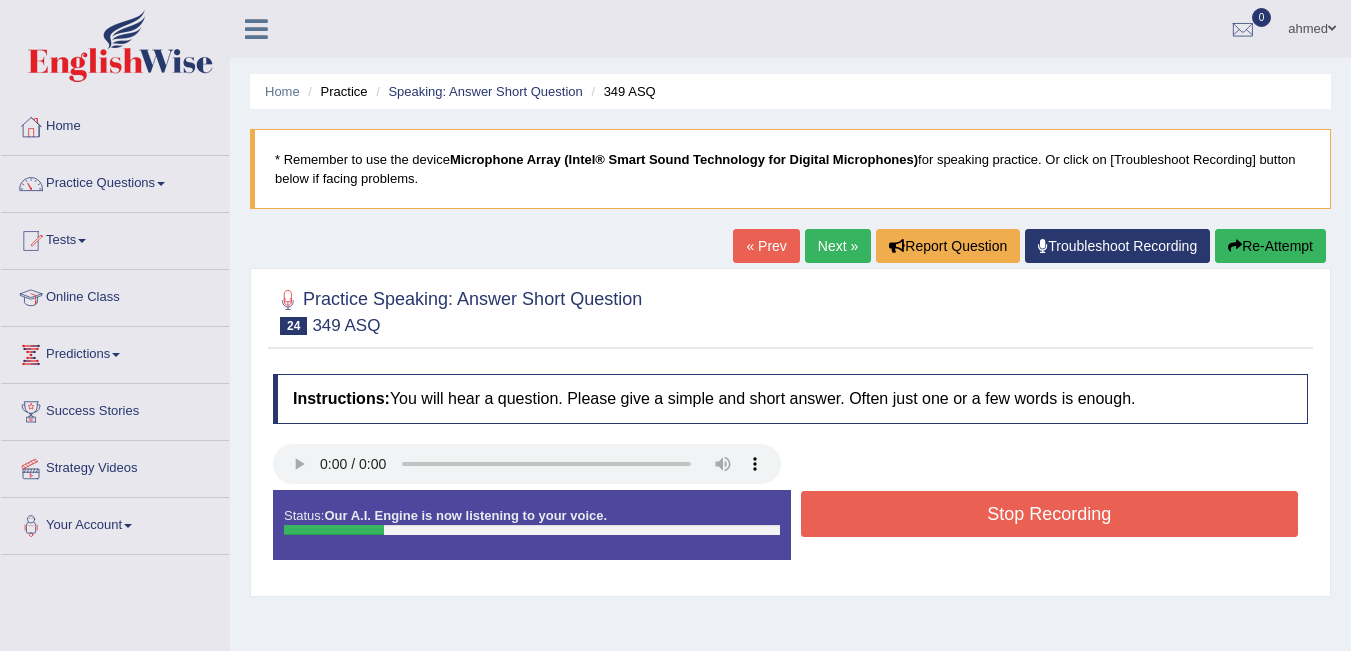 click on "Stop Recording" at bounding box center [1050, 514] 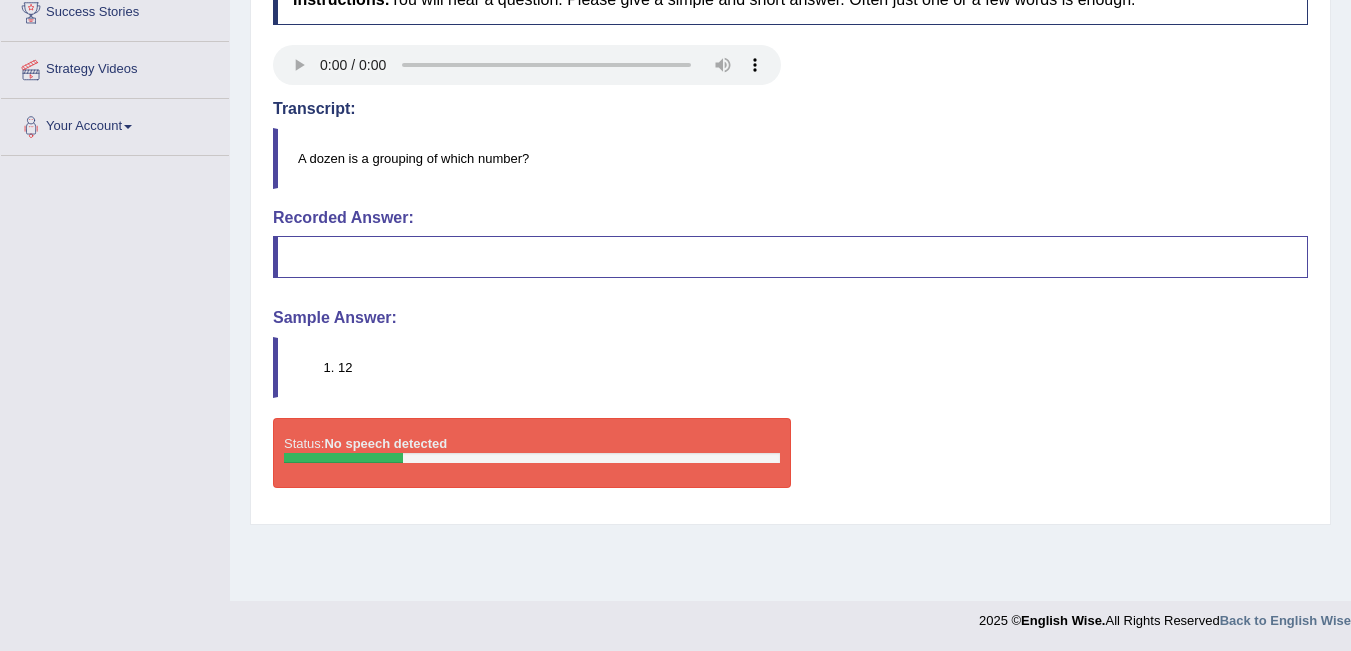 scroll, scrollTop: 0, scrollLeft: 0, axis: both 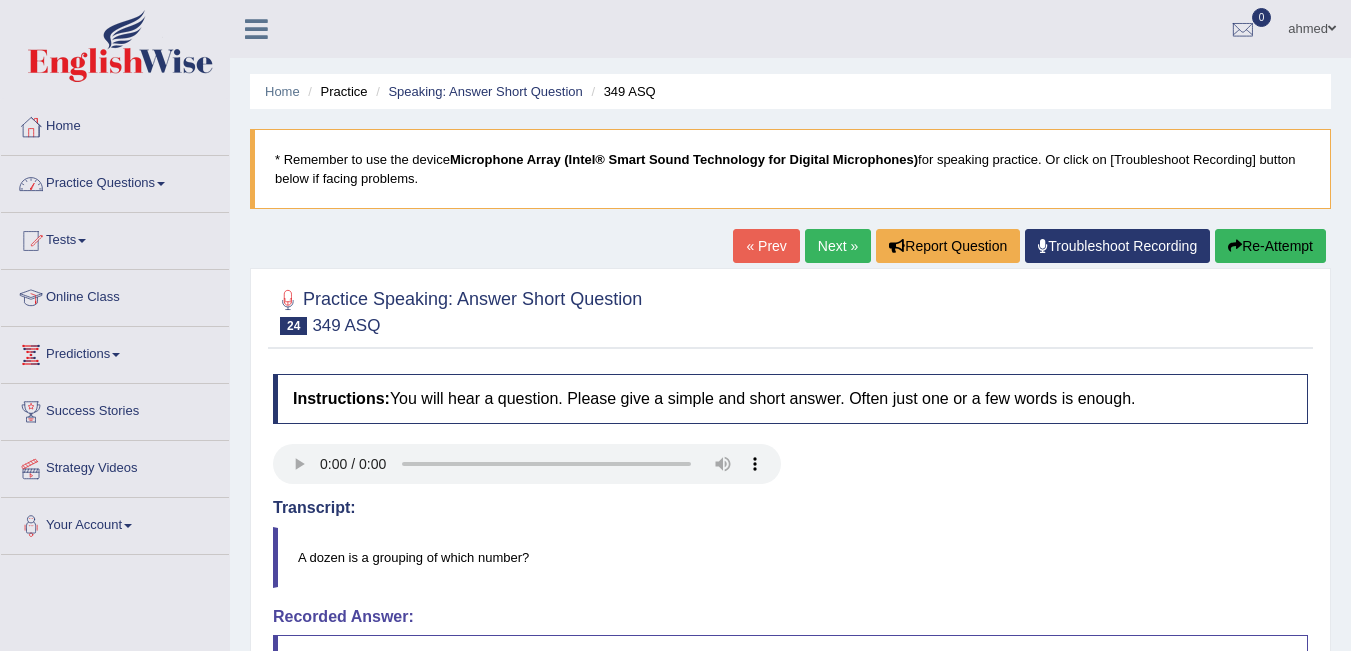 click on "Practice Questions" at bounding box center (115, 181) 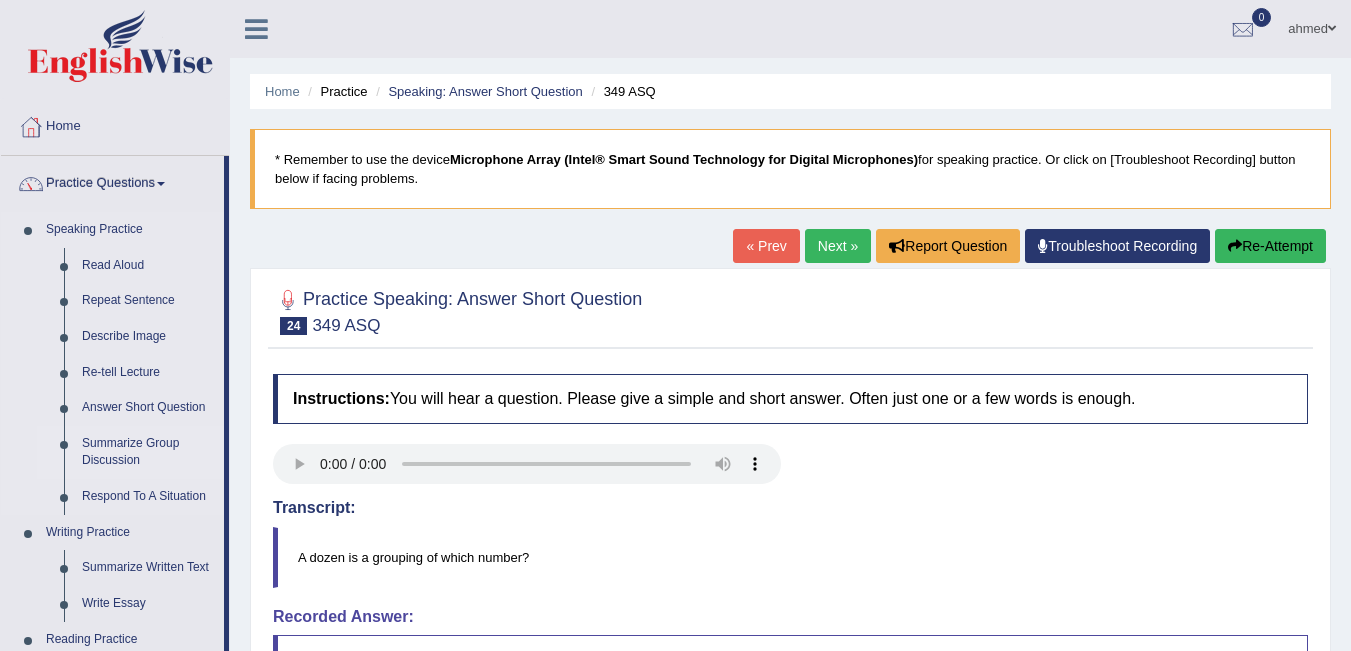 click on "Summarize Group Discussion" at bounding box center [148, 452] 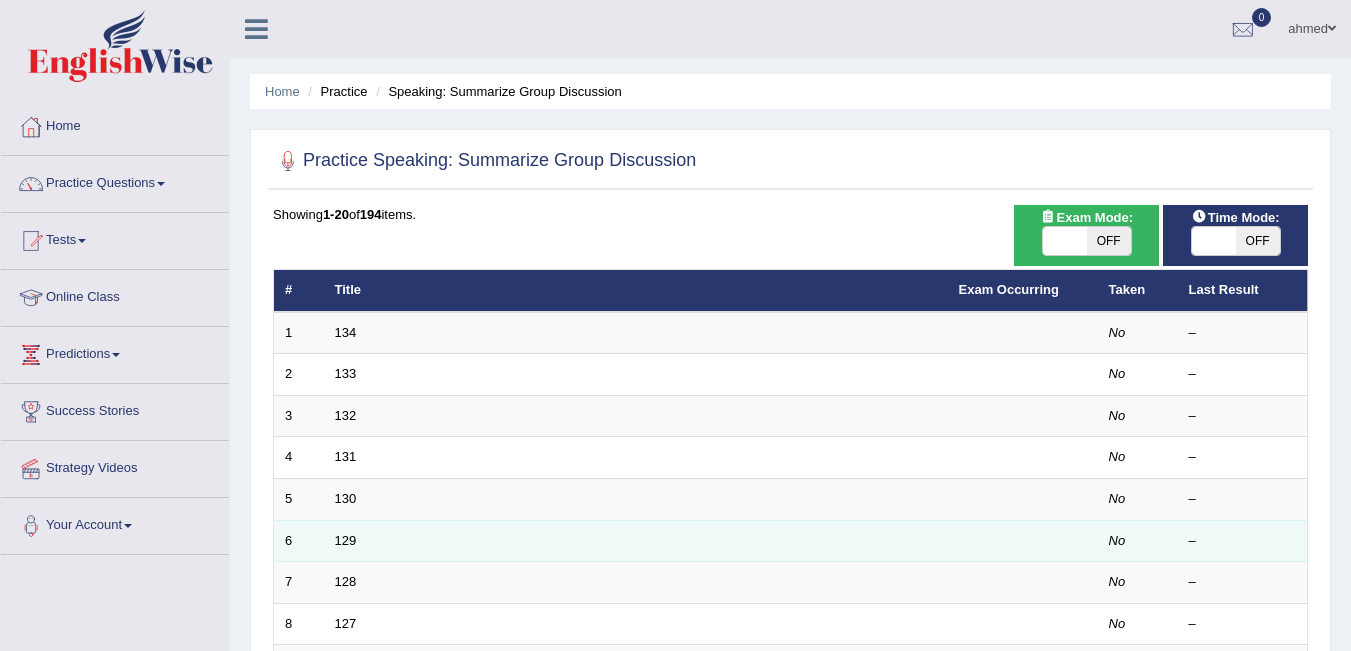 scroll, scrollTop: 0, scrollLeft: 0, axis: both 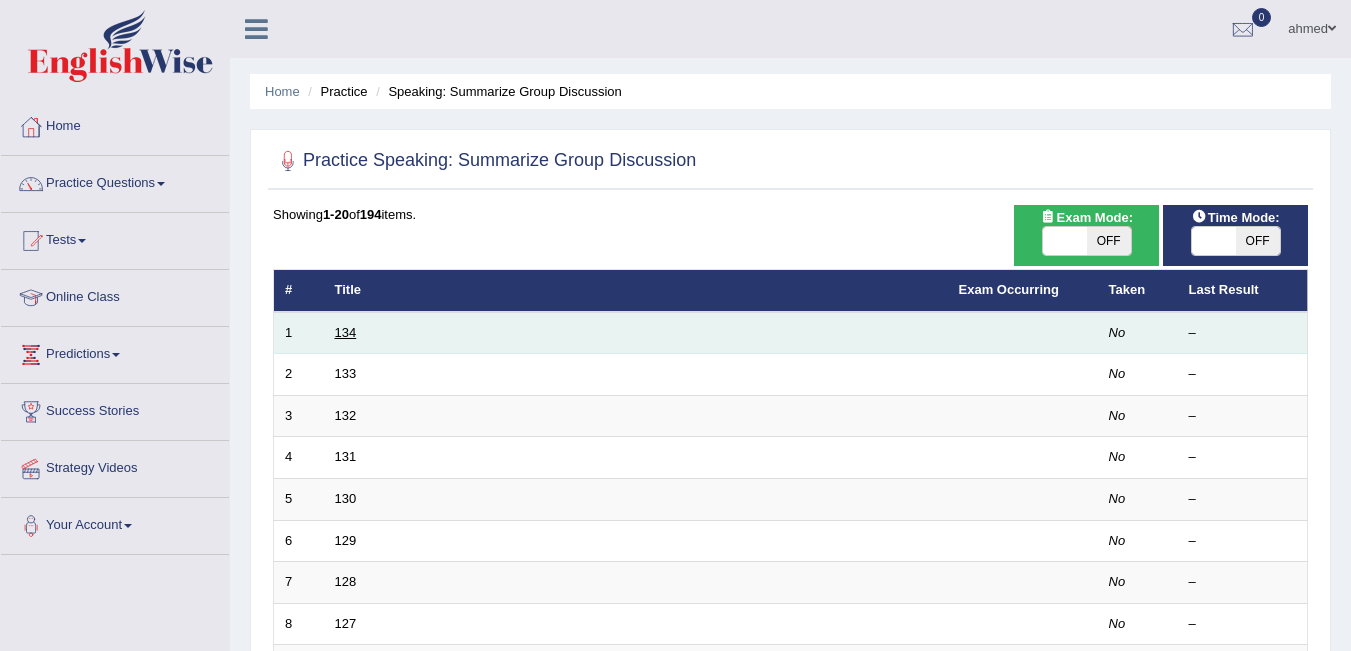 click on "134" at bounding box center [346, 332] 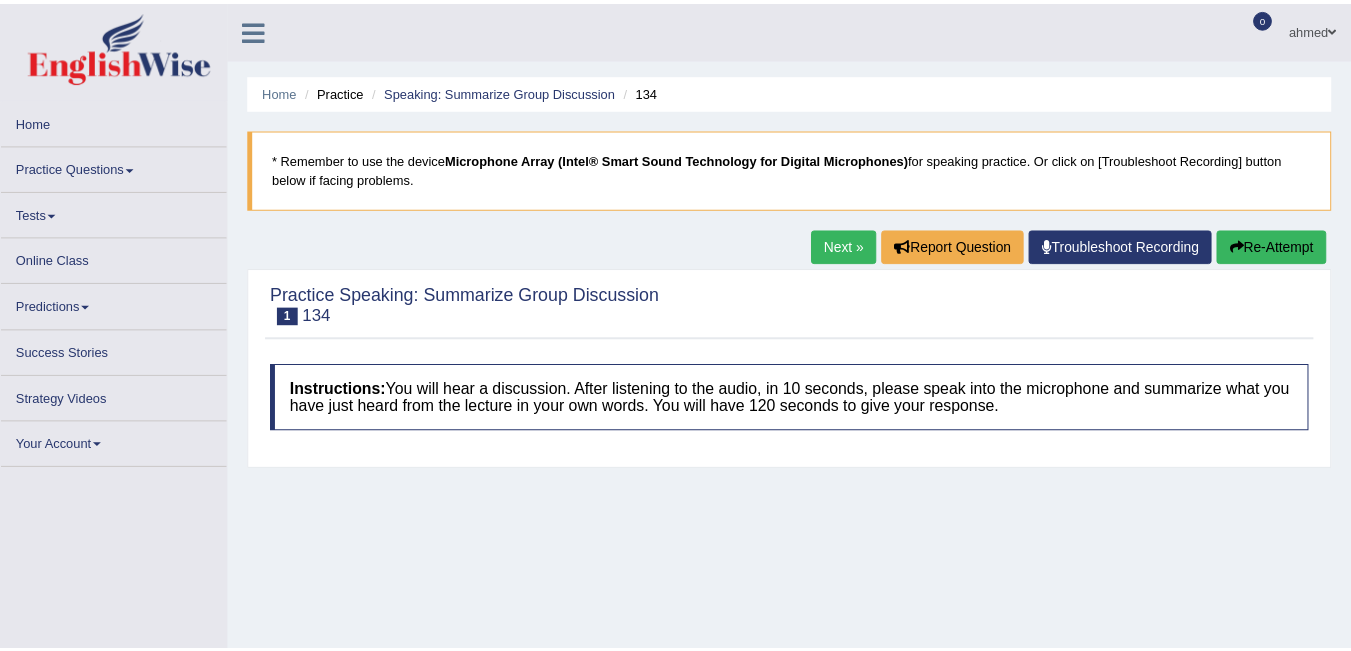scroll, scrollTop: 0, scrollLeft: 0, axis: both 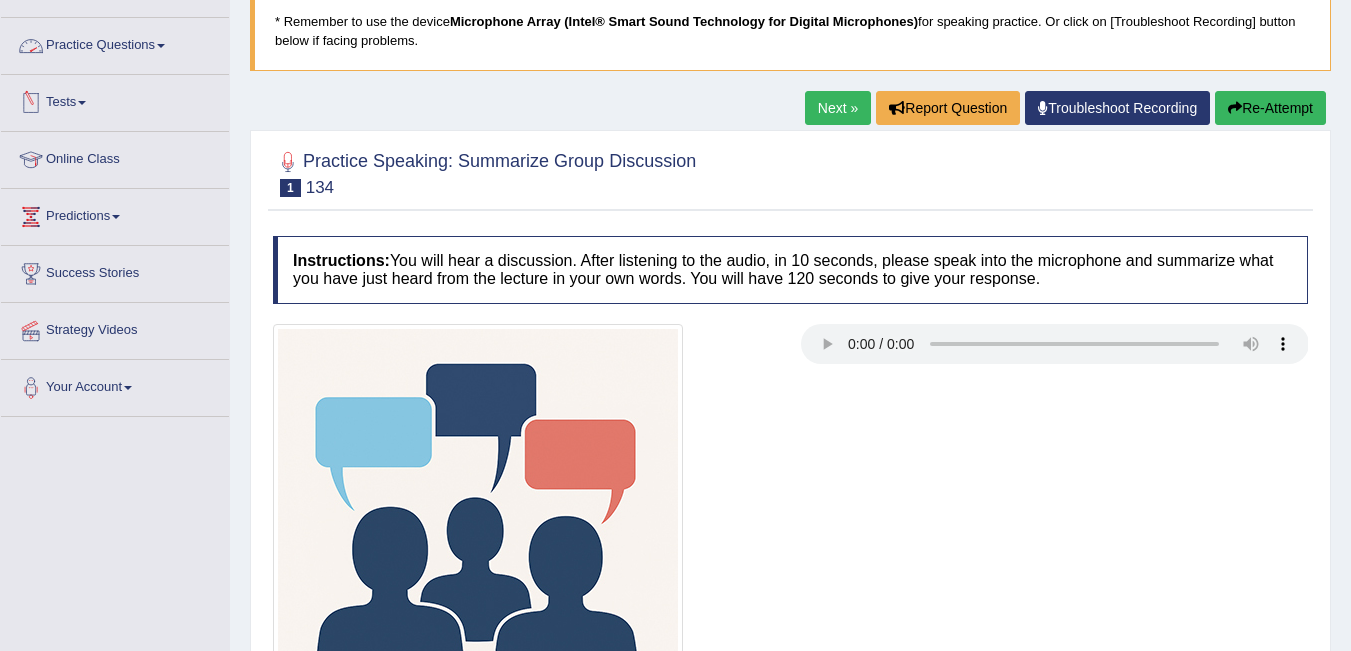 click on "Practice Questions" at bounding box center (115, 43) 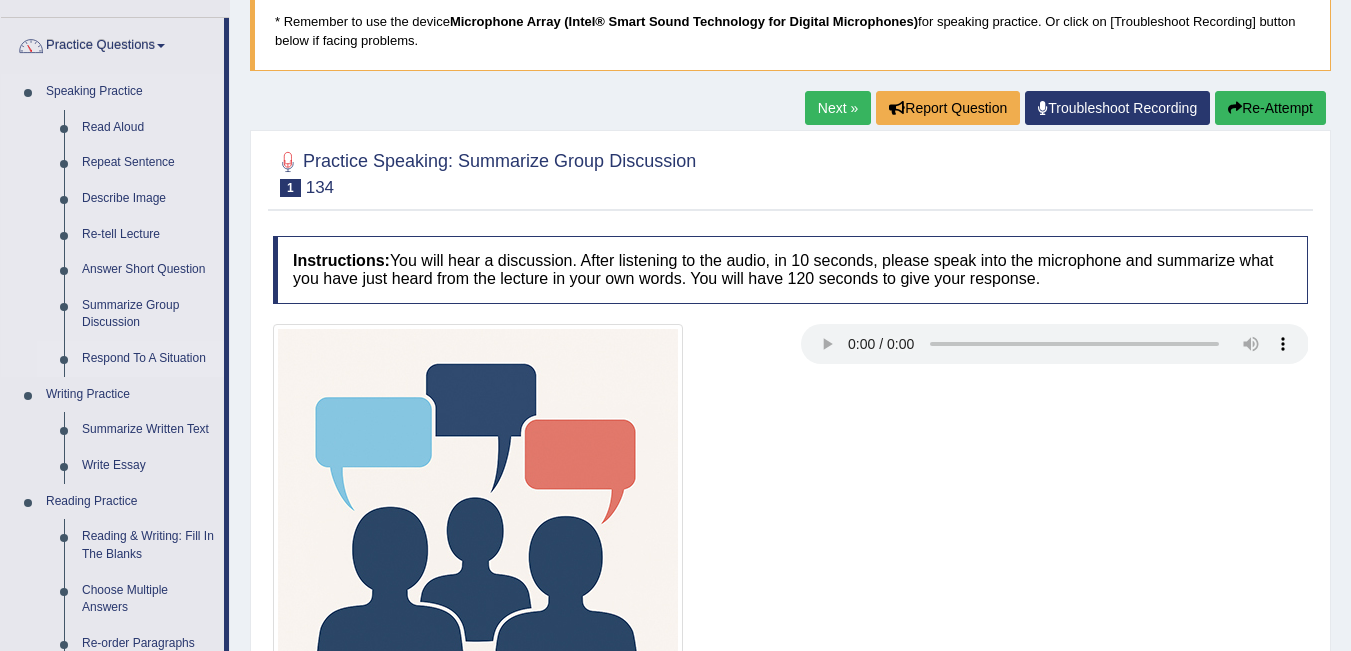 click on "Respond To A Situation" at bounding box center [148, 359] 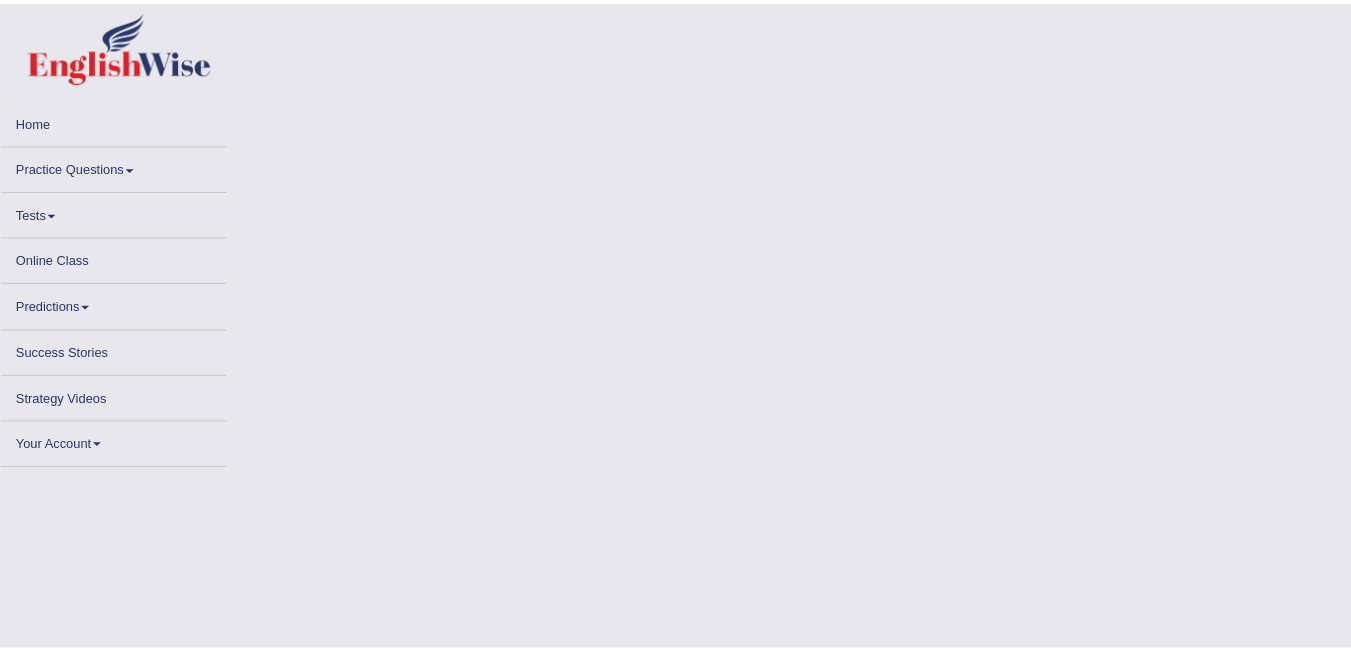 scroll, scrollTop: 0, scrollLeft: 0, axis: both 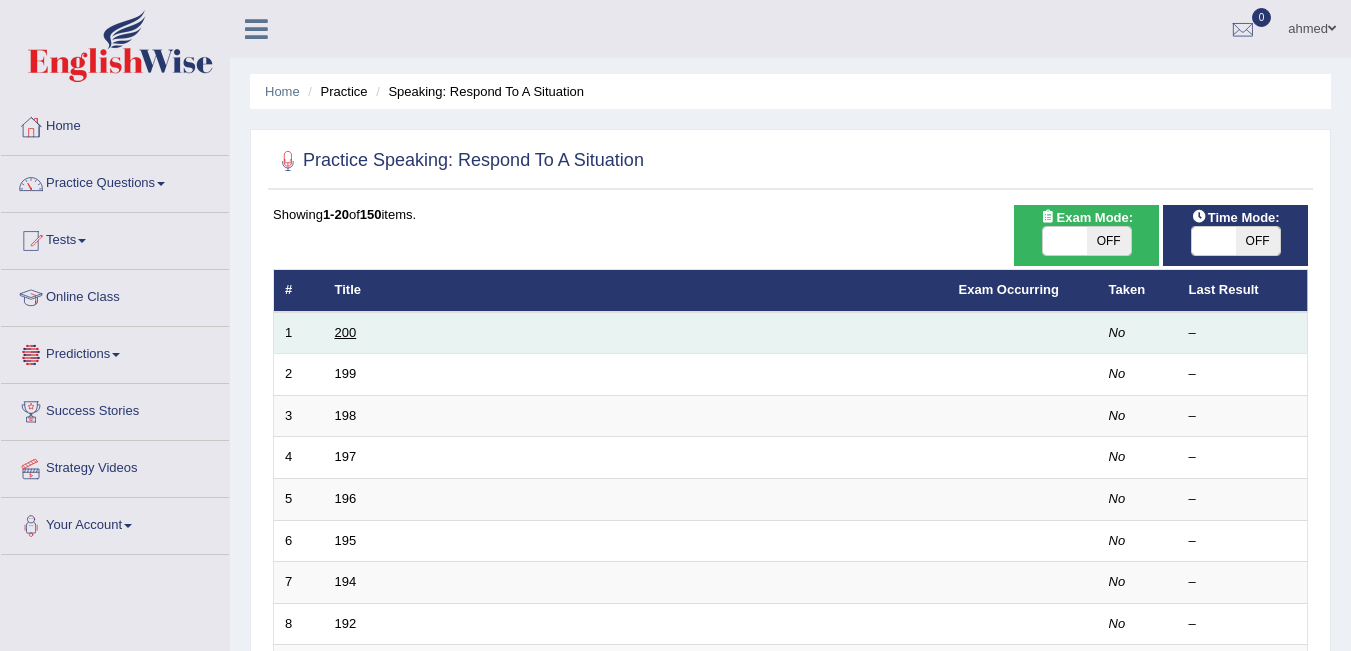 click on "200" at bounding box center (346, 332) 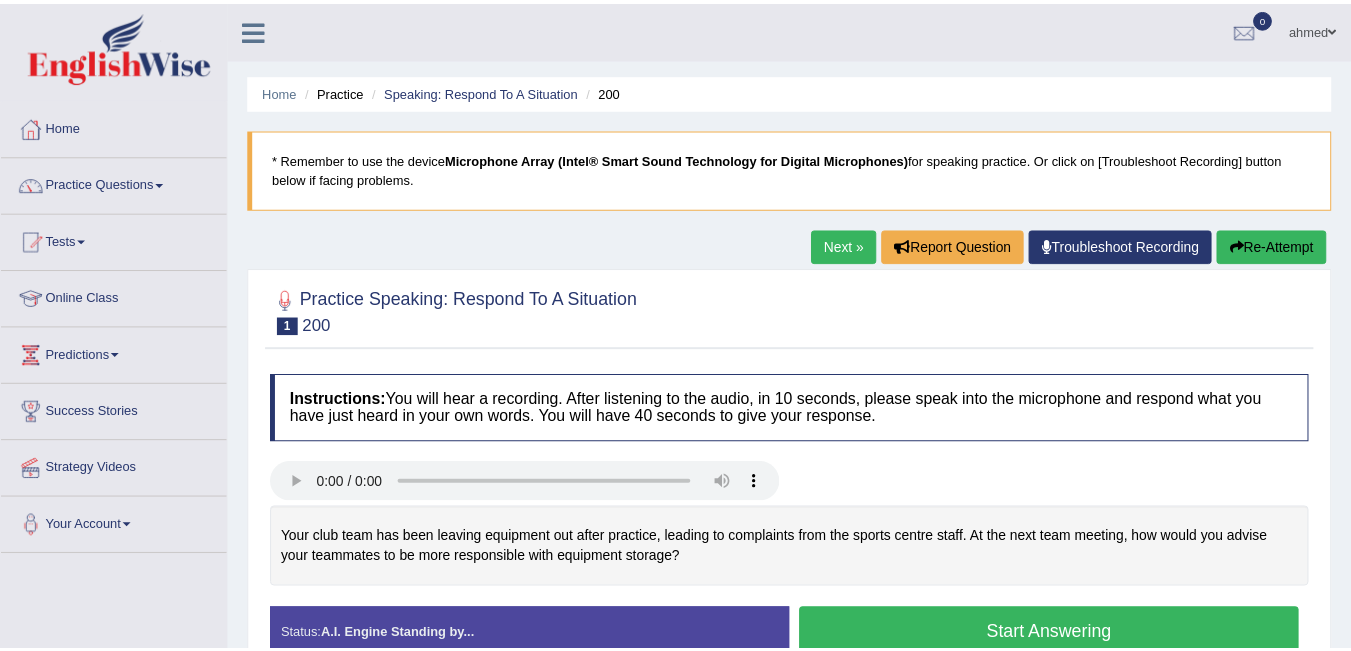 scroll, scrollTop: 0, scrollLeft: 0, axis: both 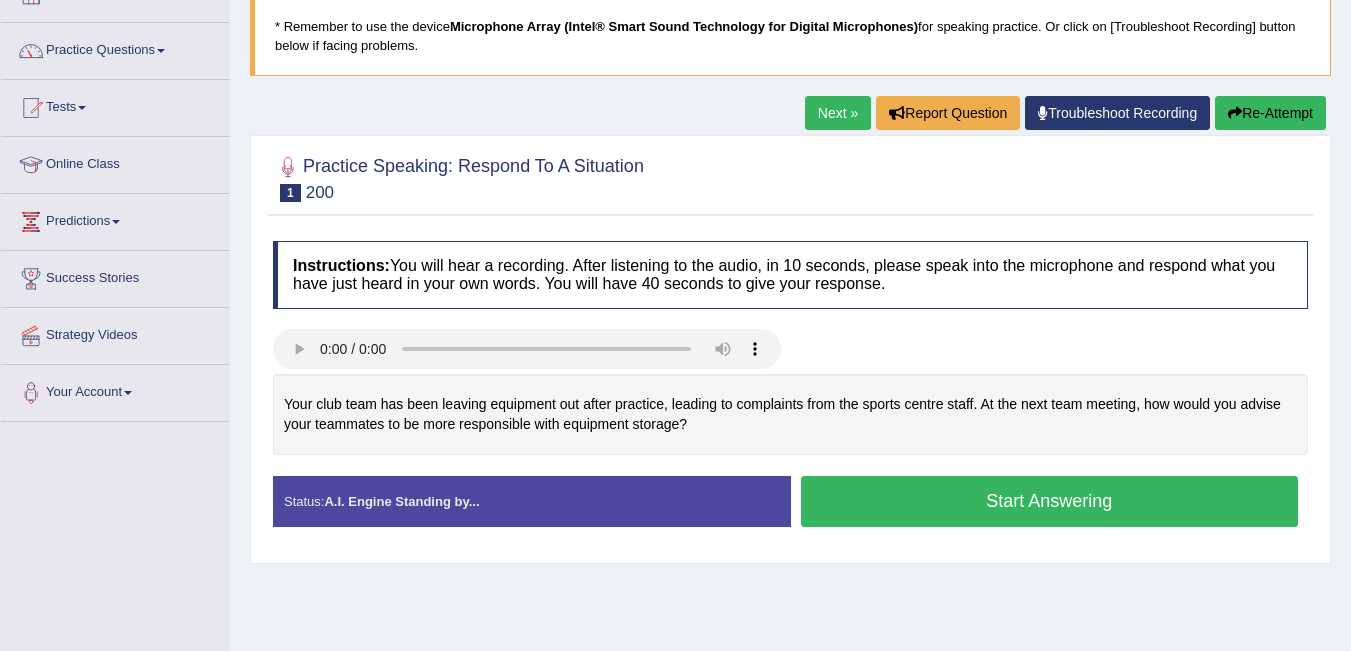 click on "Start Answering" at bounding box center [1050, 501] 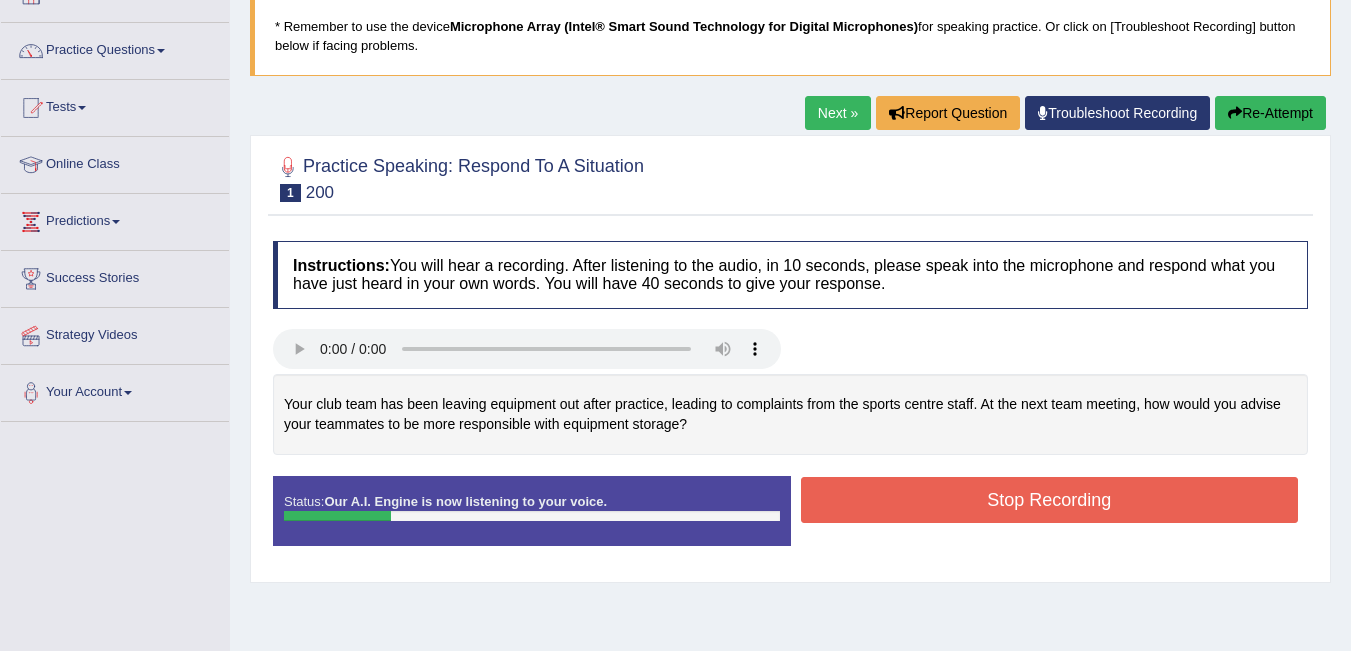 click on "Stop Recording" at bounding box center [1050, 500] 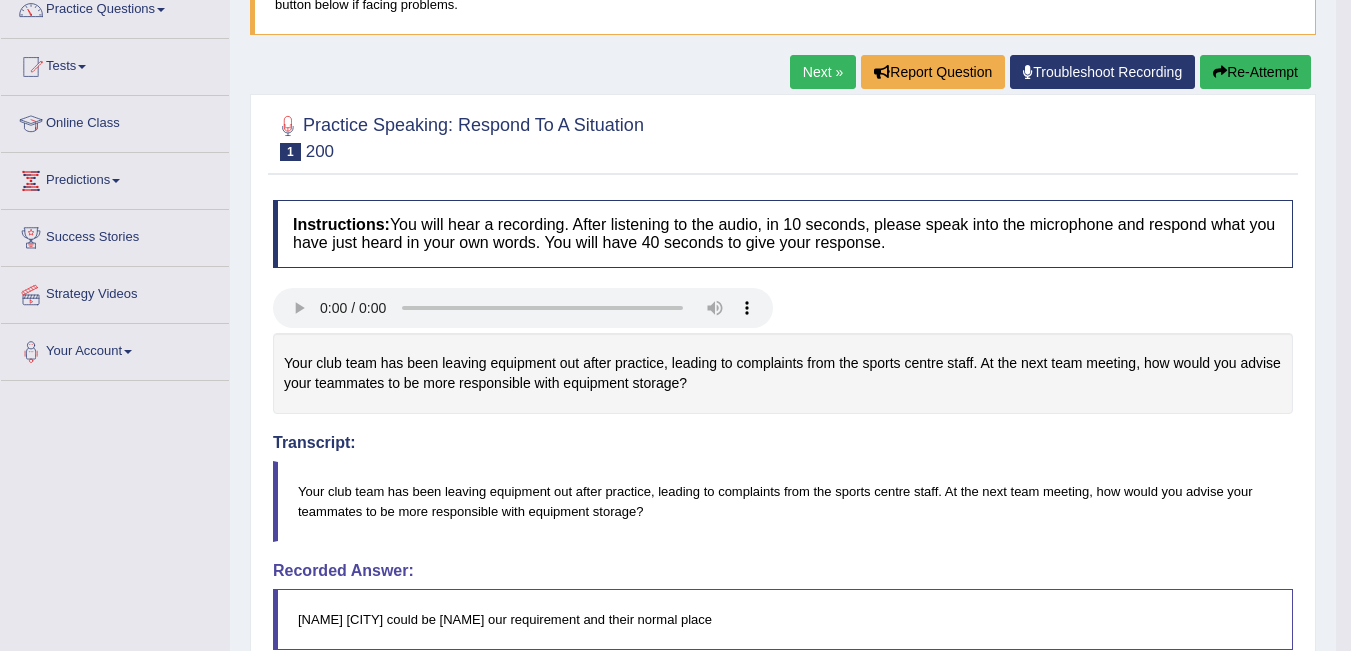 scroll, scrollTop: 100, scrollLeft: 0, axis: vertical 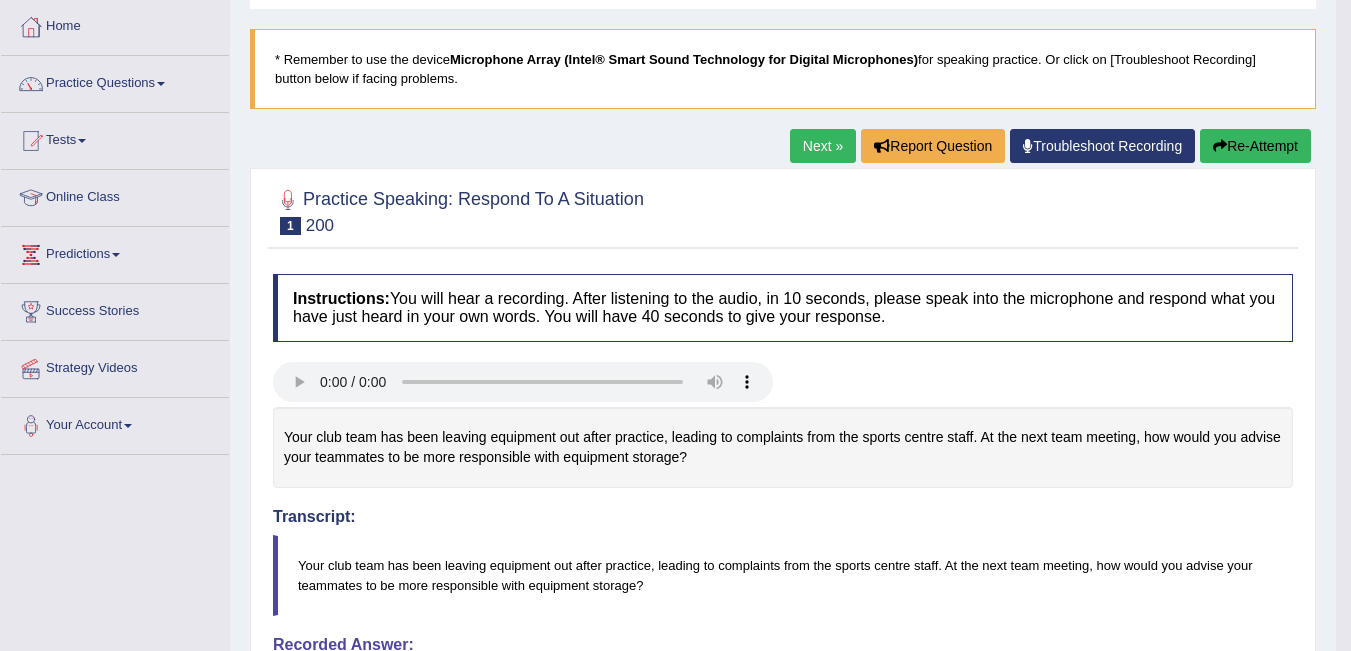 drag, startPoint x: 1357, startPoint y: 211, endPoint x: 1307, endPoint y: 223, distance: 51.41984 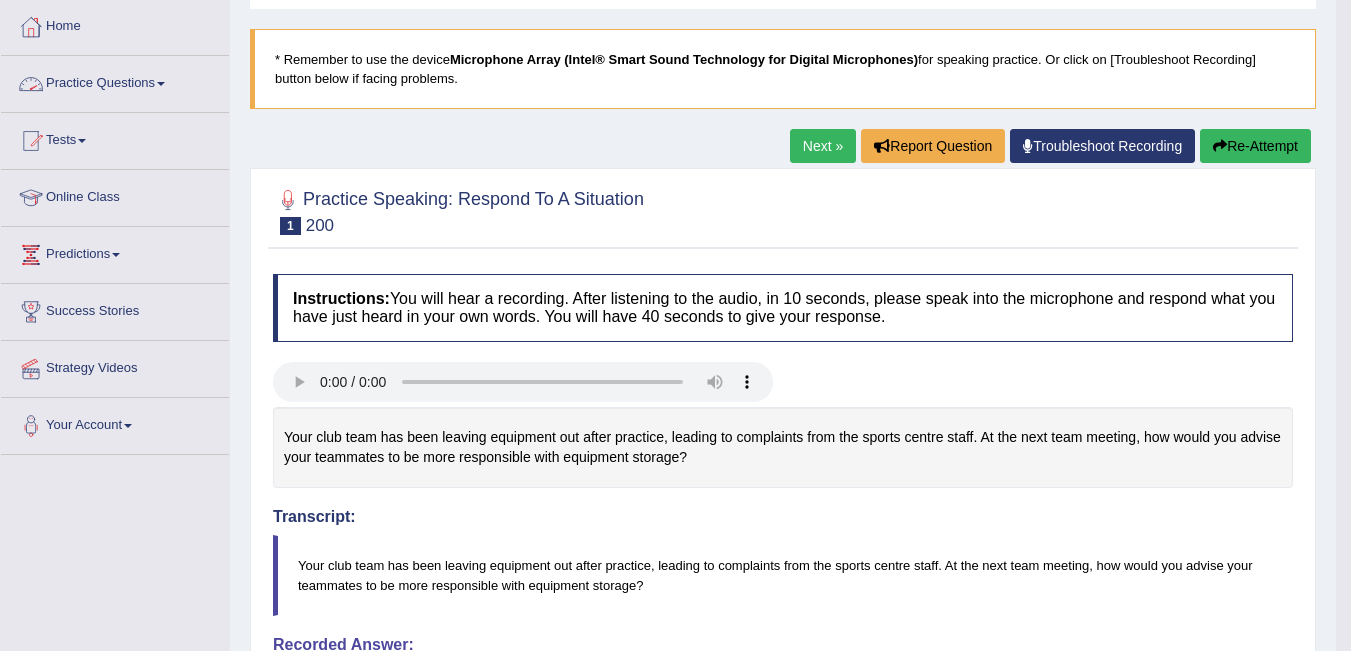 click on "Practice Questions" at bounding box center [115, 81] 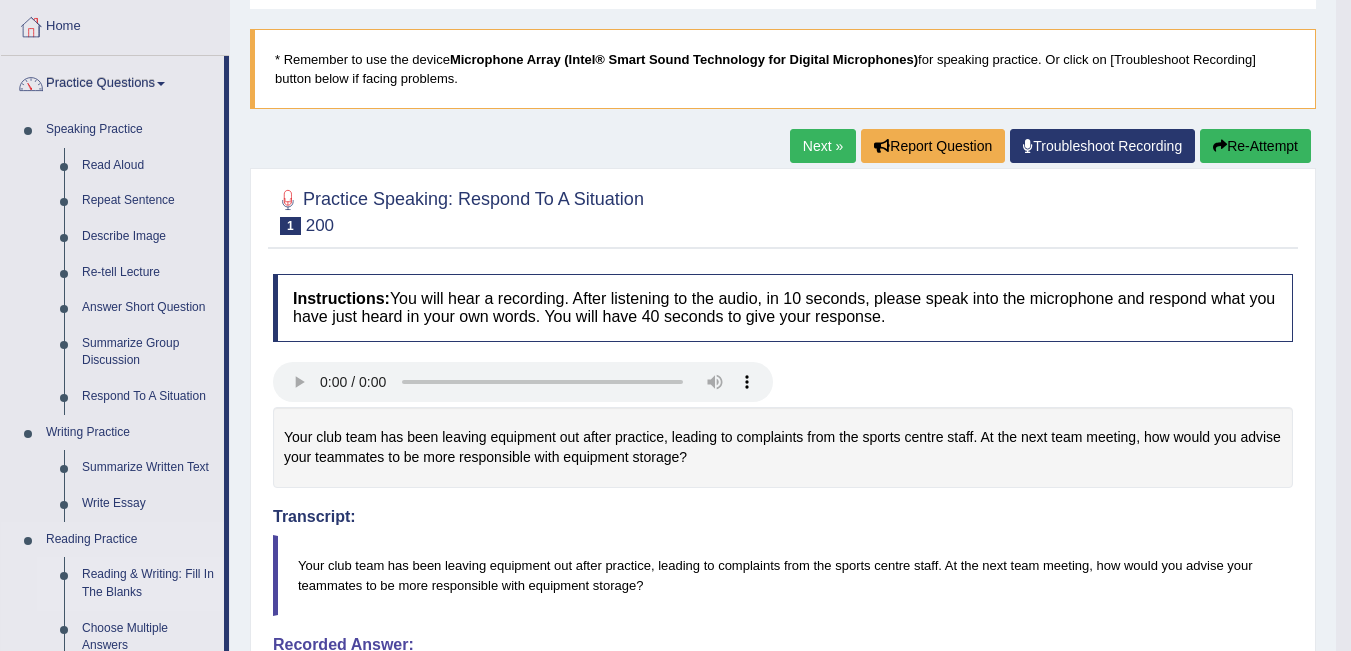 click on "Reading & Writing: Fill In The Blanks" at bounding box center (148, 583) 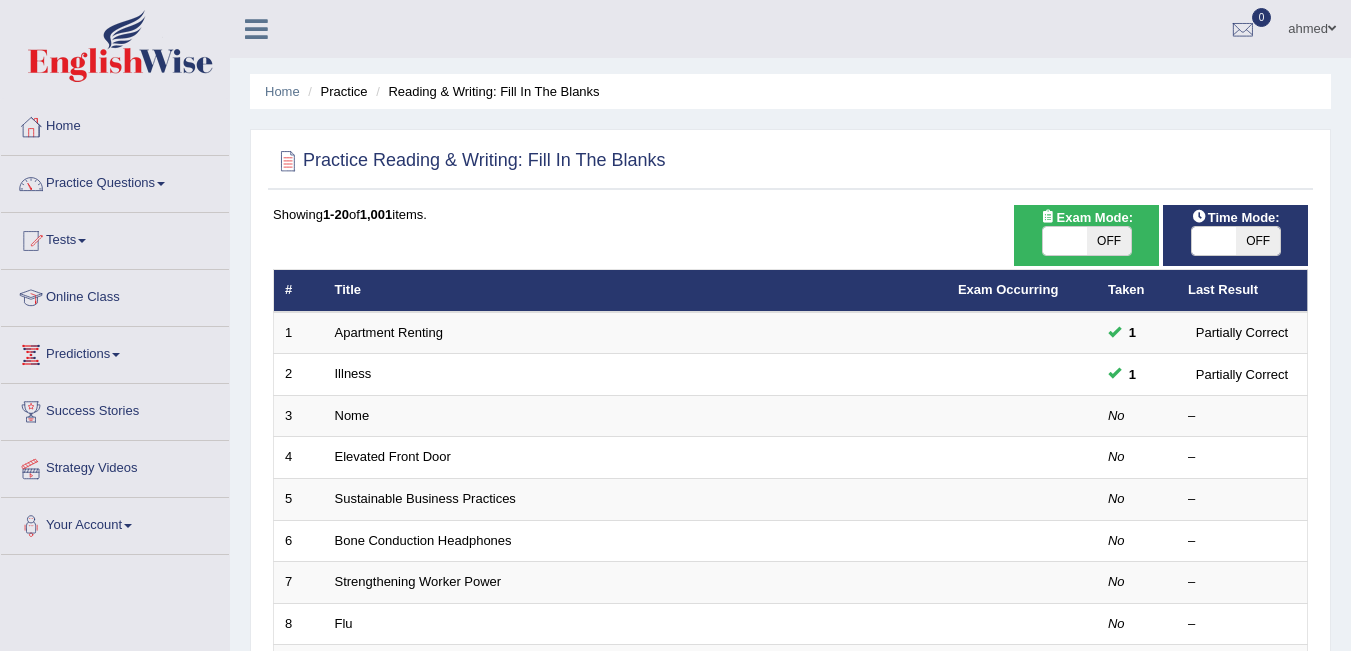 scroll, scrollTop: 0, scrollLeft: 0, axis: both 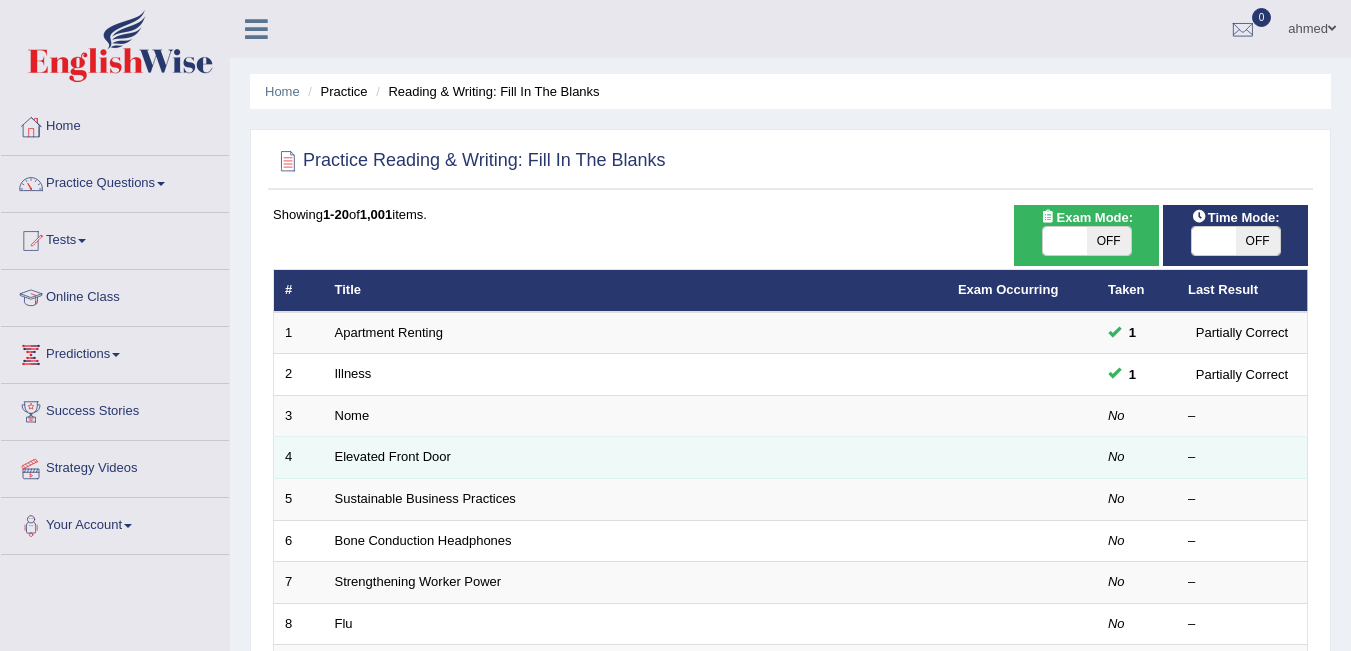 click on "Elevated Front Door" at bounding box center [635, 458] 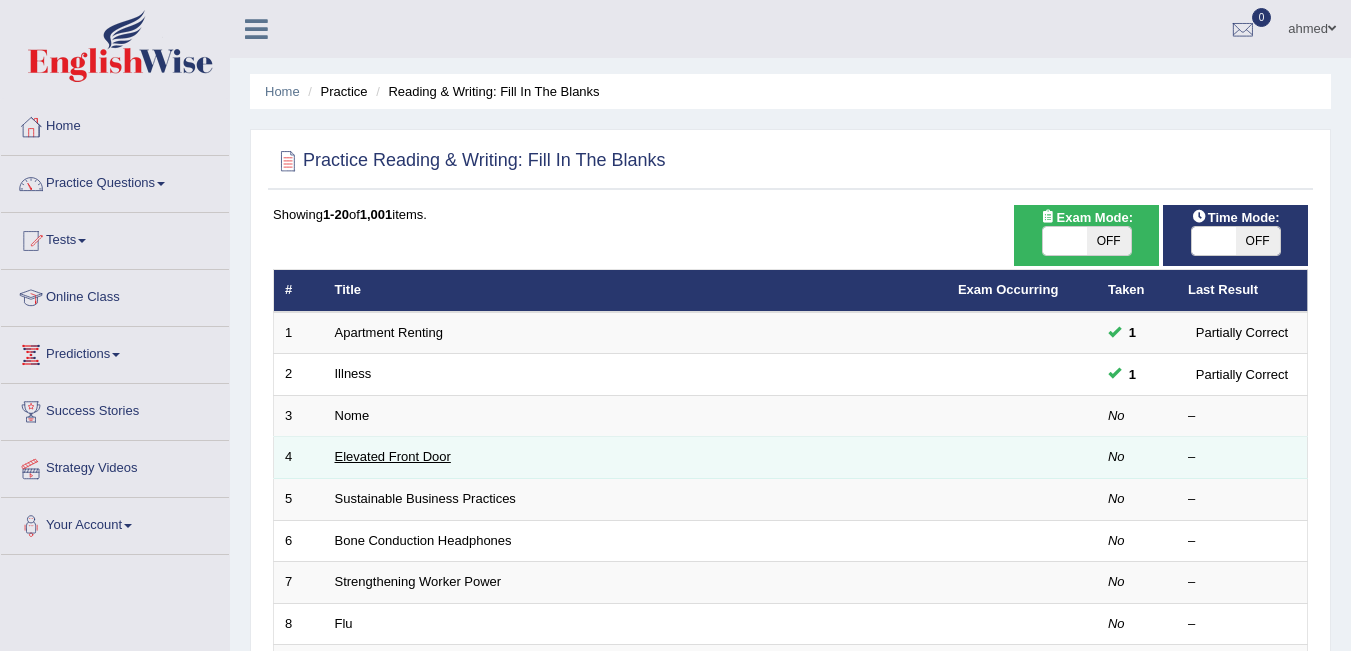 click on "Elevated Front Door" at bounding box center [393, 456] 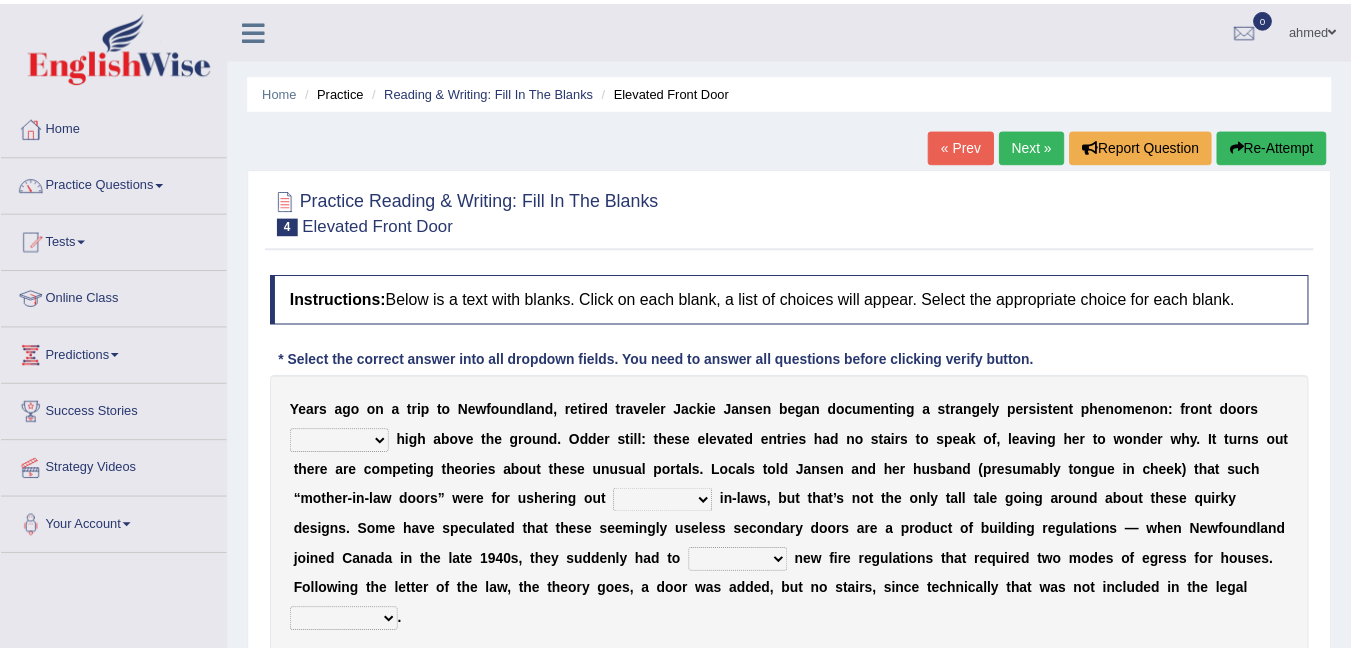 scroll, scrollTop: 0, scrollLeft: 0, axis: both 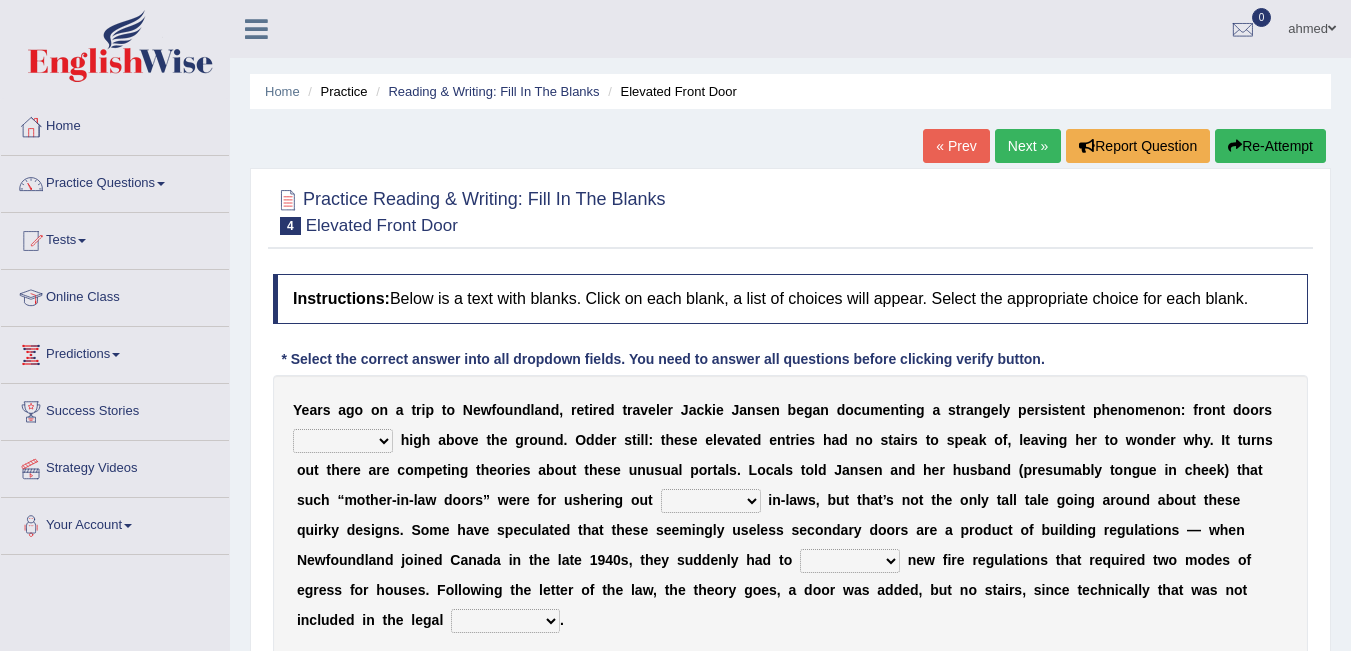 click on "raised visited painted lowered" at bounding box center (343, 441) 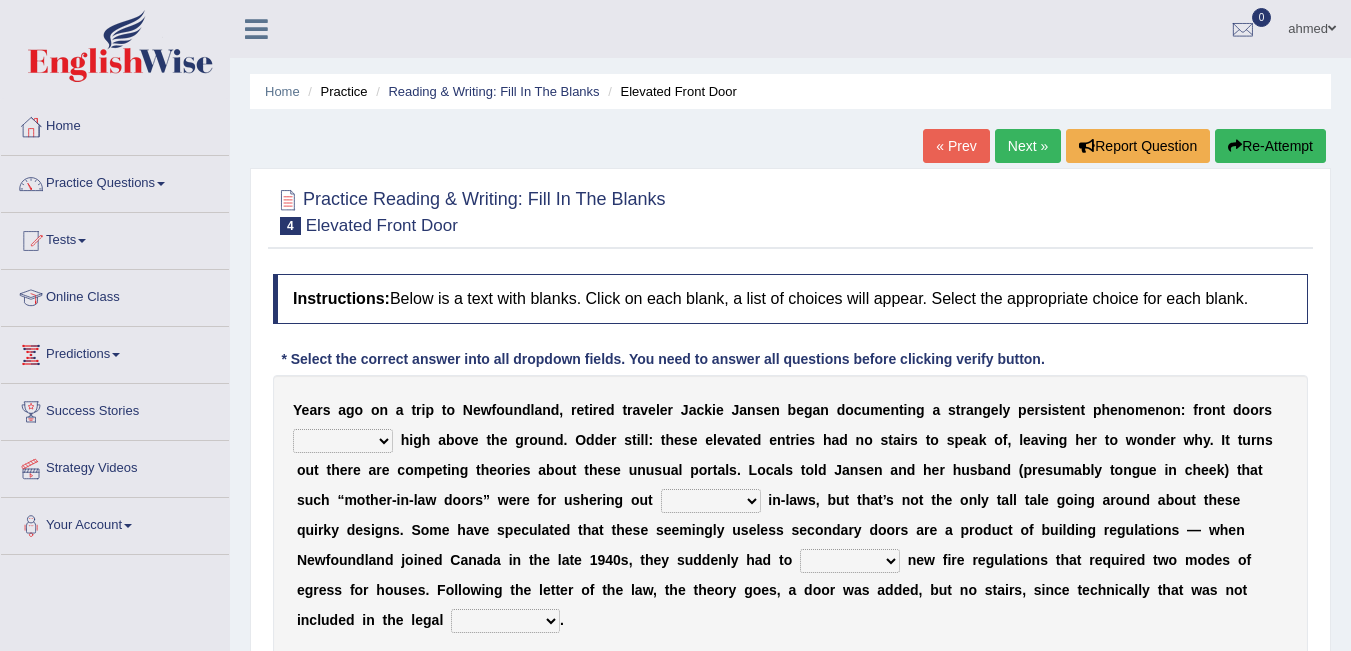 select on "raised" 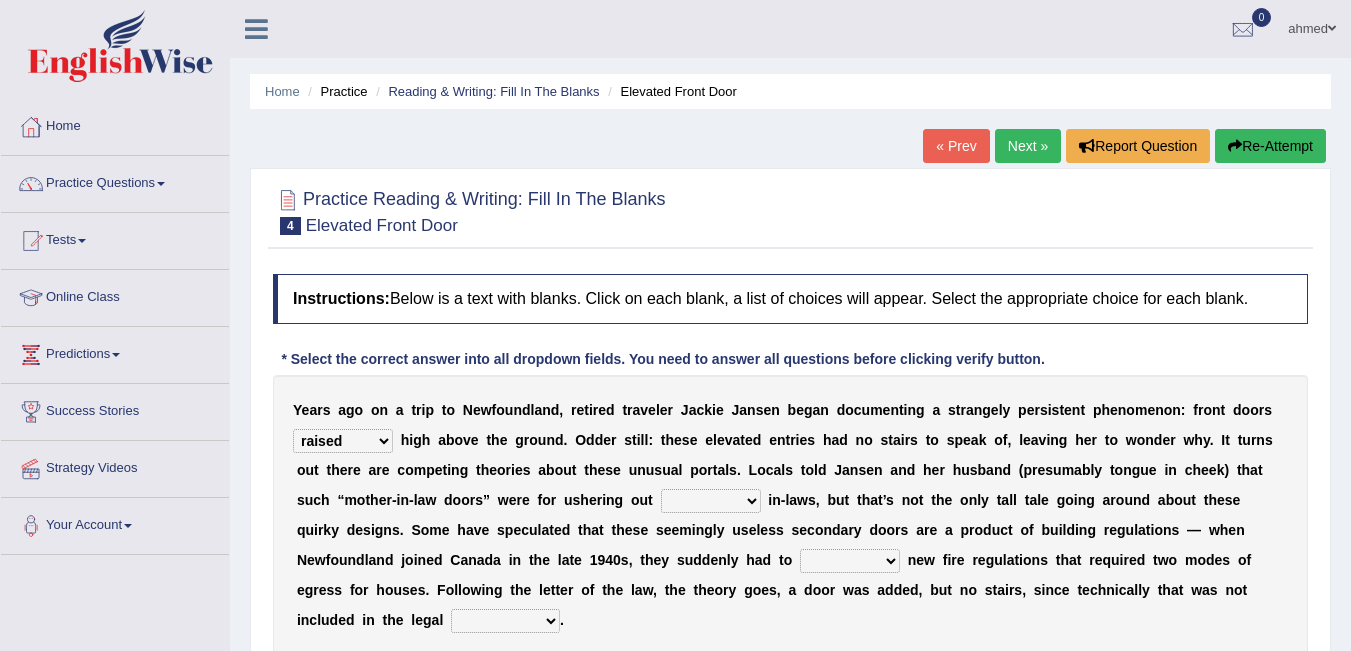 click on "raised visited painted lowered" at bounding box center (343, 441) 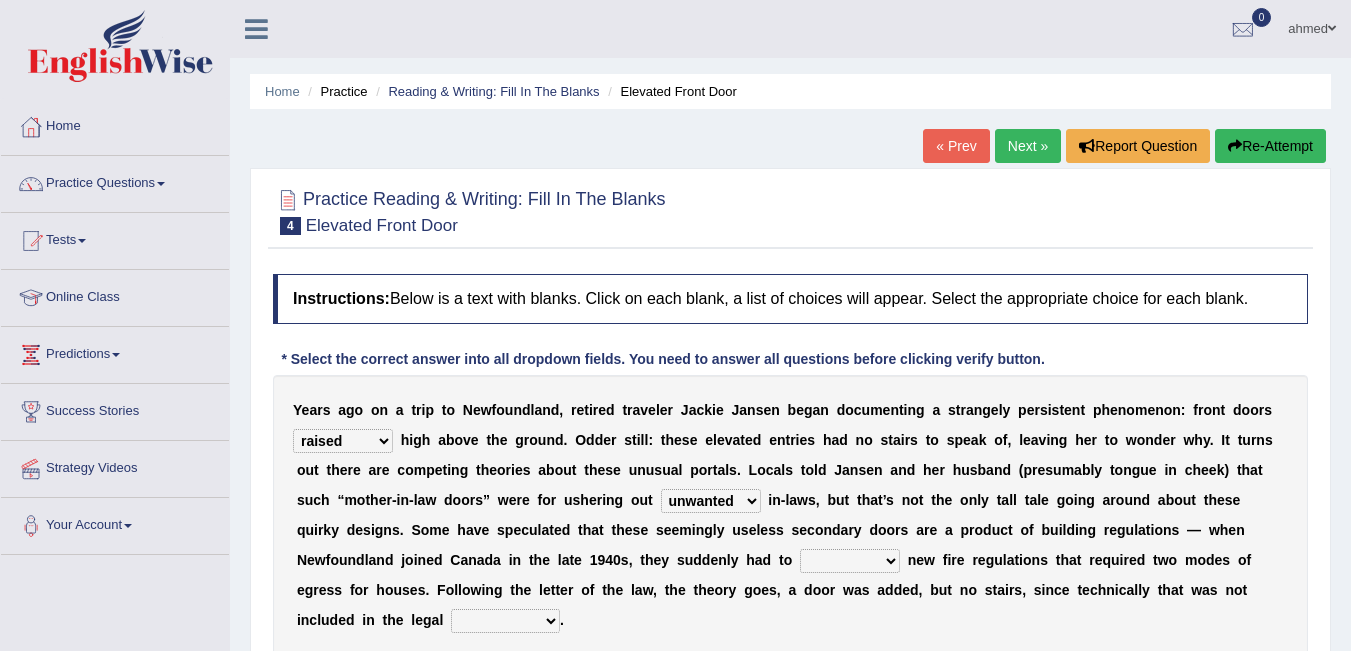 click on "illuminate appreciate match disobey" at bounding box center (850, 561) 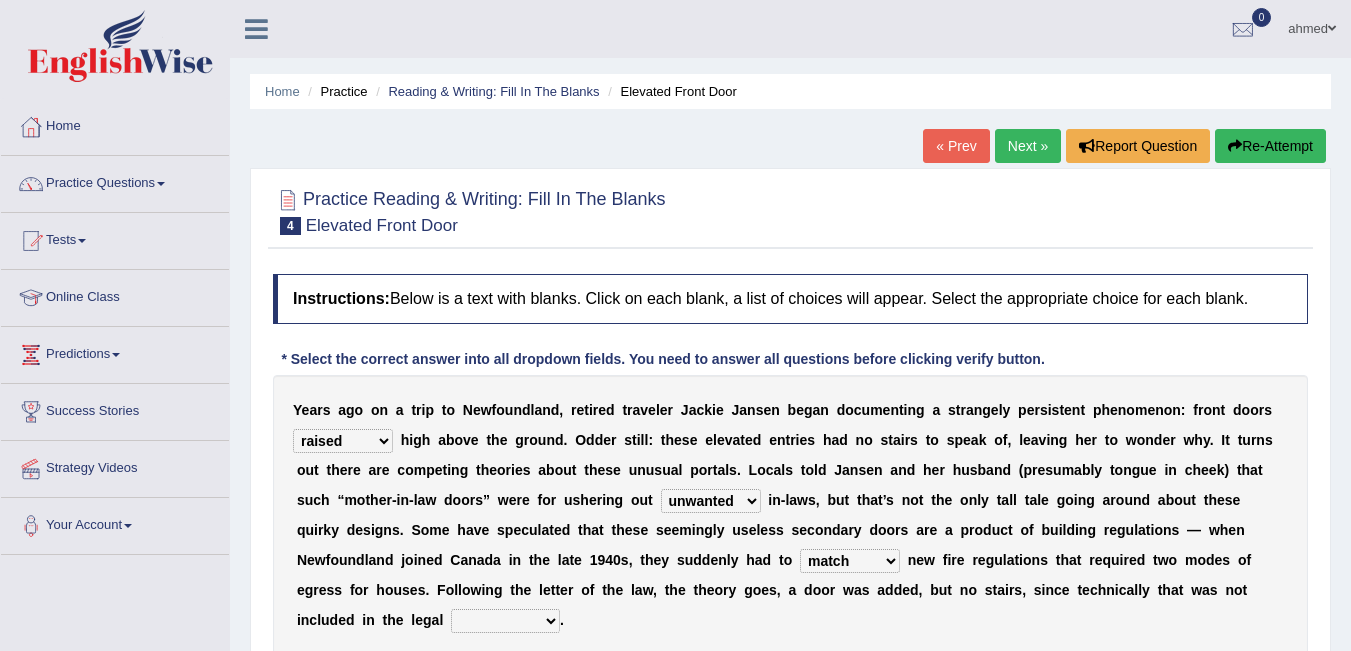 click on "religion paces manager requirement" at bounding box center [505, 621] 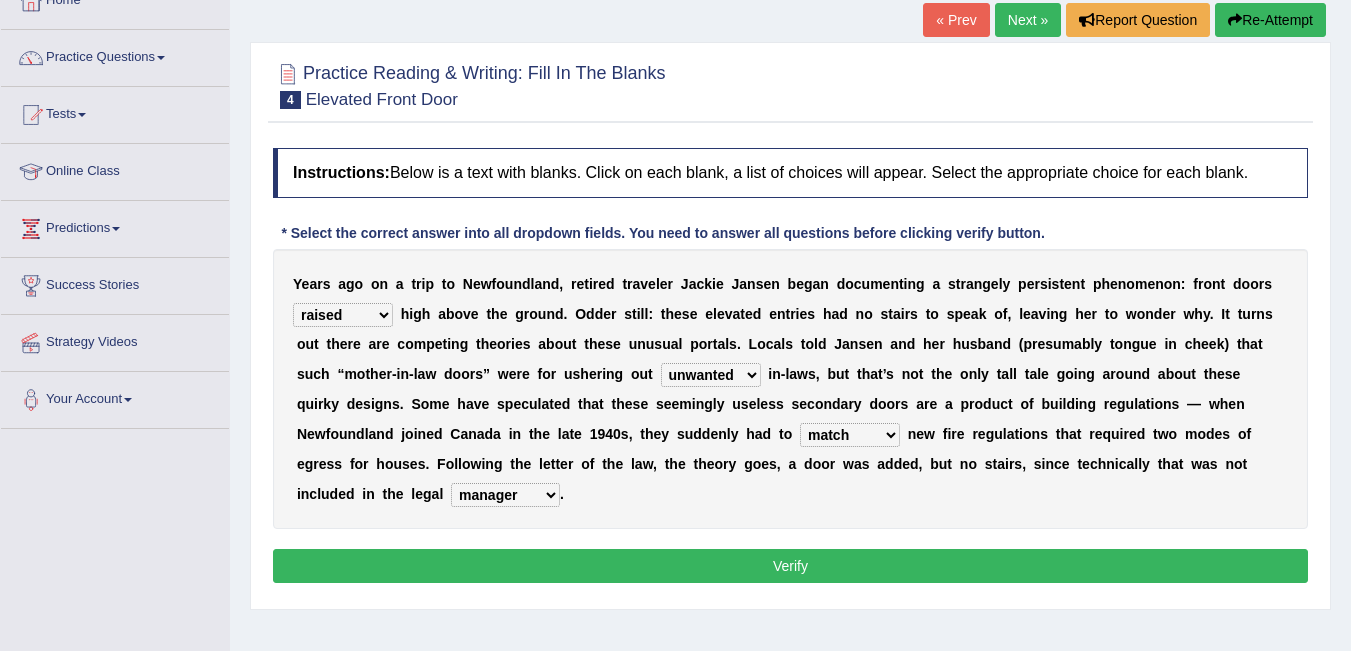 scroll, scrollTop: 131, scrollLeft: 0, axis: vertical 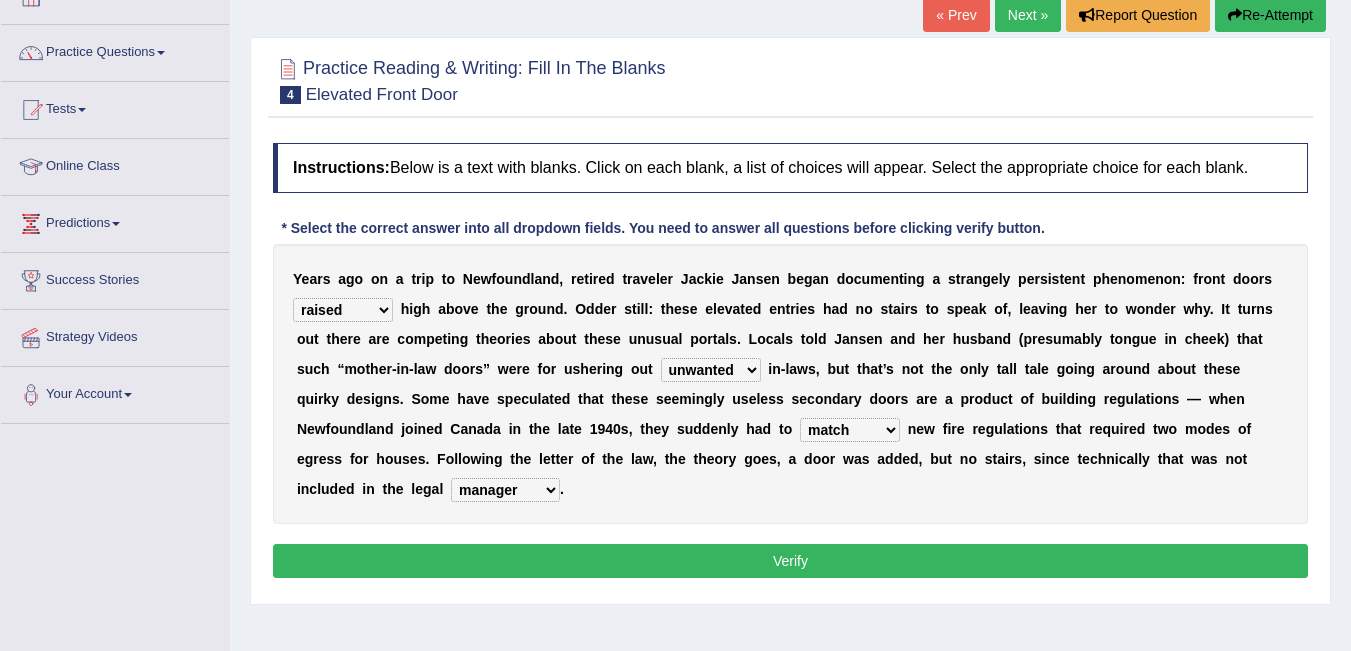 click on "Verify" at bounding box center [790, 561] 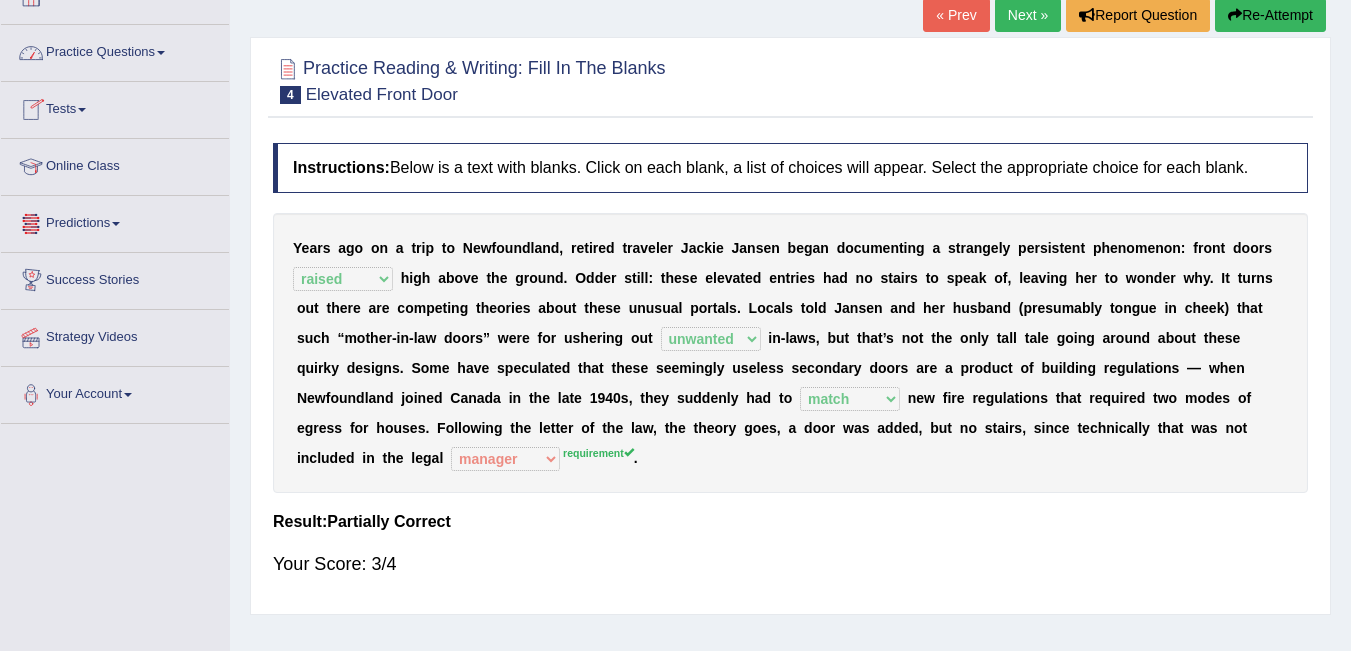 click at bounding box center [161, 53] 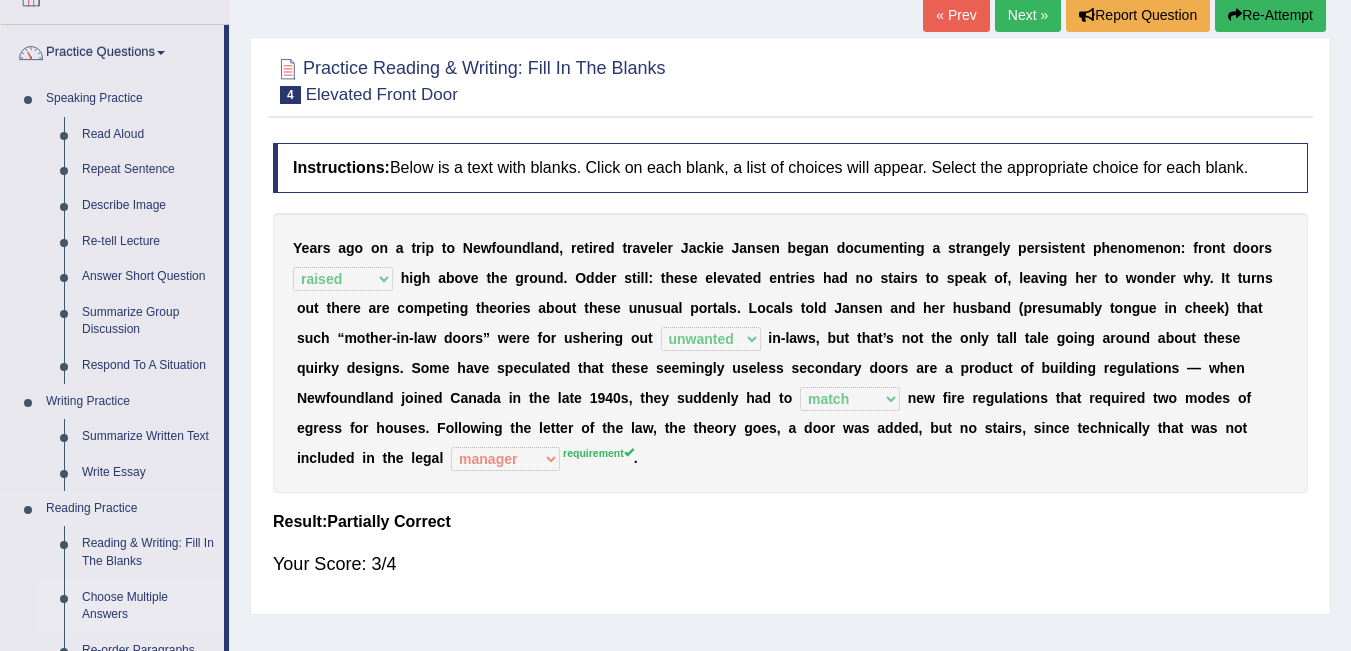 click on "Choose Multiple Answers" at bounding box center [148, 606] 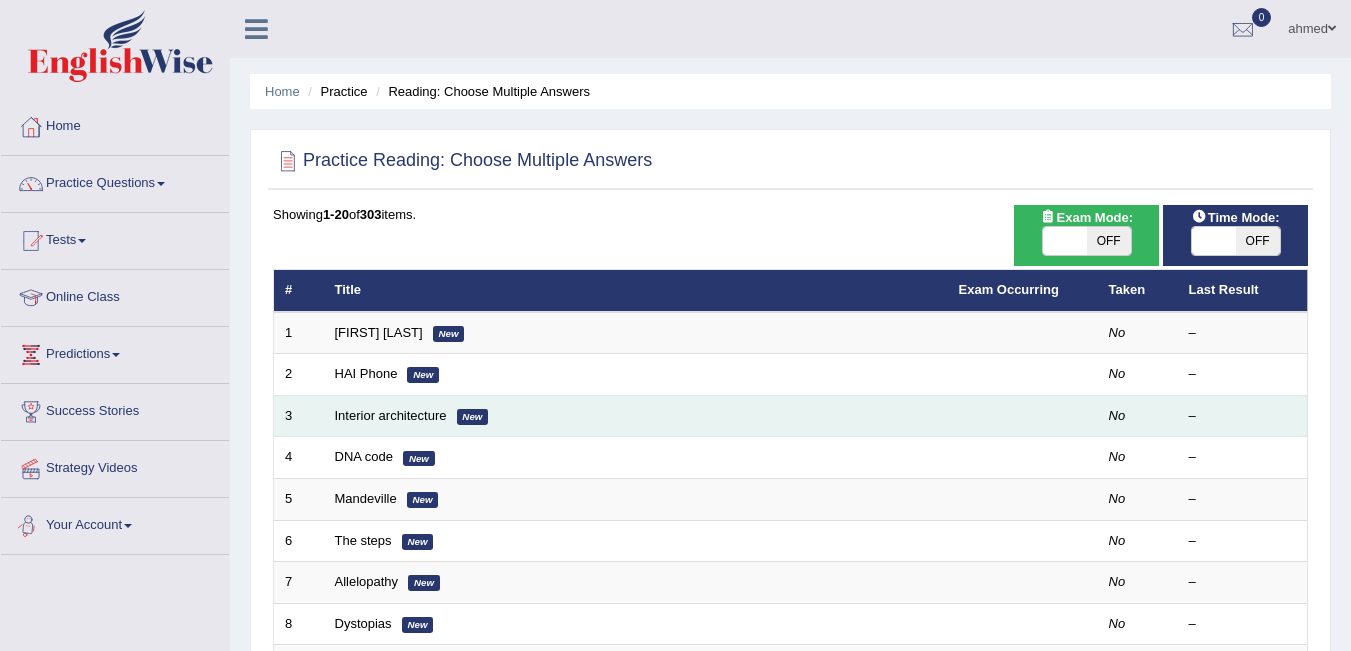 scroll, scrollTop: 0, scrollLeft: 0, axis: both 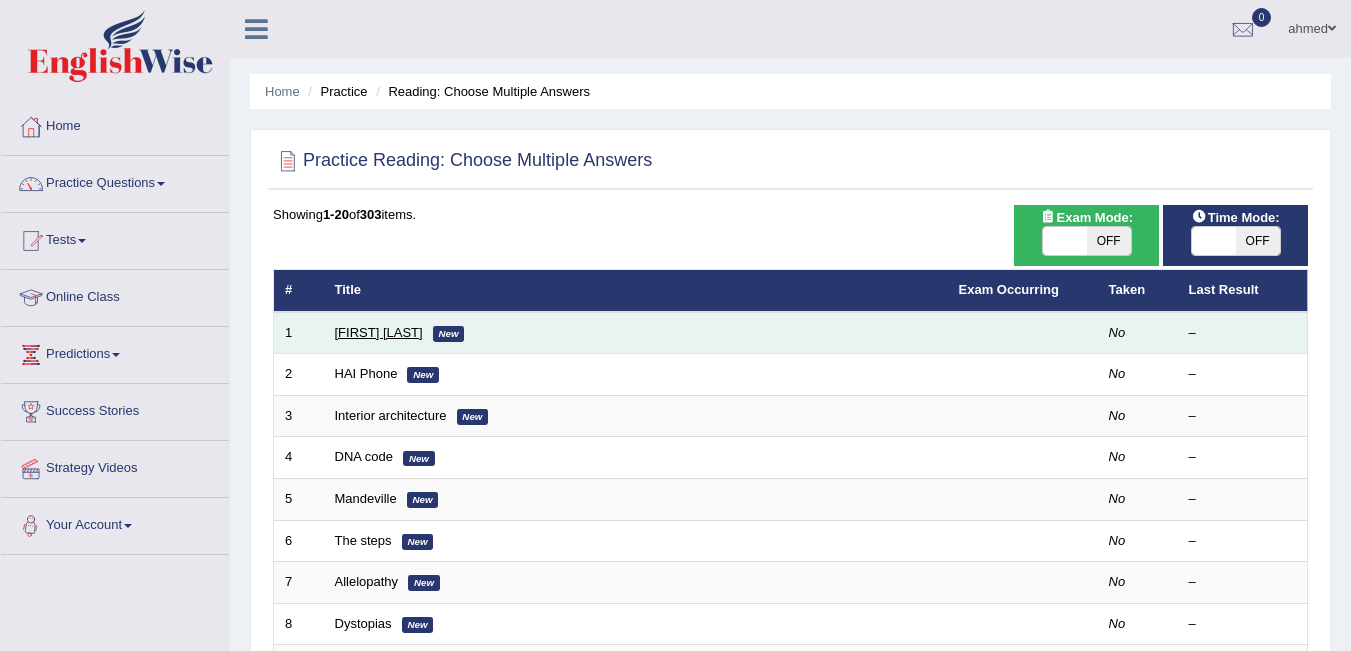 click on "[FIRST] [LAST]" at bounding box center (379, 332) 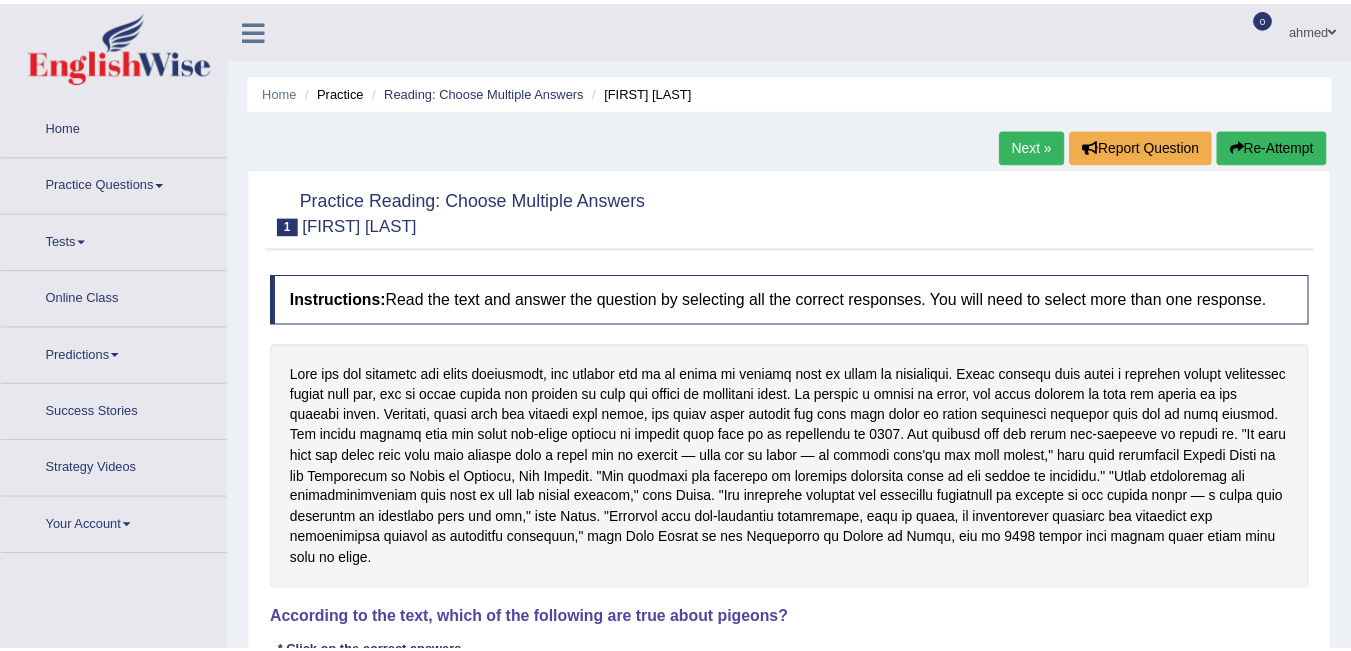 scroll, scrollTop: 0, scrollLeft: 0, axis: both 